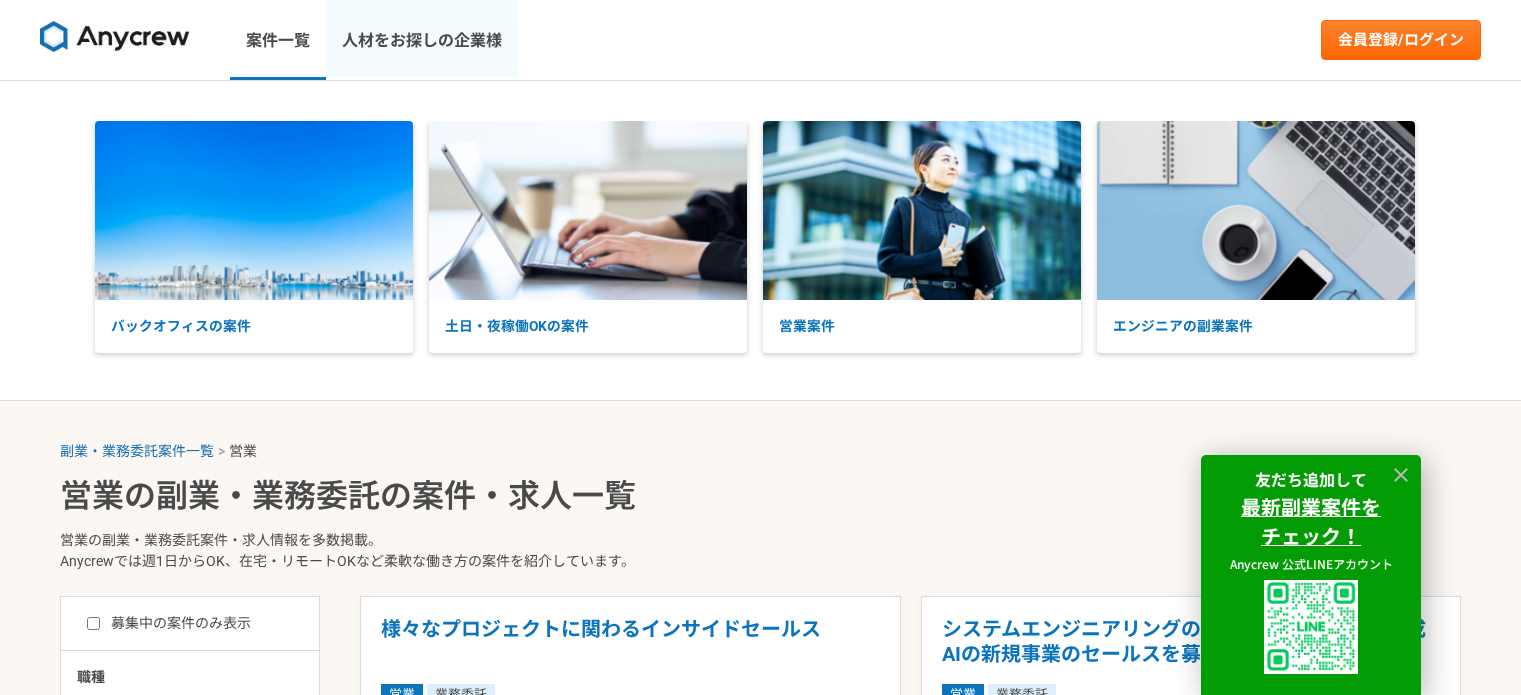 scroll, scrollTop: 0, scrollLeft: 0, axis: both 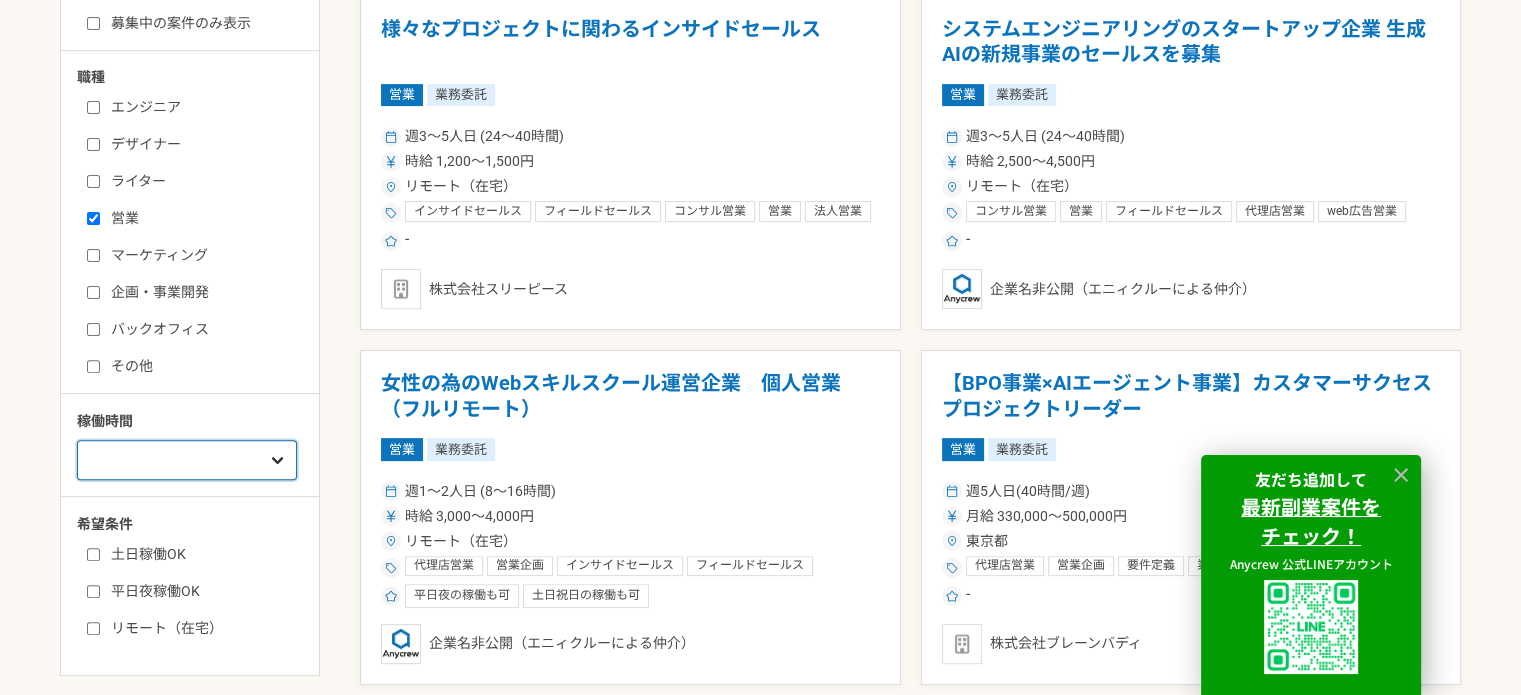 click on "週1人日（8時間）以下 週2人日（16時間）以下 週3人日（24時間）以下 週4人日（32時間）以下 週5人日（40時間）以下" at bounding box center [187, 460] 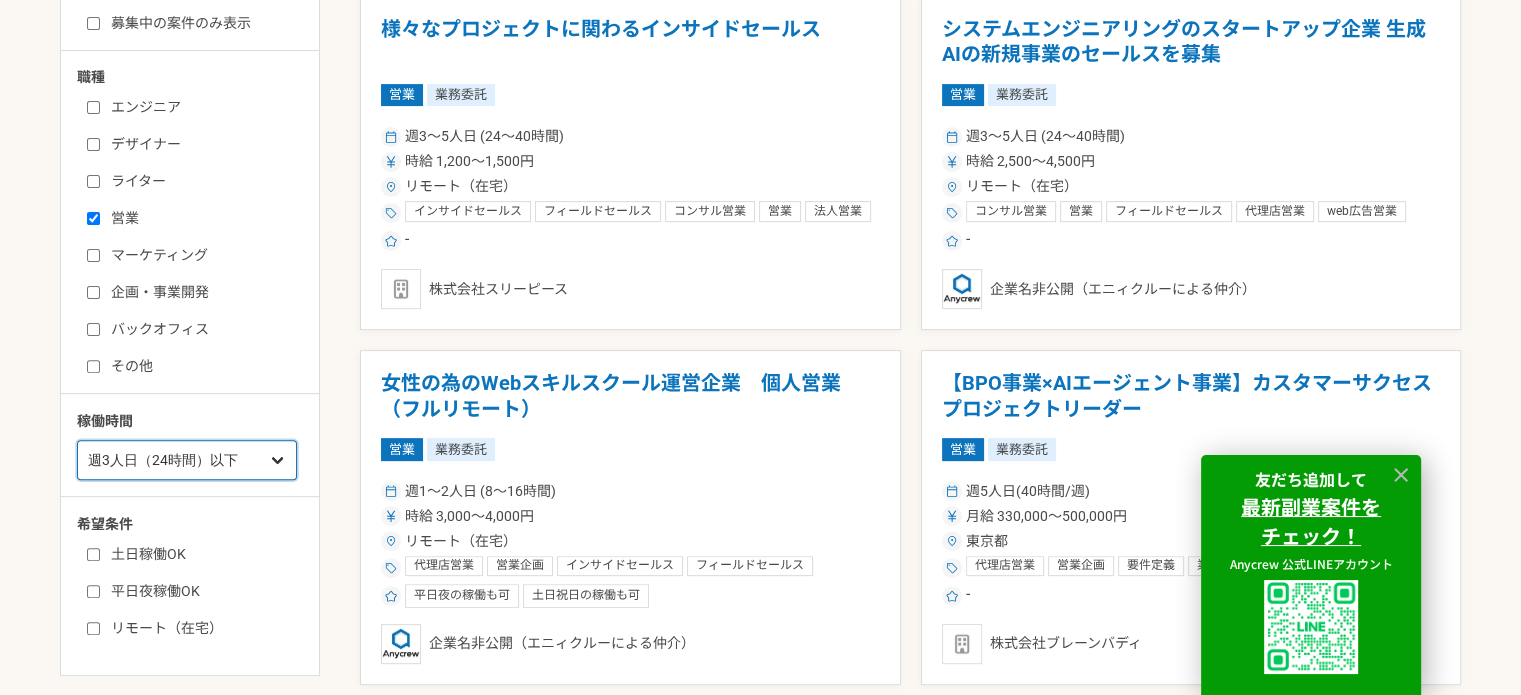 click on "週1人日（8時間）以下 週2人日（16時間）以下 週3人日（24時間）以下 週4人日（32時間）以下 週5人日（40時間）以下" at bounding box center [187, 460] 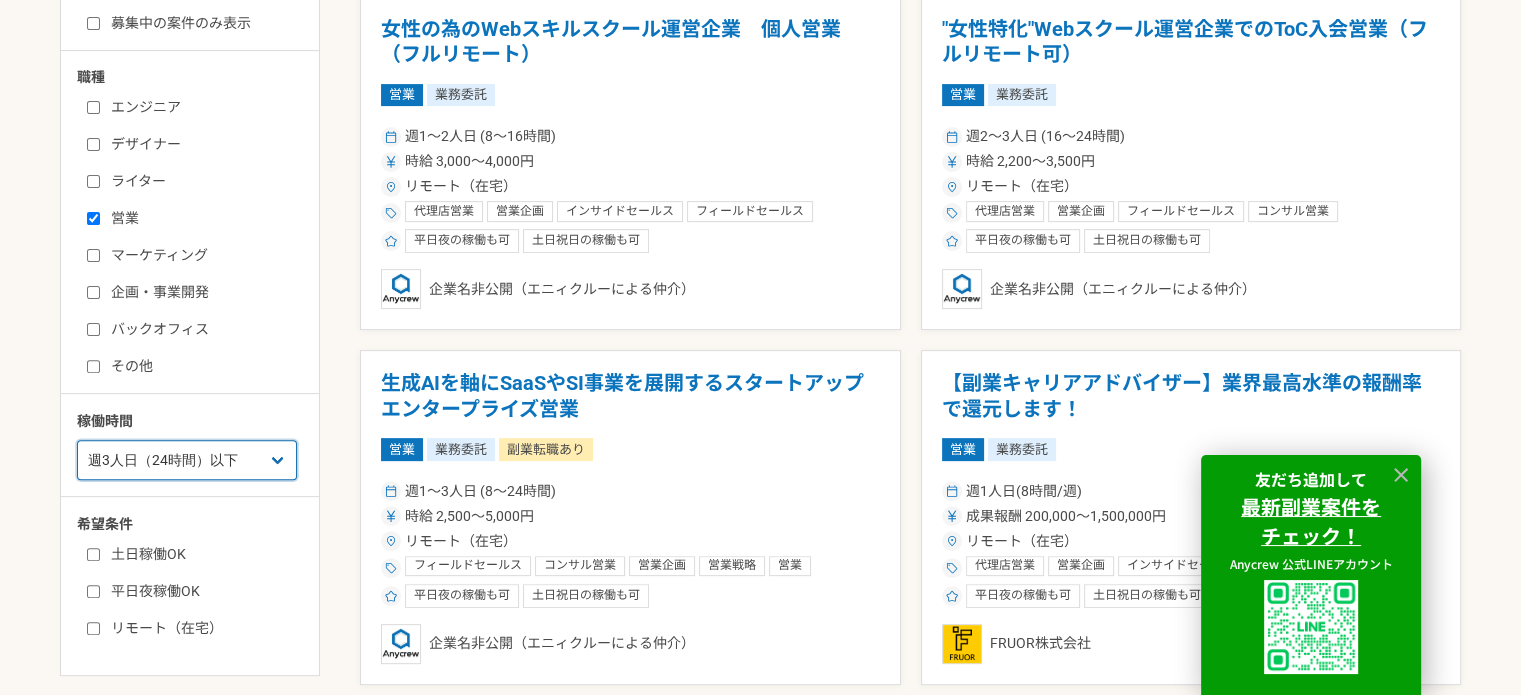 scroll, scrollTop: 800, scrollLeft: 0, axis: vertical 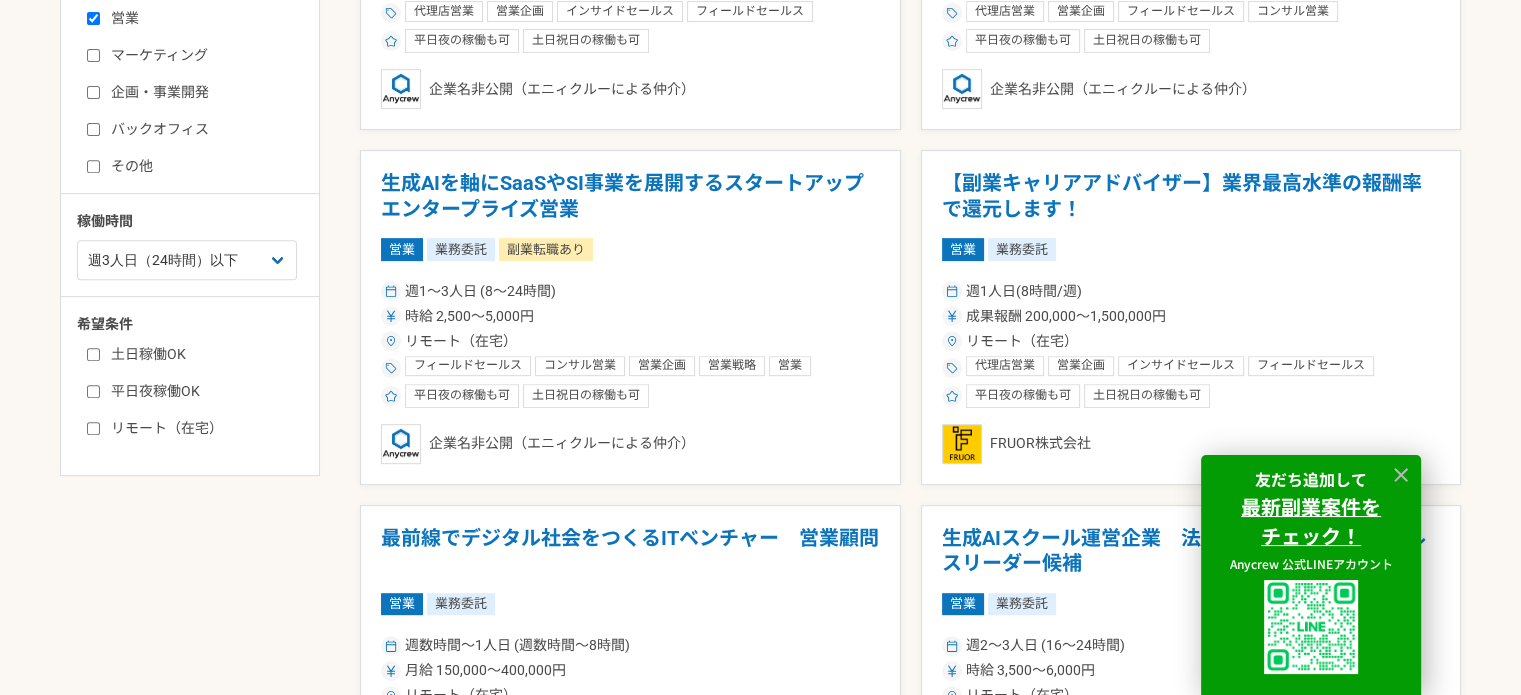 click on "平日夜稼働OK" at bounding box center (202, 391) 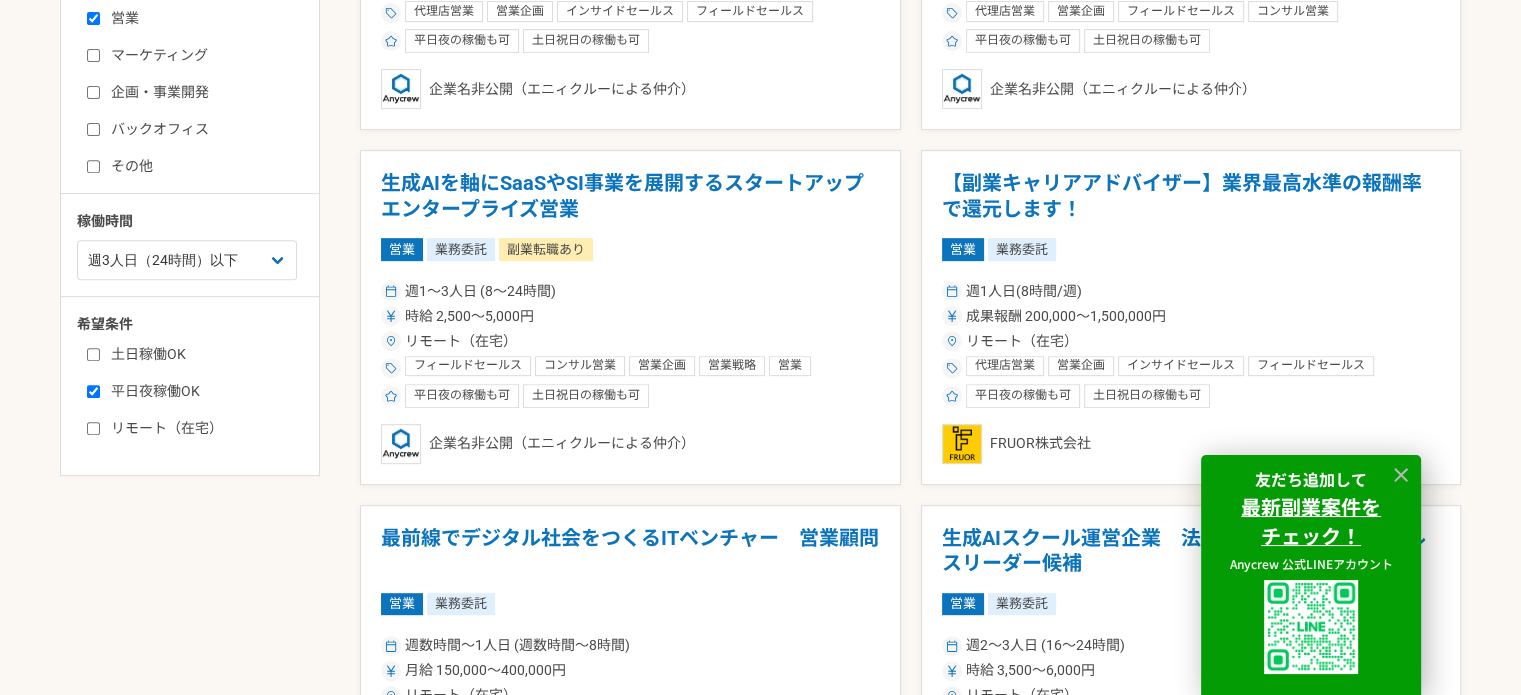 checkbox on "true" 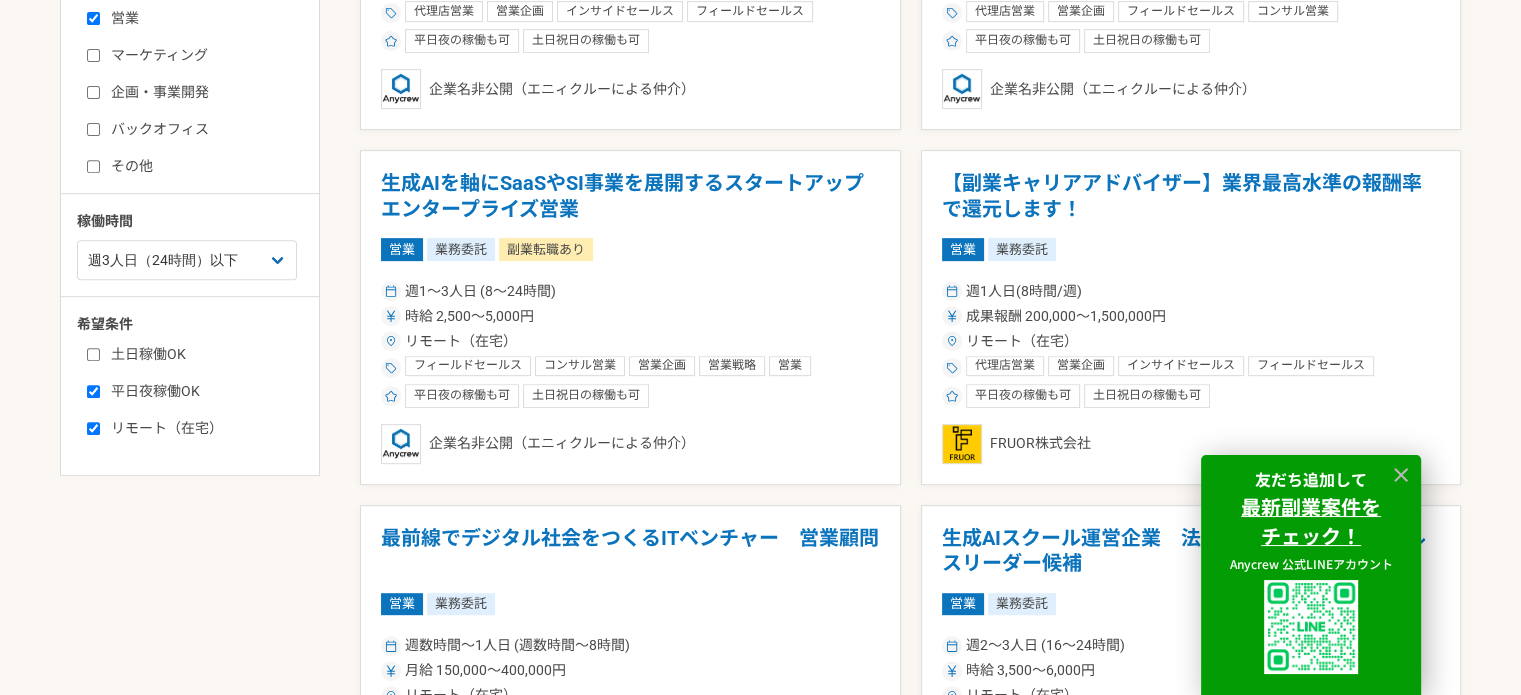checkbox on "true" 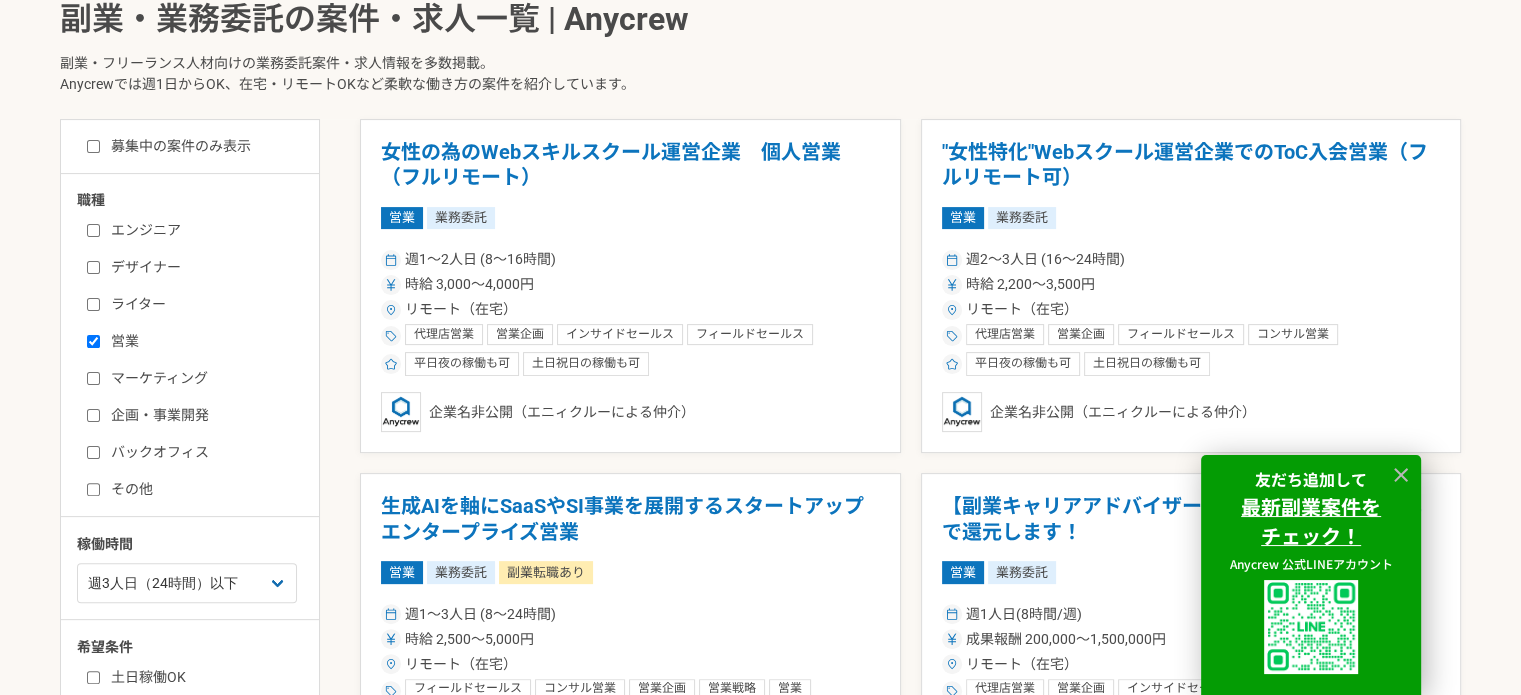 scroll, scrollTop: 400, scrollLeft: 0, axis: vertical 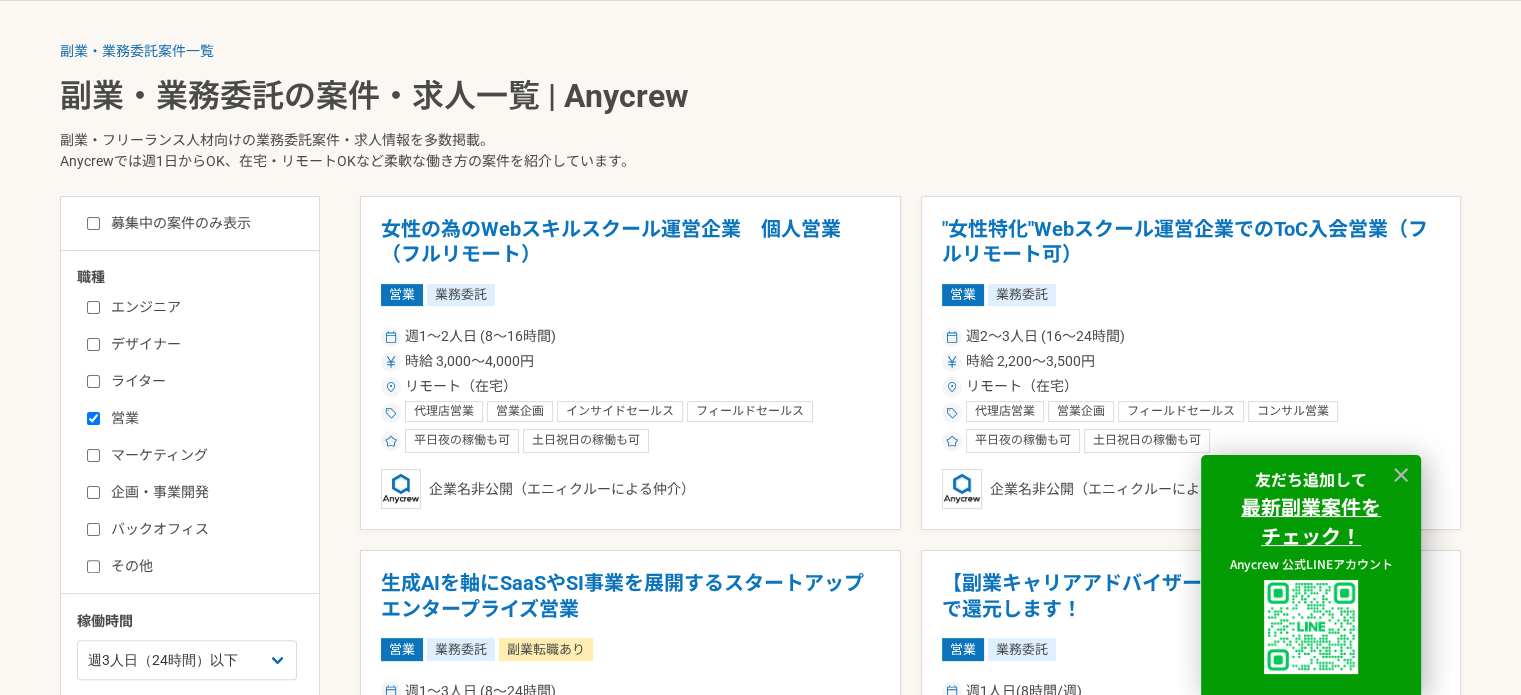 click on "募集中の案件のみ表示" at bounding box center (169, 223) 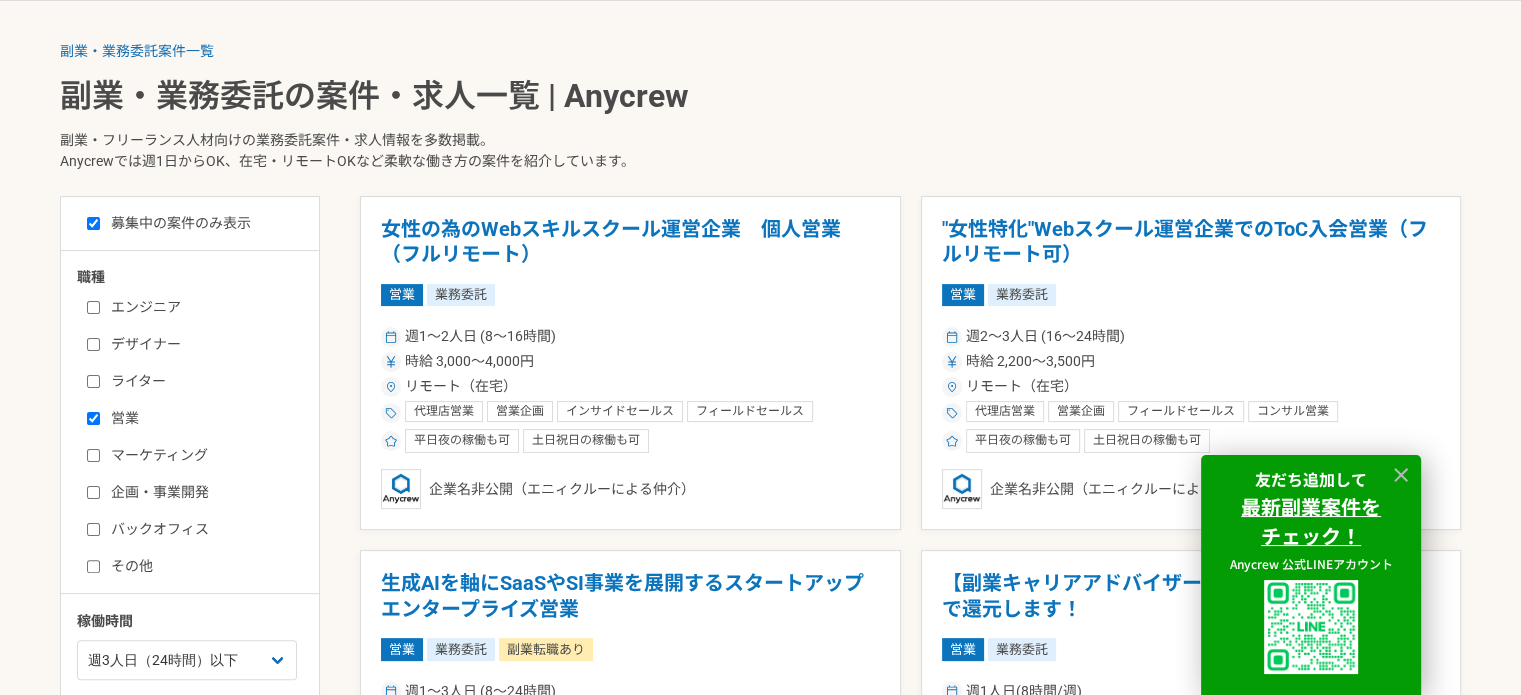 checkbox on "true" 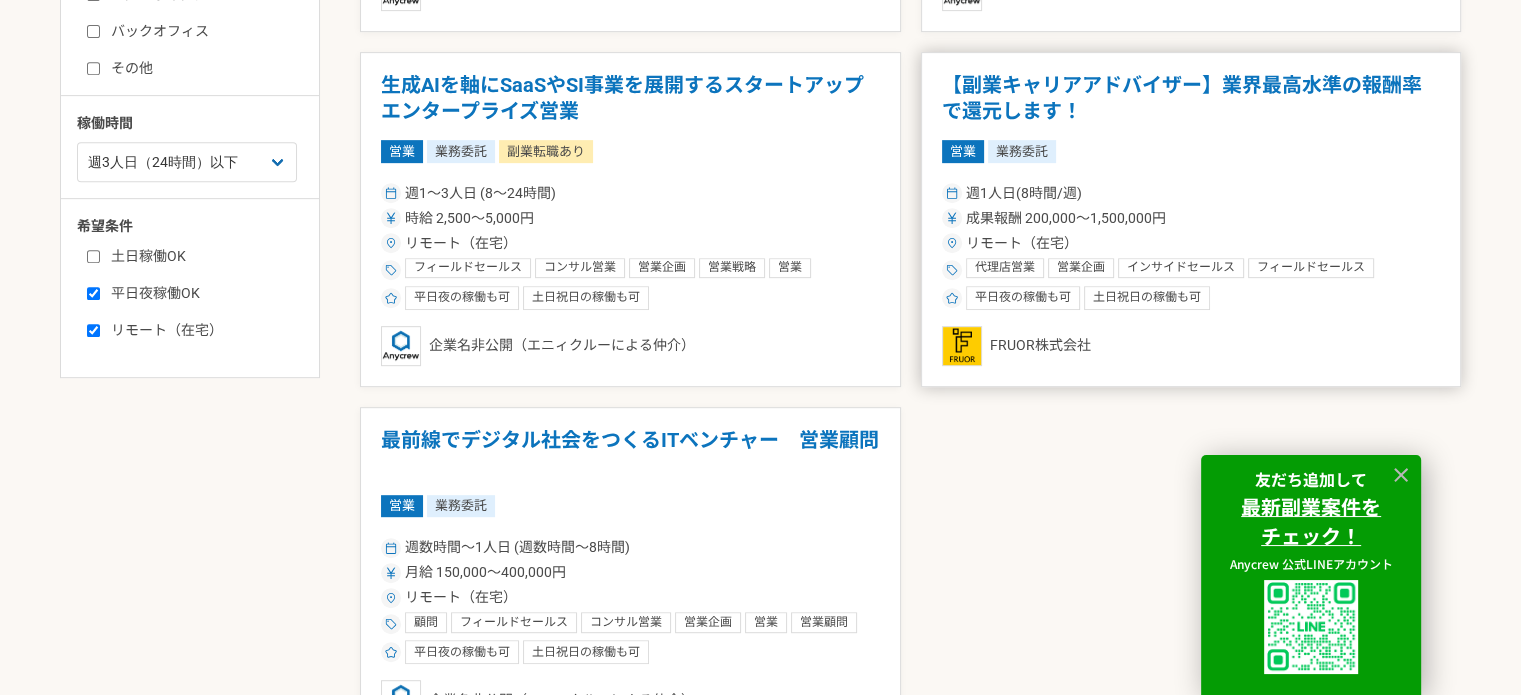 scroll, scrollTop: 700, scrollLeft: 0, axis: vertical 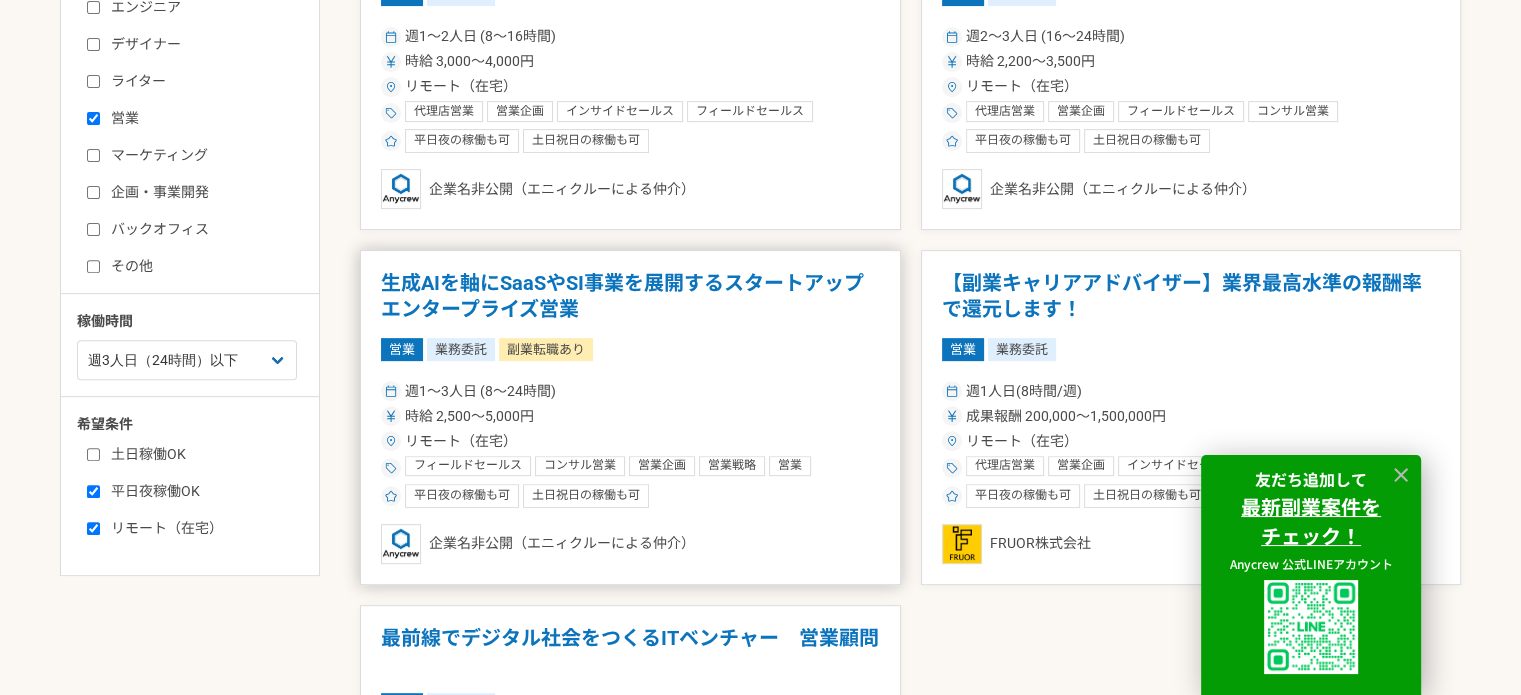 click on "週1〜3人日 (8〜24時間)" at bounding box center [630, 391] 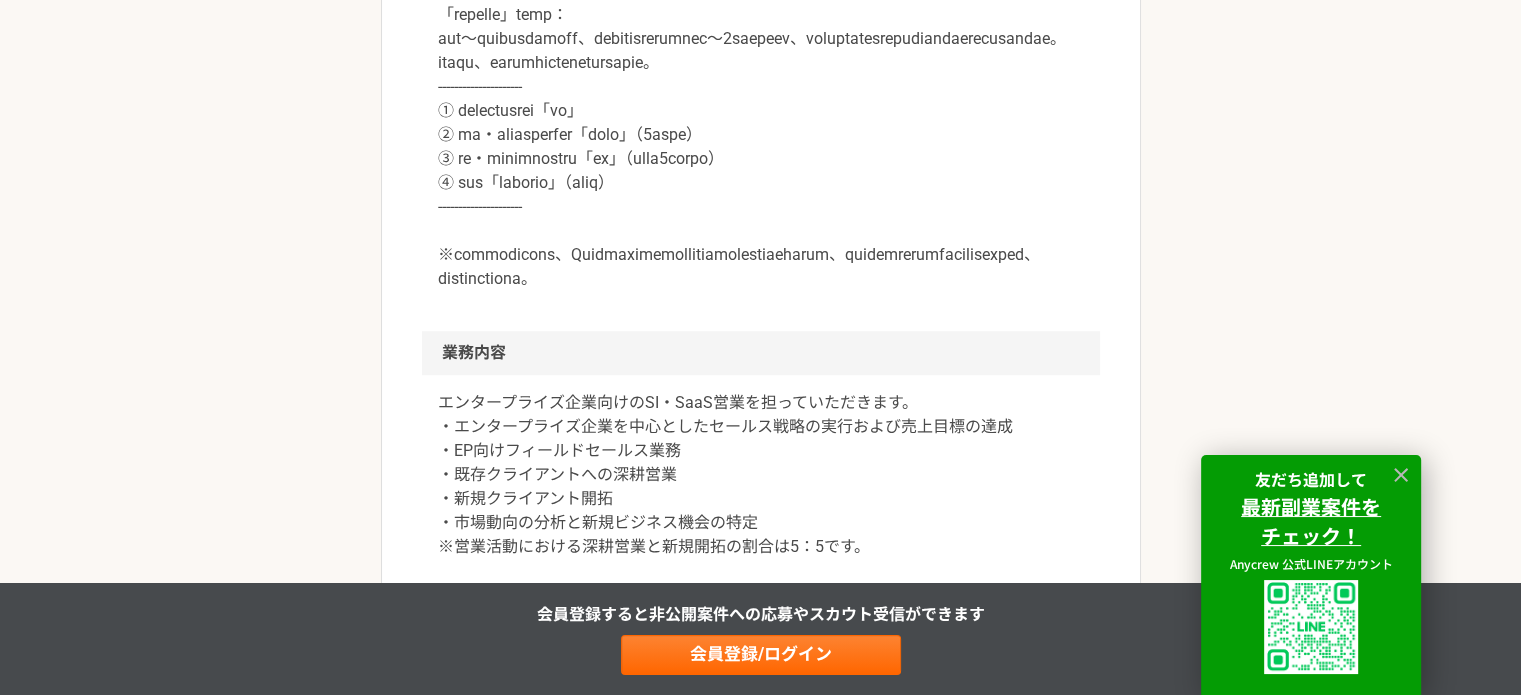 scroll, scrollTop: 1300, scrollLeft: 0, axis: vertical 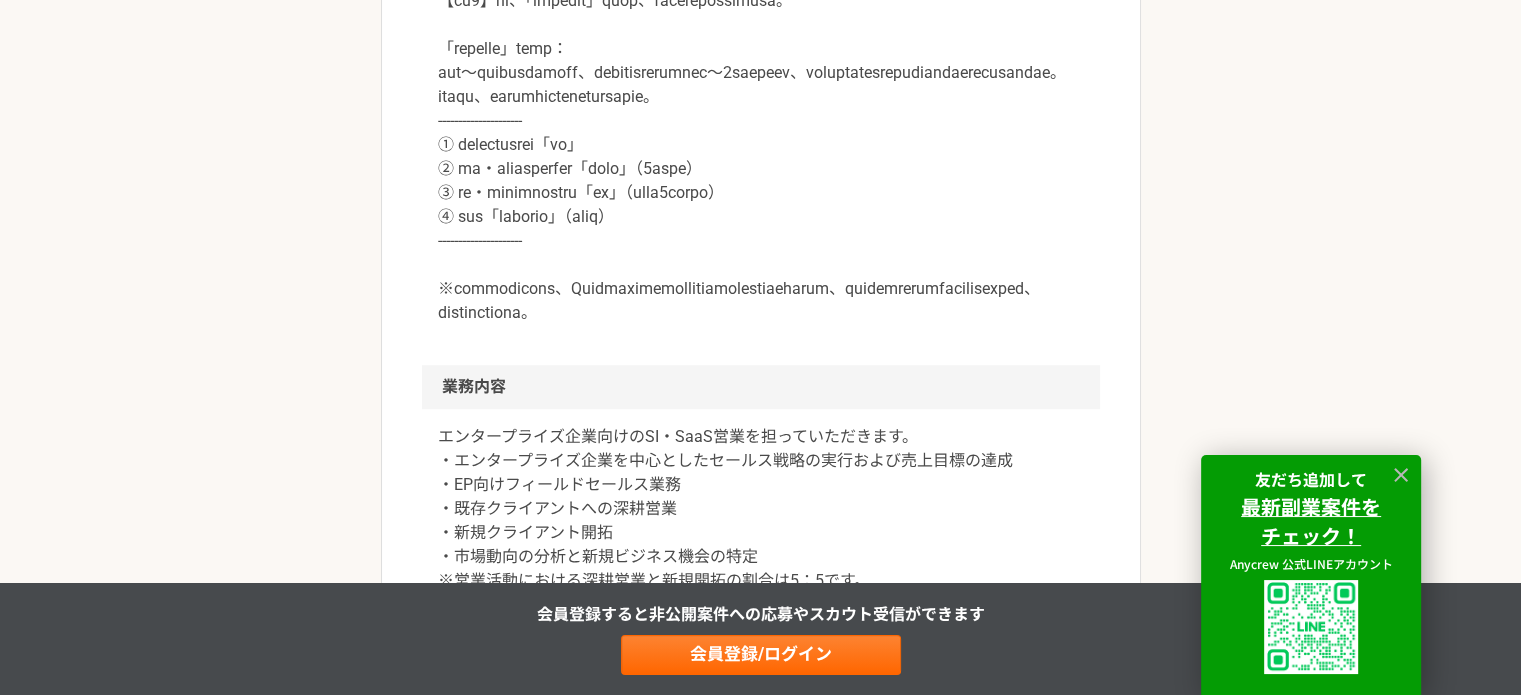 click at bounding box center (761, -131) 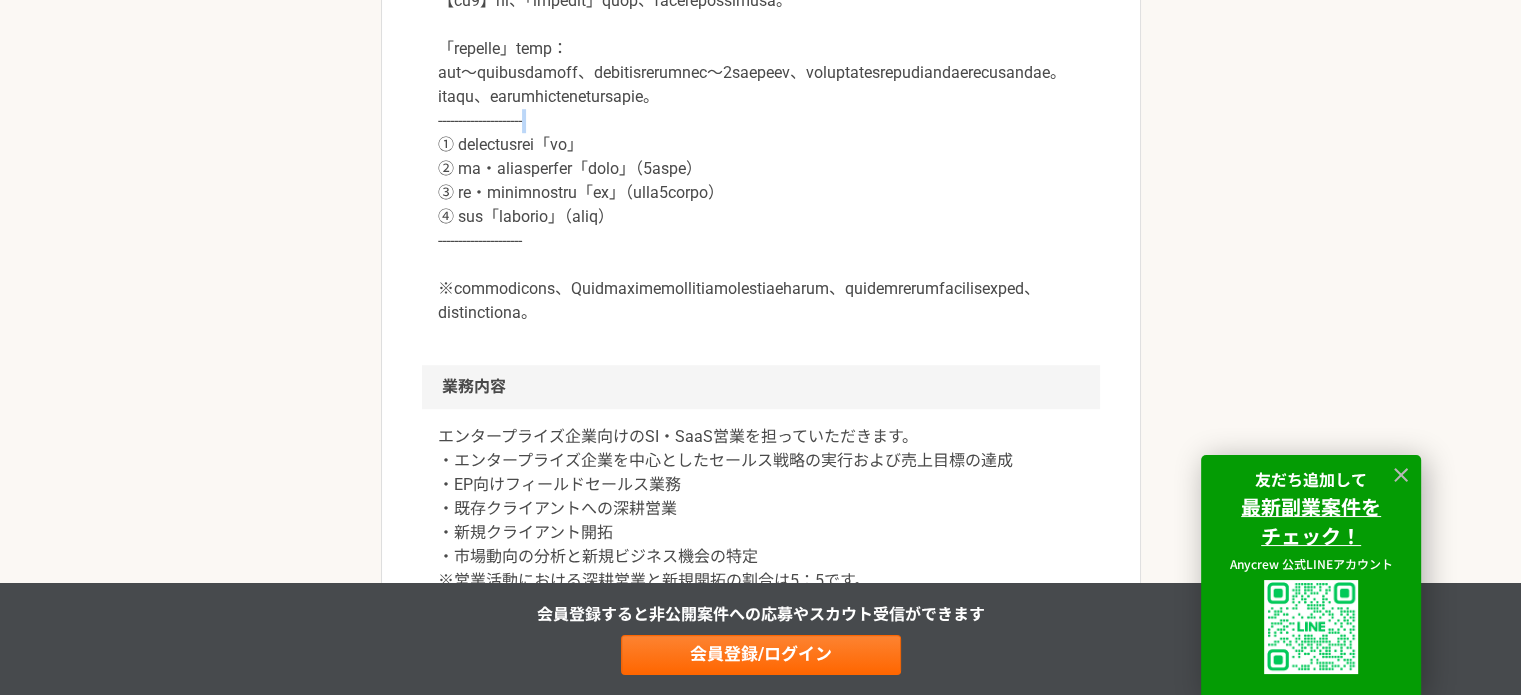 click at bounding box center (761, -131) 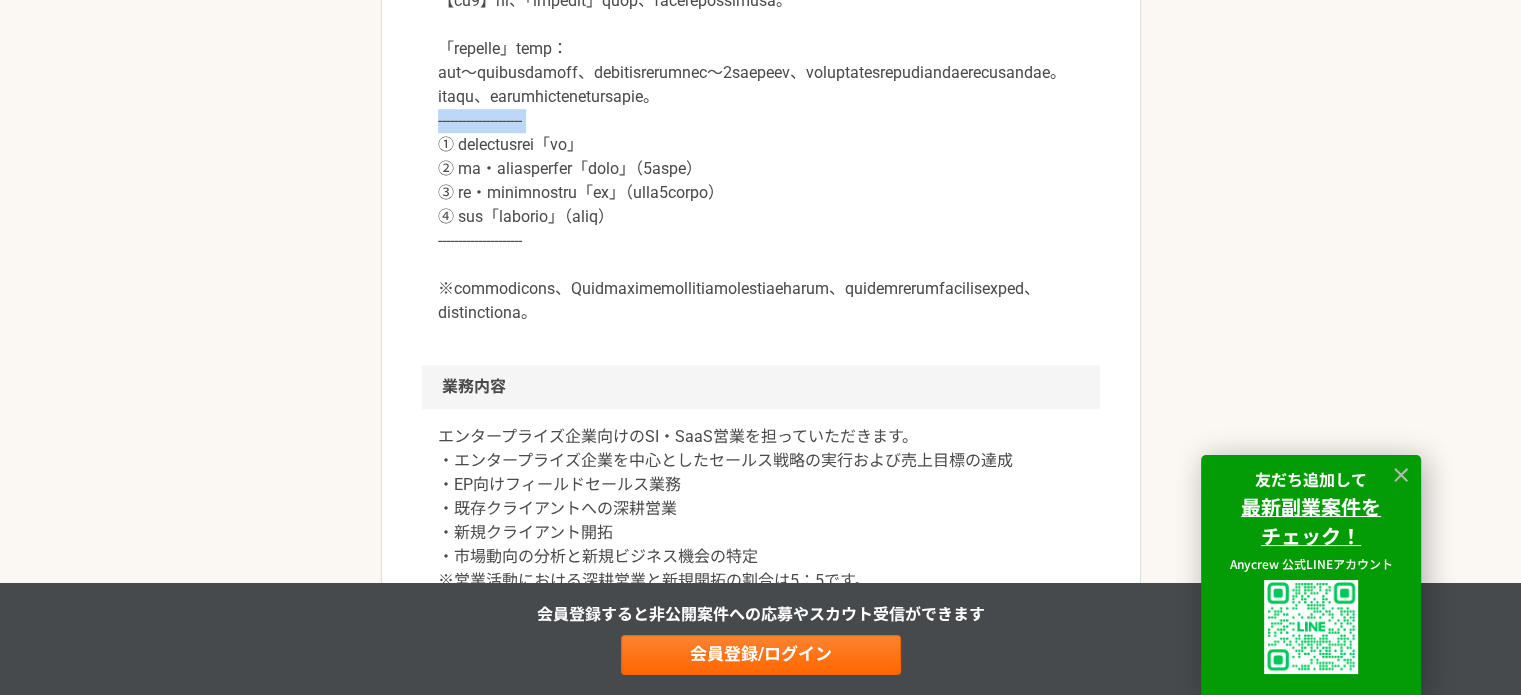click at bounding box center [761, -131] 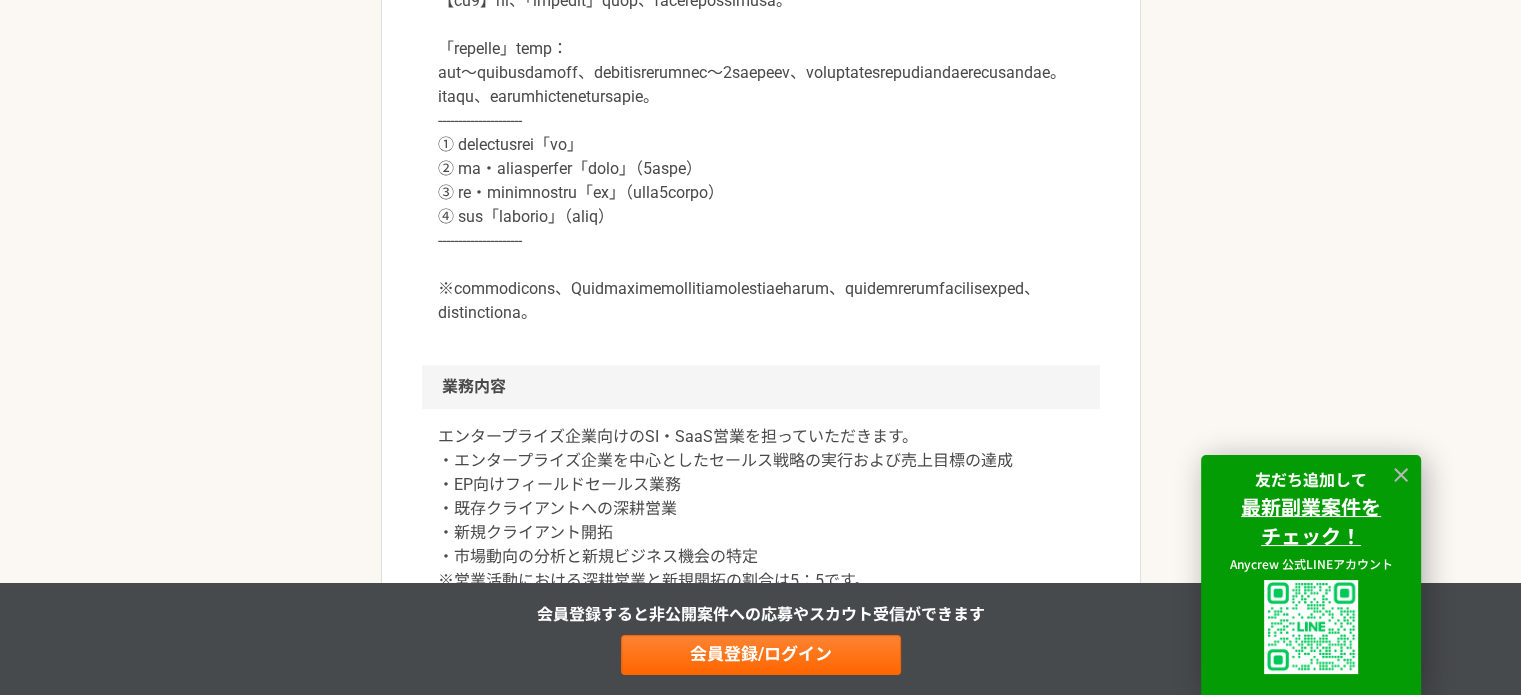 click at bounding box center [761, -131] 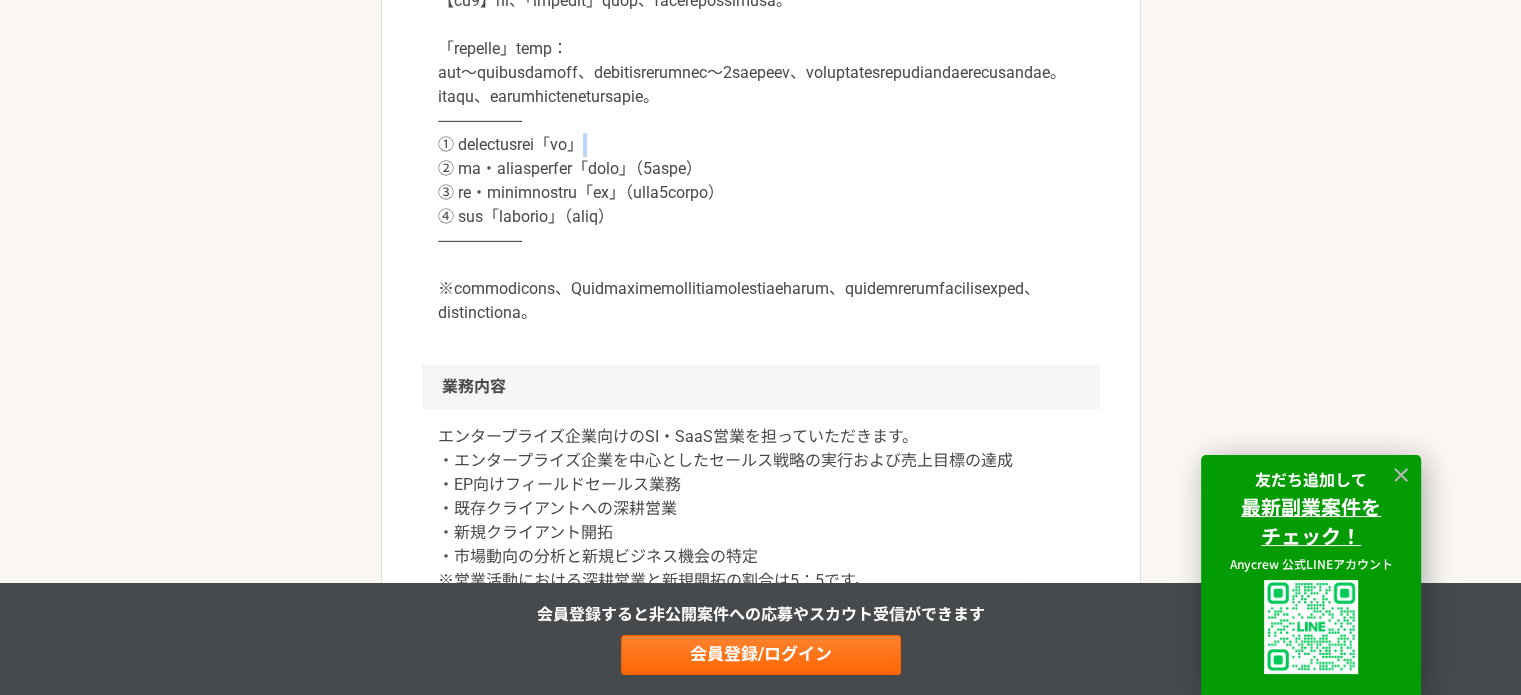 click at bounding box center [761, -131] 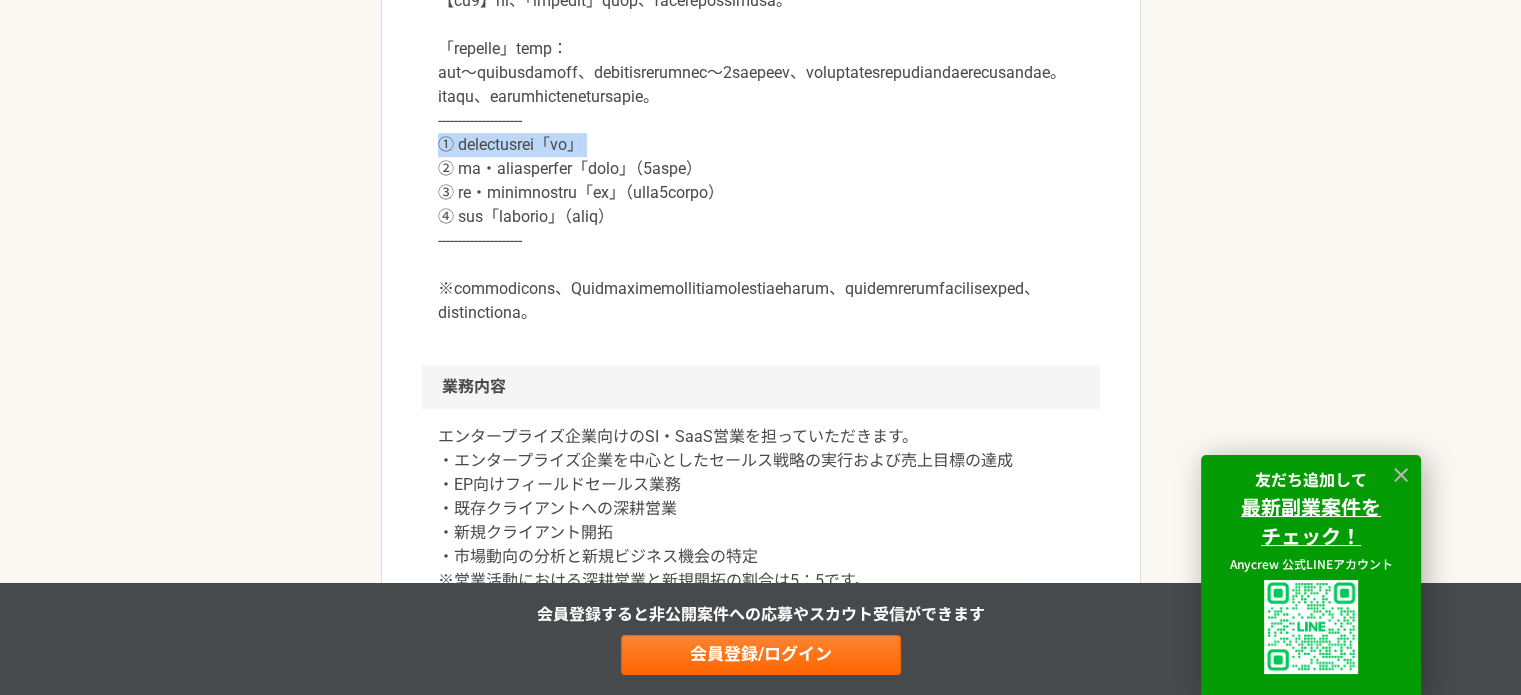 drag, startPoint x: 718, startPoint y: 313, endPoint x: 756, endPoint y: 355, distance: 56.63921 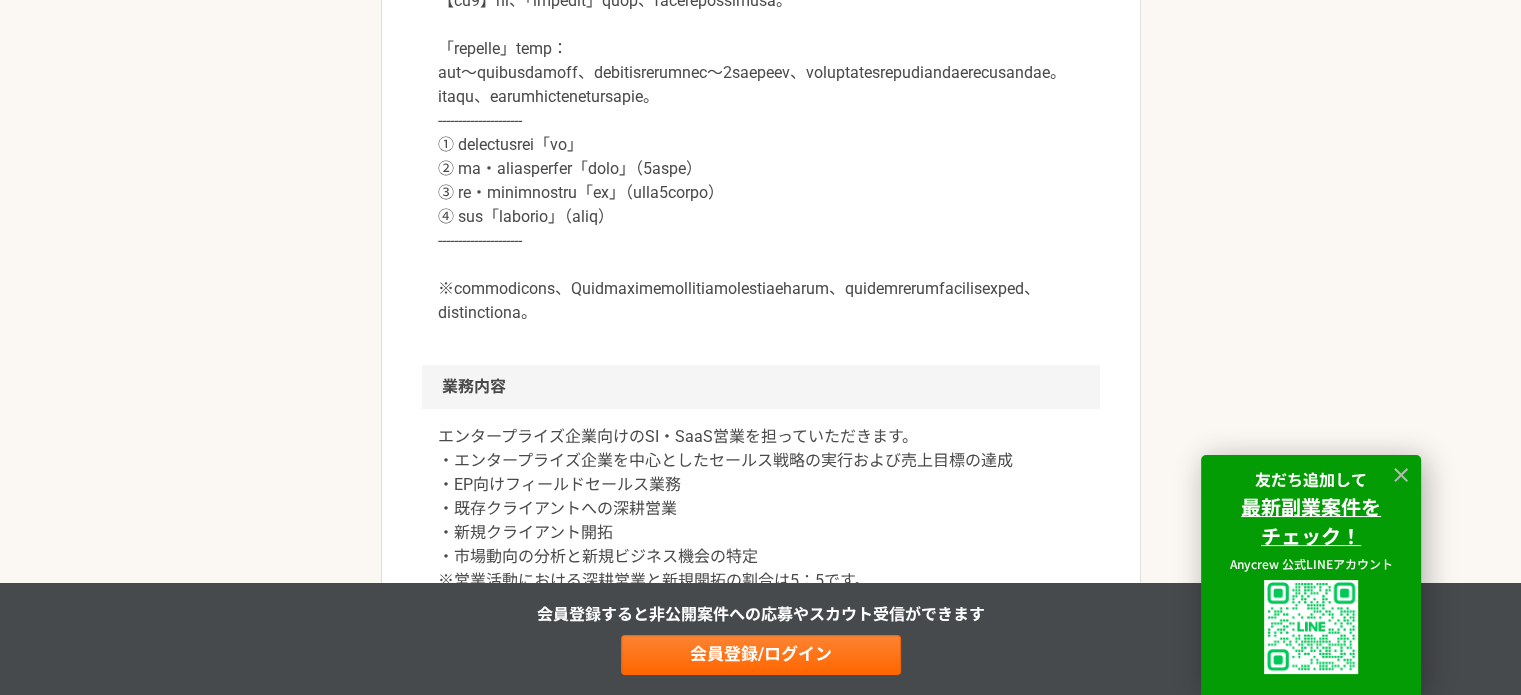 click at bounding box center [761, -131] 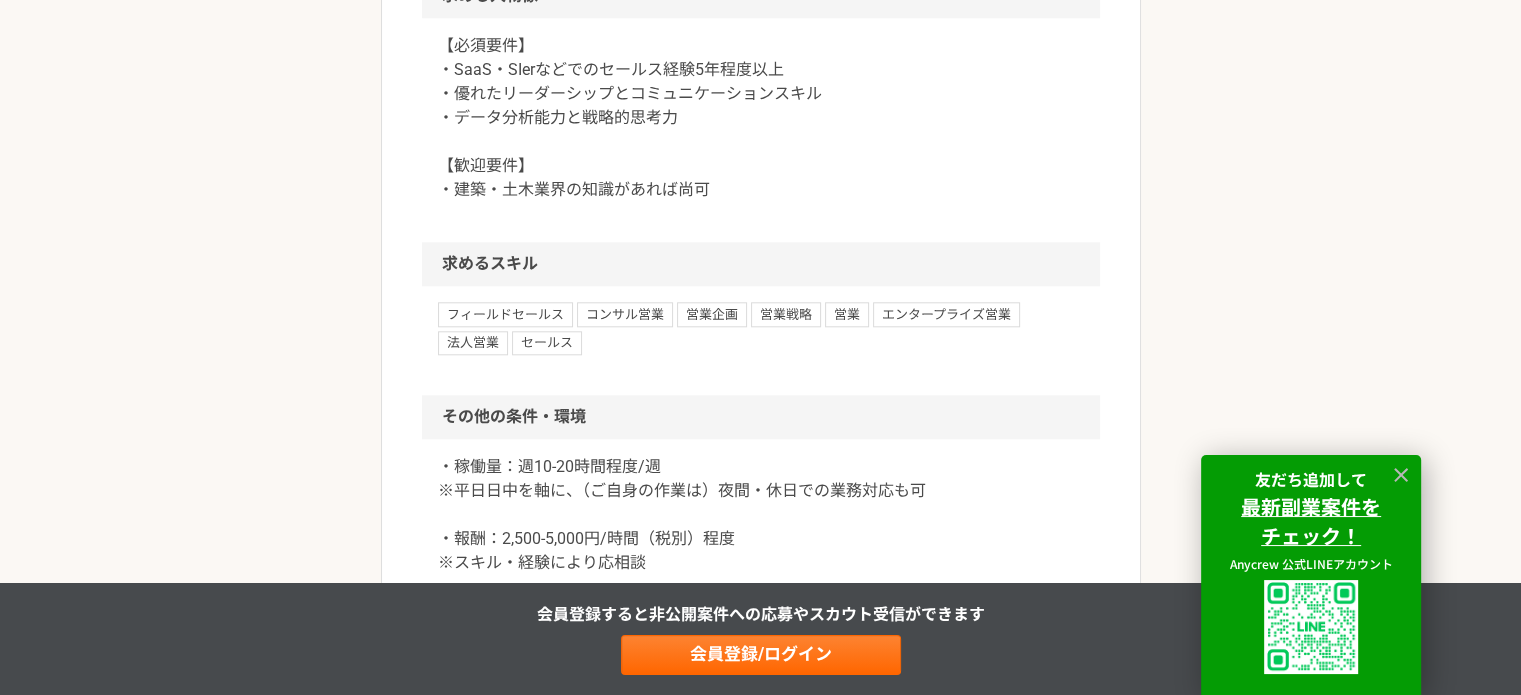 scroll, scrollTop: 2100, scrollLeft: 0, axis: vertical 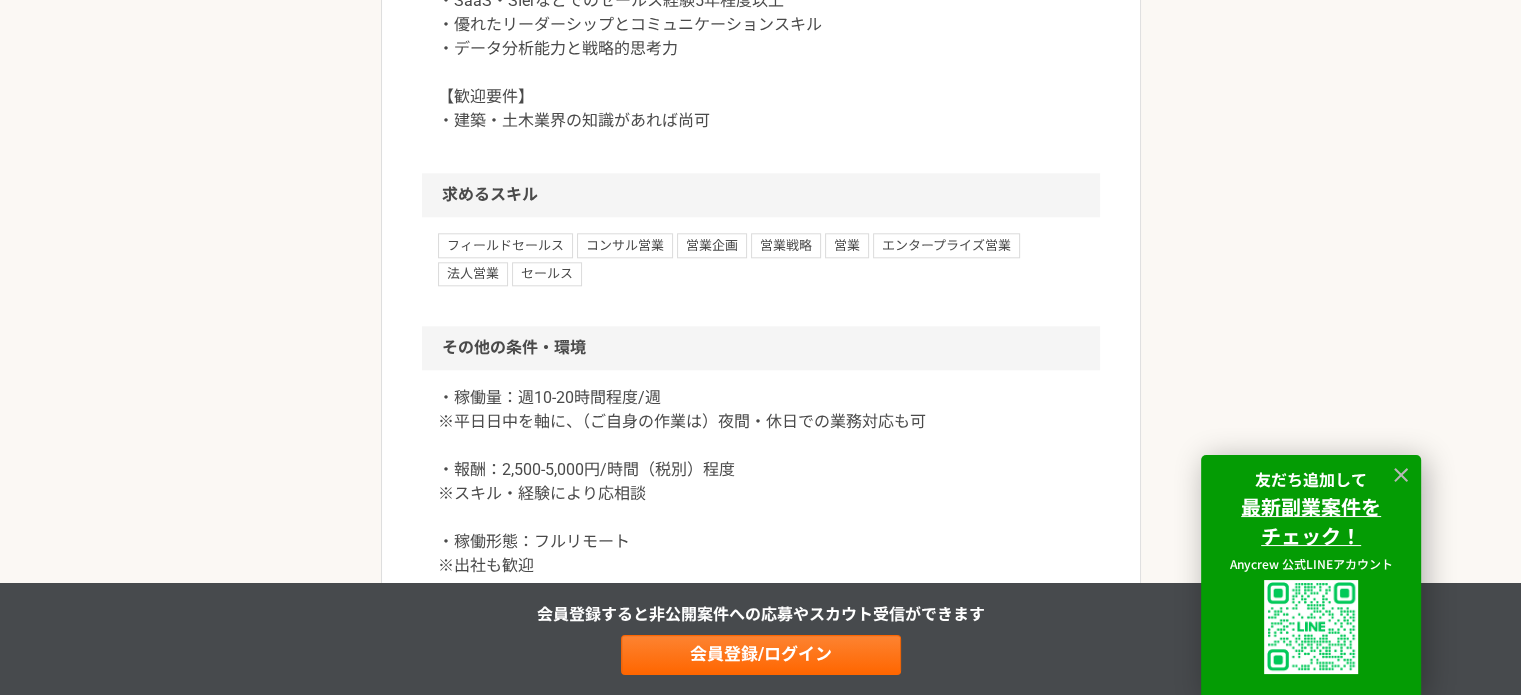 click on "【必須要件】
・SaaS・SIerなどでのセールス経験5年程度以上
・優れたリーダーシップとコミュニケーションスキル
・データ分析能力と戦略的思考力
【歓迎要件】
・建築・土木業界の知識があれば尚可" at bounding box center [761, 49] 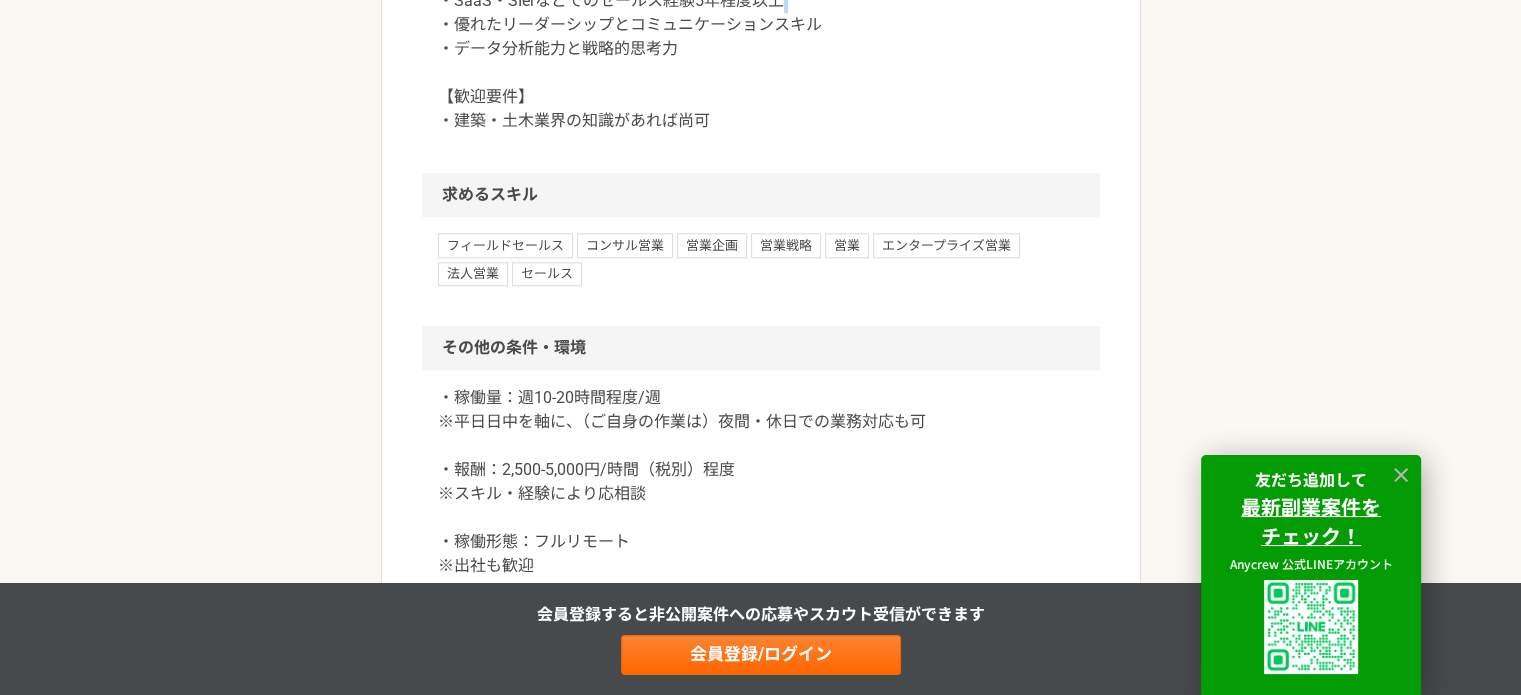 click on "【必須要件】
・SaaS・SIerなどでのセールス経験5年程度以上
・優れたリーダーシップとコミュニケーションスキル
・データ分析能力と戦略的思考力
【歓迎要件】
・建築・土木業界の知識があれば尚可" at bounding box center [761, 49] 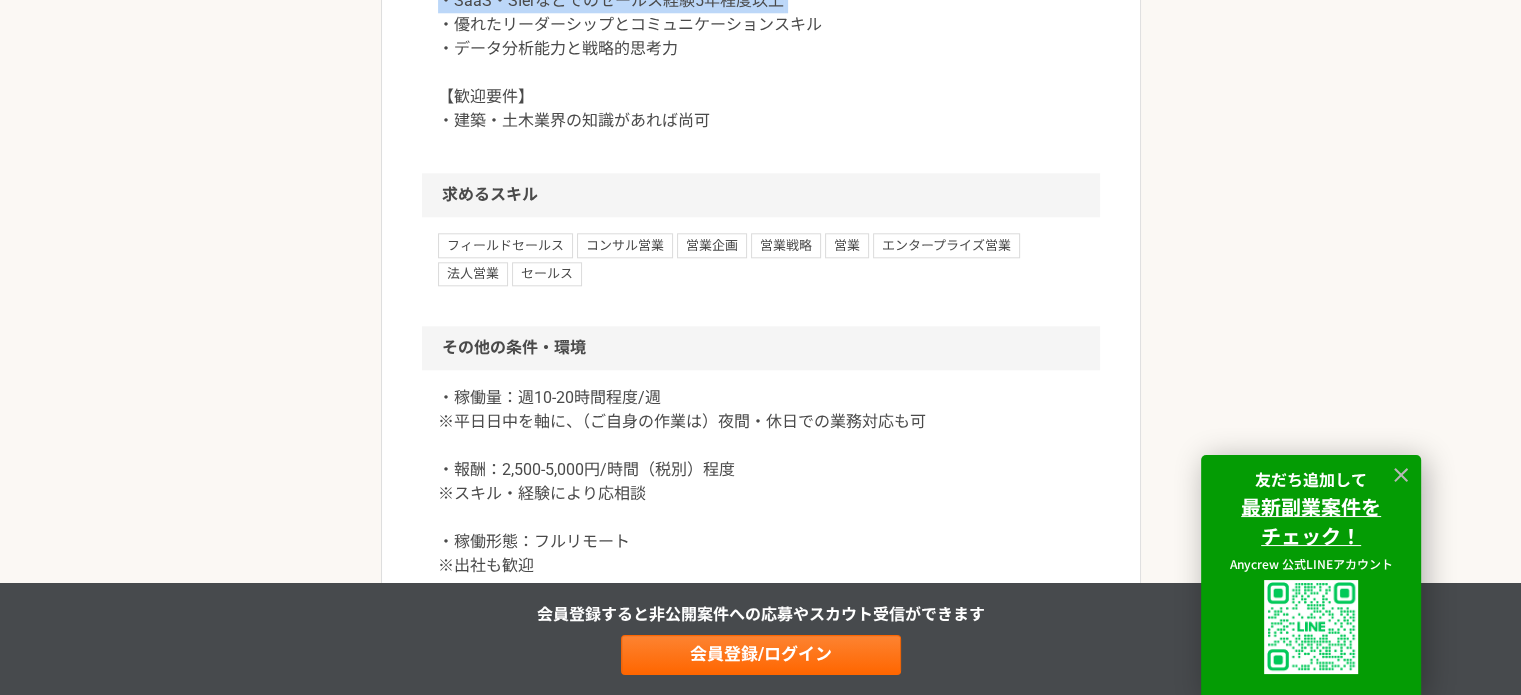 click on "【必須要件】
・SaaS・SIerなどでのセールス経験5年程度以上
・優れたリーダーシップとコミュニケーションスキル
・データ分析能力と戦略的思考力
【歓迎要件】
・建築・土木業界の知識があれば尚可" at bounding box center (761, 49) 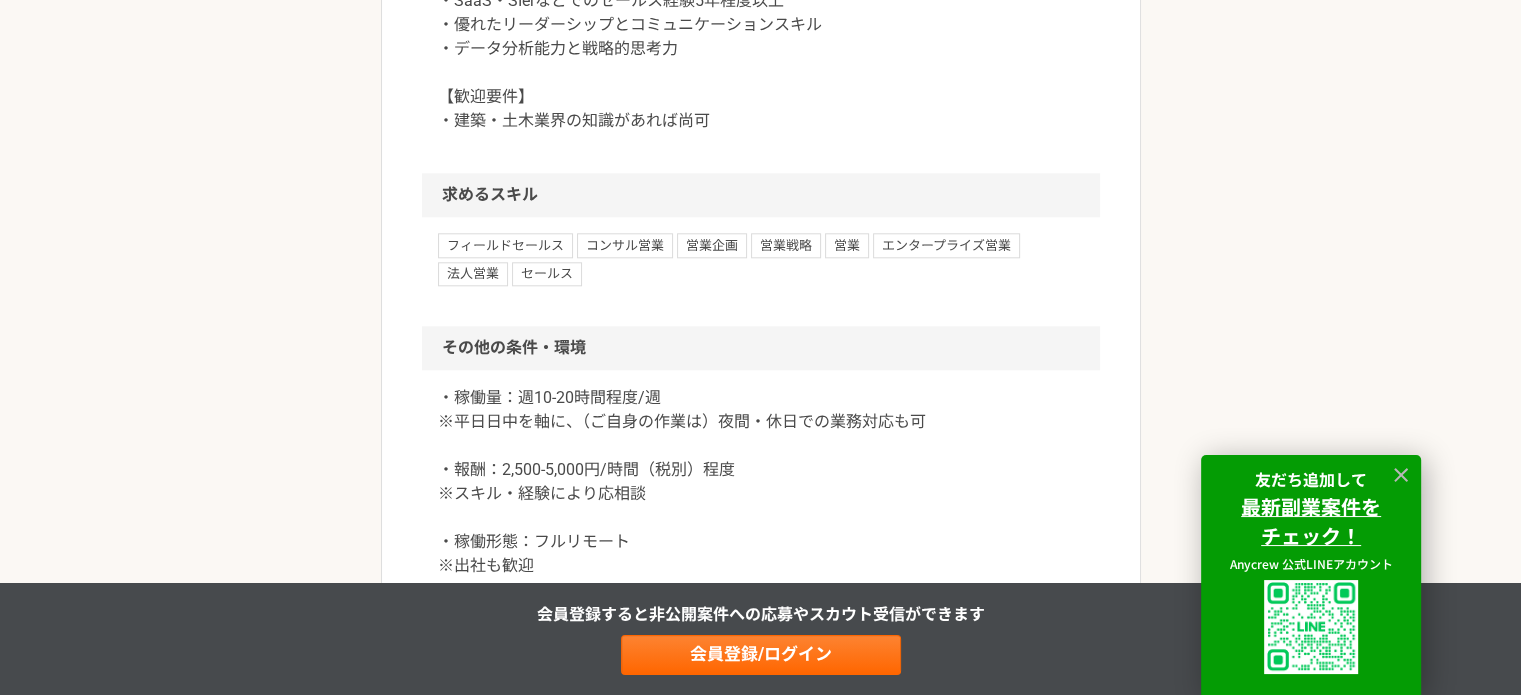 click on "【必須要件】
・SaaS・SIerなどでのセールス経験5年程度以上
・優れたリーダーシップとコミュニケーションスキル
・データ分析能力と戦略的思考力
【歓迎要件】
・建築・土木業界の知識があれば尚可" at bounding box center (761, 49) 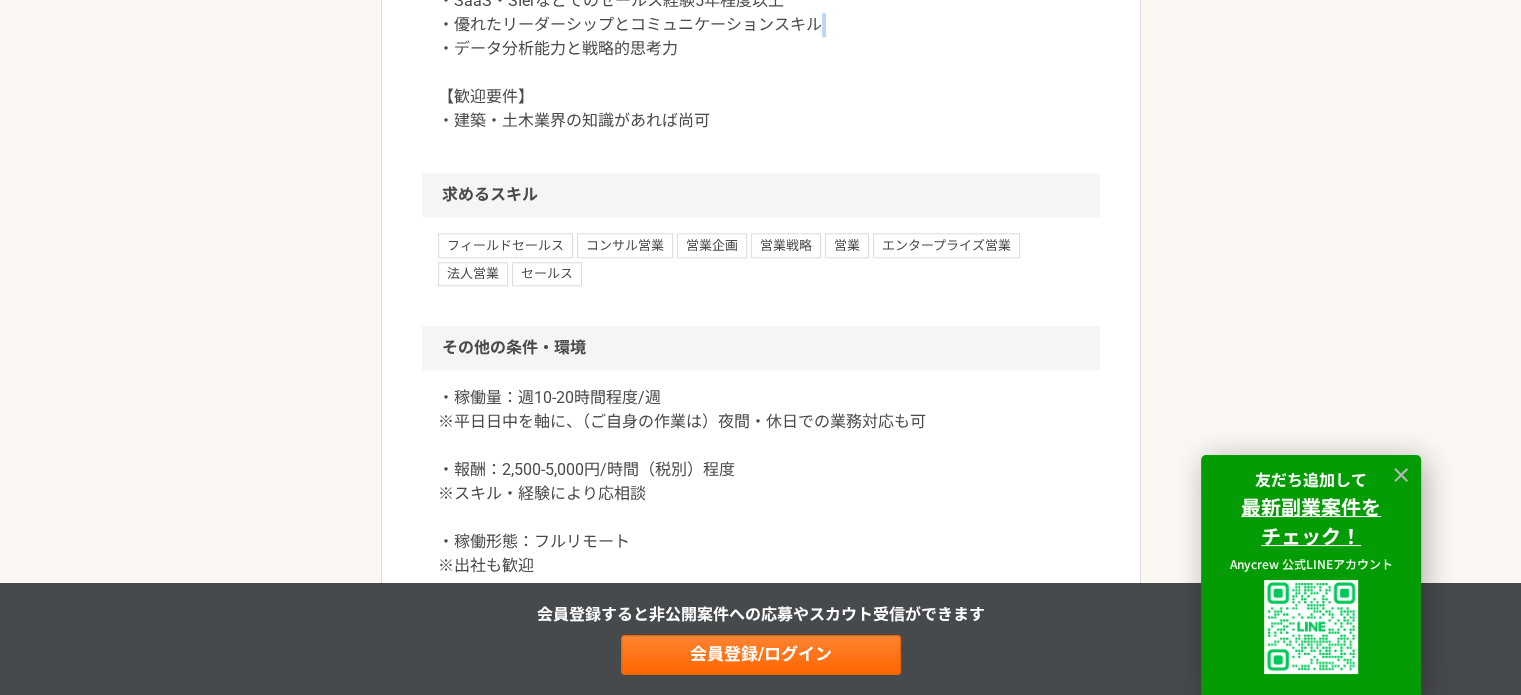 click on "【必須要件】
・SaaS・SIerなどでのセールス経験5年程度以上
・優れたリーダーシップとコミュニケーションスキル
・データ分析能力と戦略的思考力
【歓迎要件】
・建築・土木業界の知識があれば尚可" at bounding box center [761, 49] 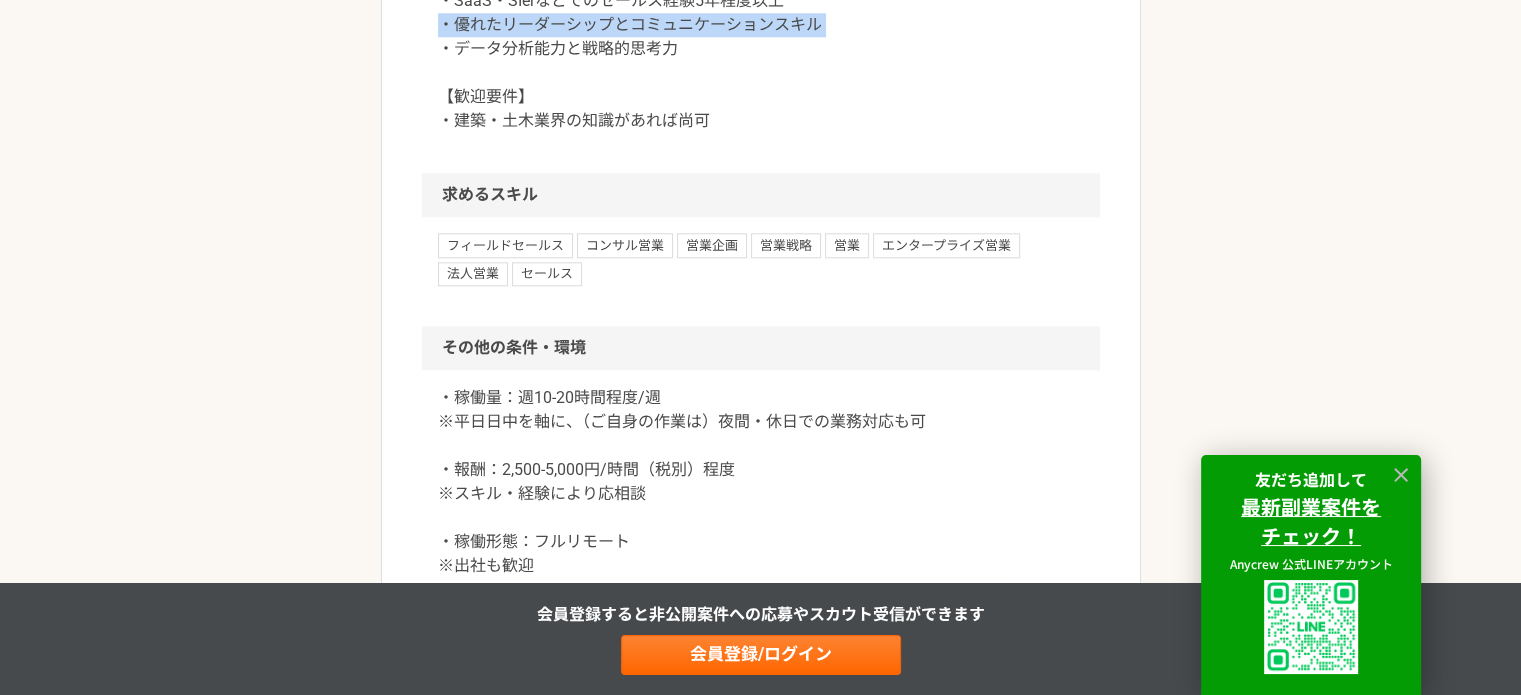 click on "【必須要件】
・SaaS・SIerなどでのセールス経験5年程度以上
・優れたリーダーシップとコミュニケーションスキル
・データ分析能力と戦略的思考力
【歓迎要件】
・建築・土木業界の知識があれば尚可" at bounding box center (761, 49) 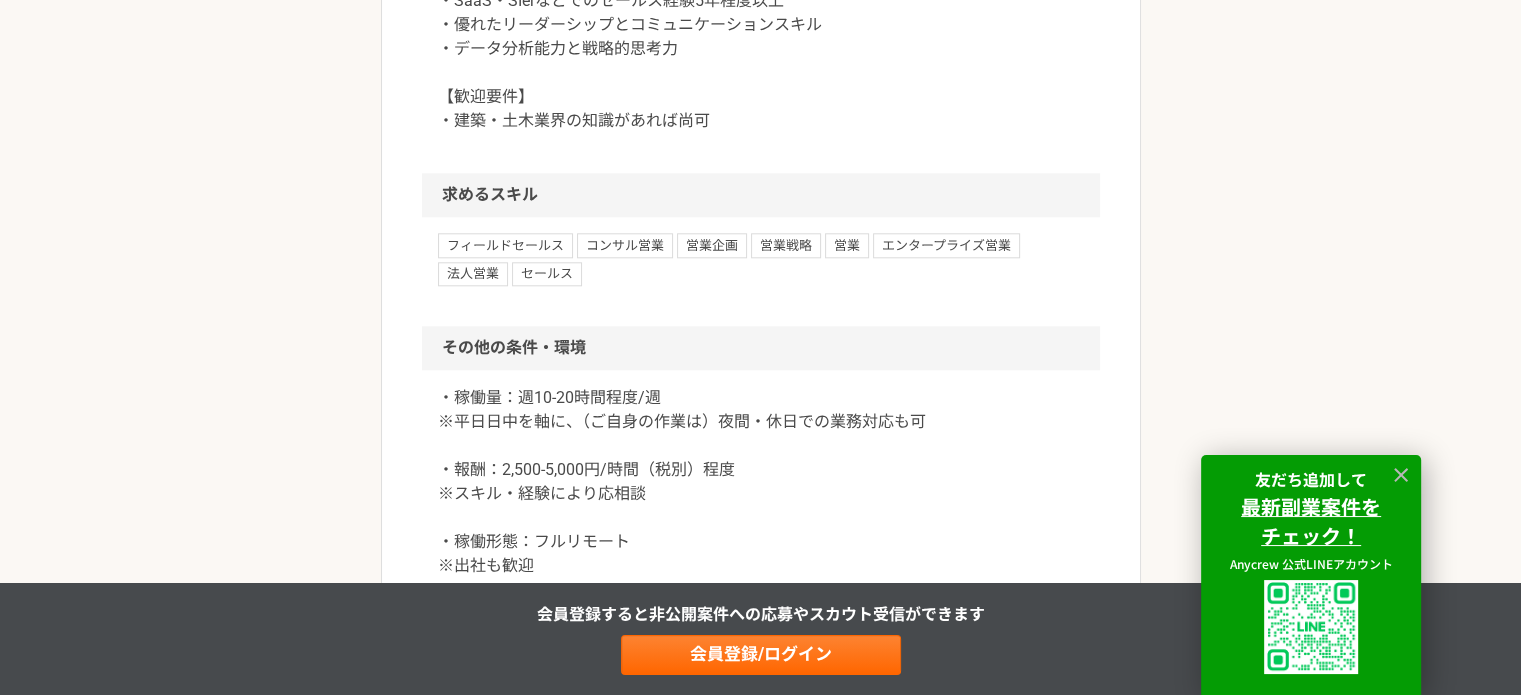 click on "【必須要件】
・SaaS・SIerなどでのセールス経験5年程度以上
・優れたリーダーシップとコミュニケーションスキル
・データ分析能力と戦略的思考力
【歓迎要件】
・建築・土木業界の知識があれば尚可" at bounding box center [761, 49] 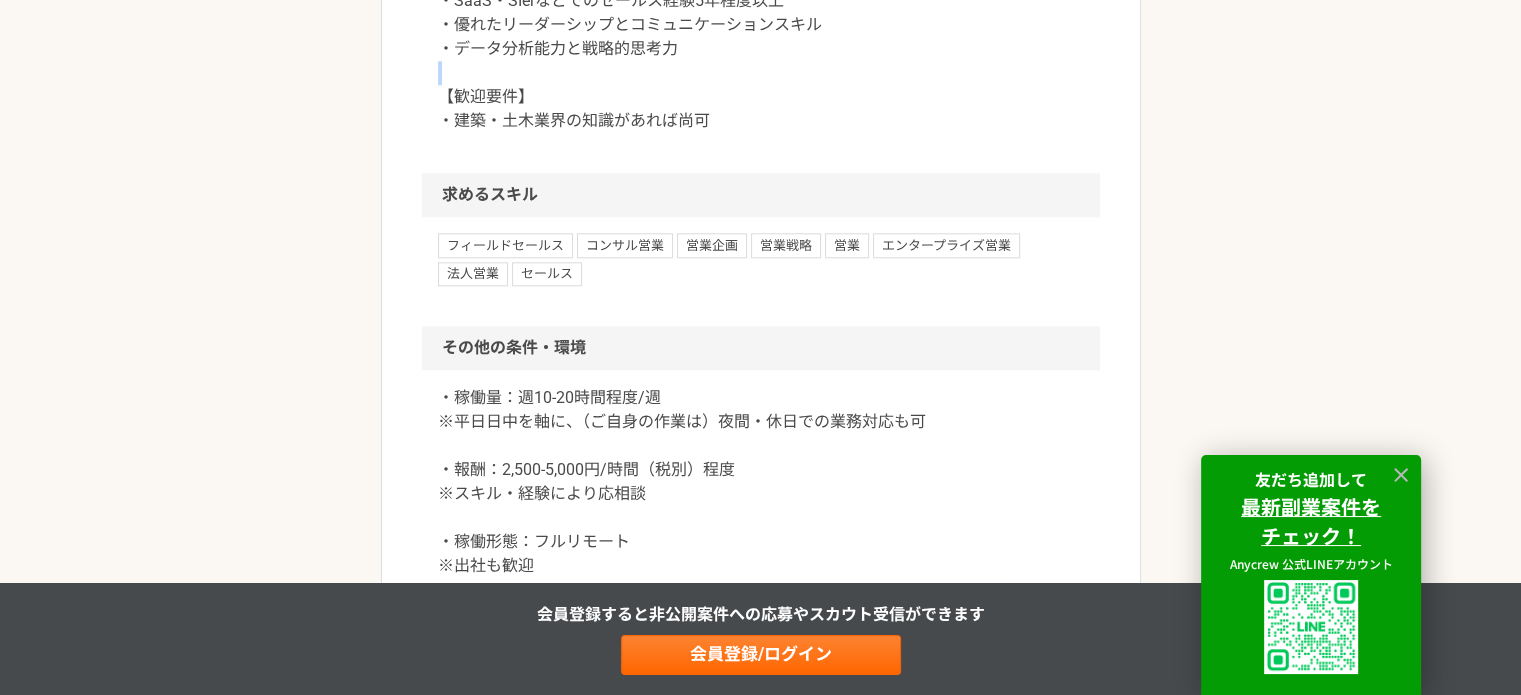 click on "【必須要件】
・SaaS・SIerなどでのセールス経験5年程度以上
・優れたリーダーシップとコミュニケーションスキル
・データ分析能力と戦略的思考力
【歓迎要件】
・建築・土木業界の知識があれば尚可" at bounding box center (761, 49) 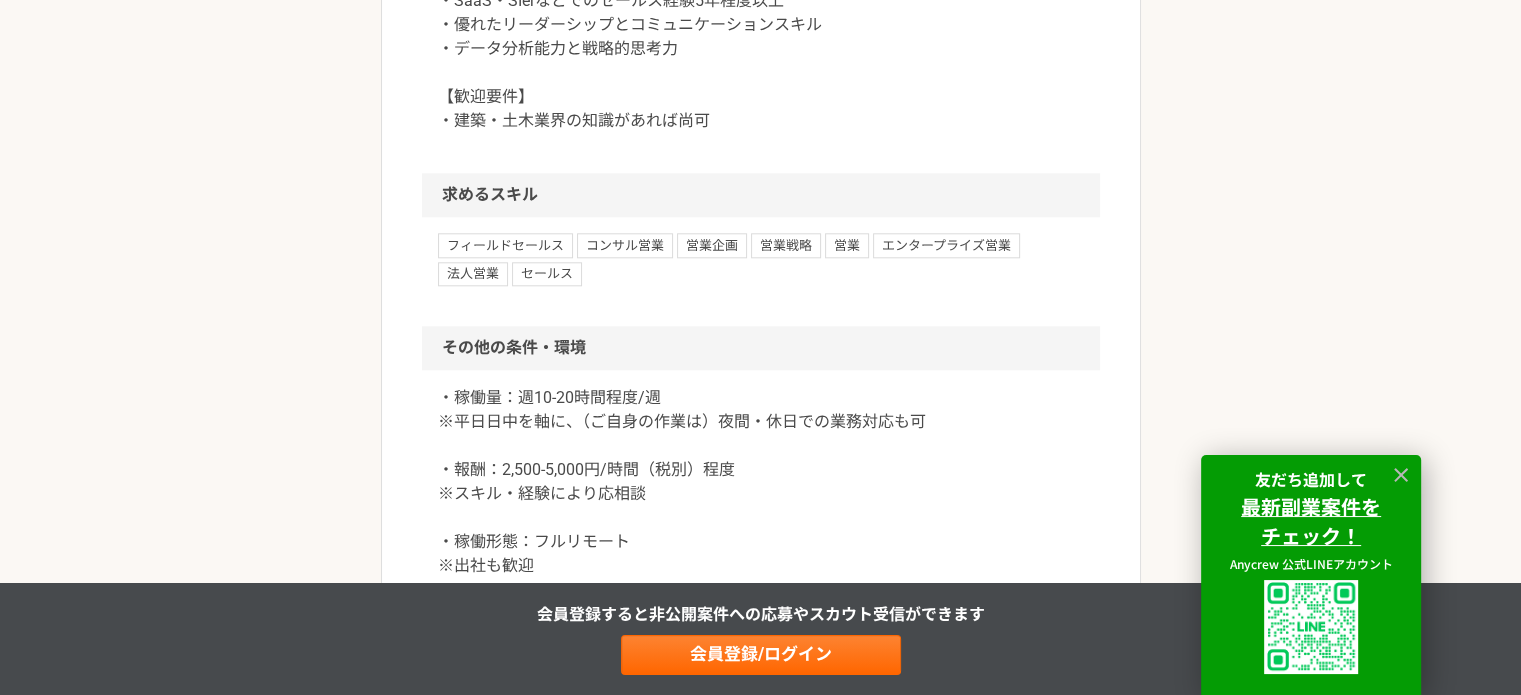 click on "【必須要件】
・SaaS・SIerなどでのセールス経験5年程度以上
・優れたリーダーシップとコミュニケーションスキル
・データ分析能力と戦略的思考力
【歓迎要件】
・建築・土木業界の知識があれば尚可" at bounding box center [761, 61] 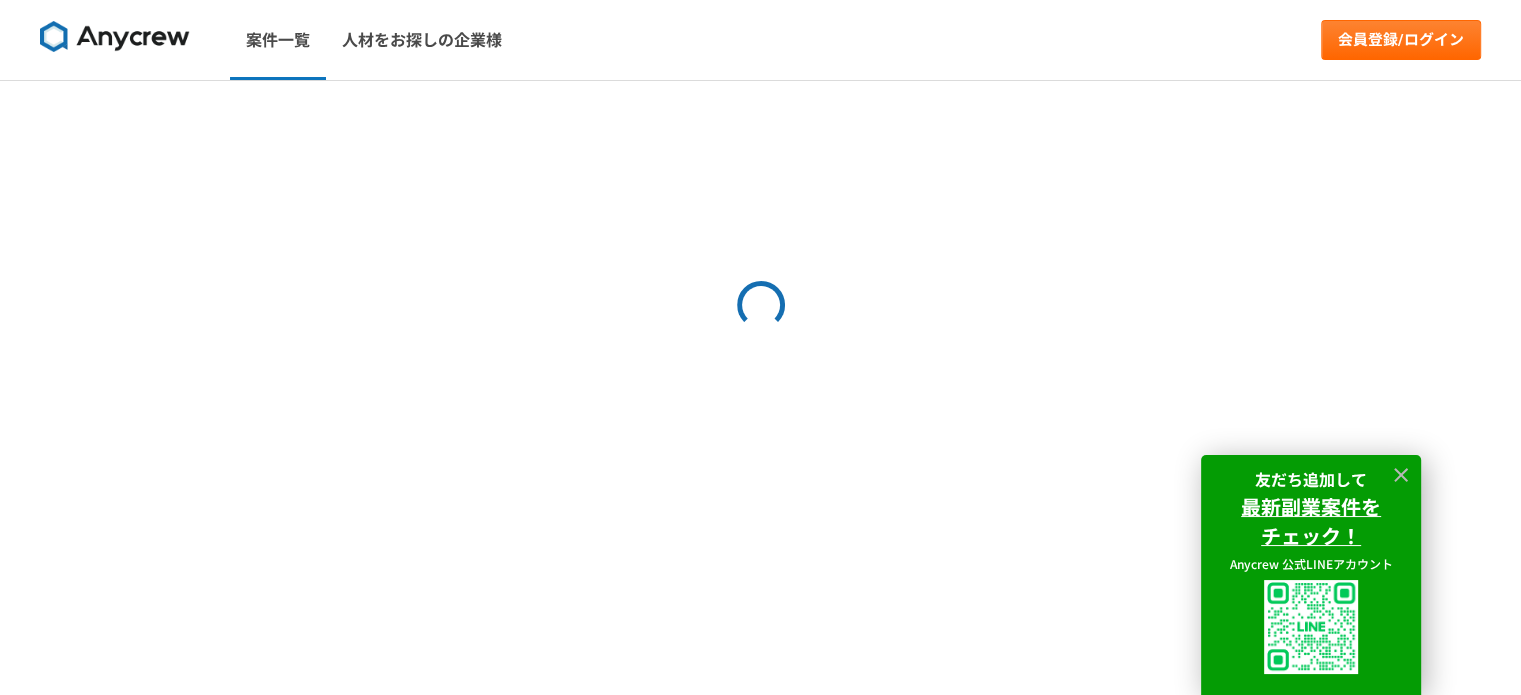 scroll, scrollTop: 0, scrollLeft: 0, axis: both 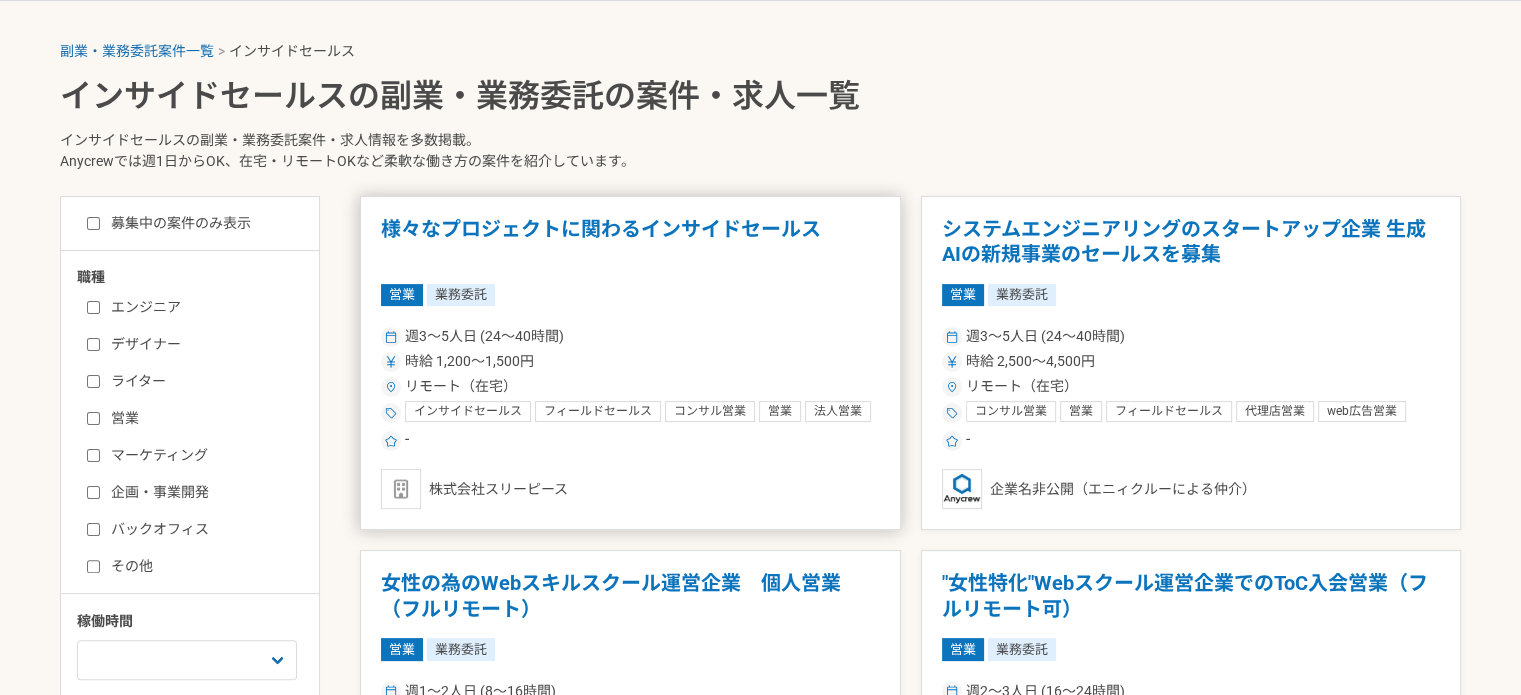 click on "週[NUMBER]〜[NUMBER]人日（[NUMBER]〜[NUMBER]時間） 時給 [PRICE]〜[PRICE]円 リモート（在宅） インサイドセールス フィールドセールス コンサル営業 営業 法人営業 テレアポ -" at bounding box center [630, 387] 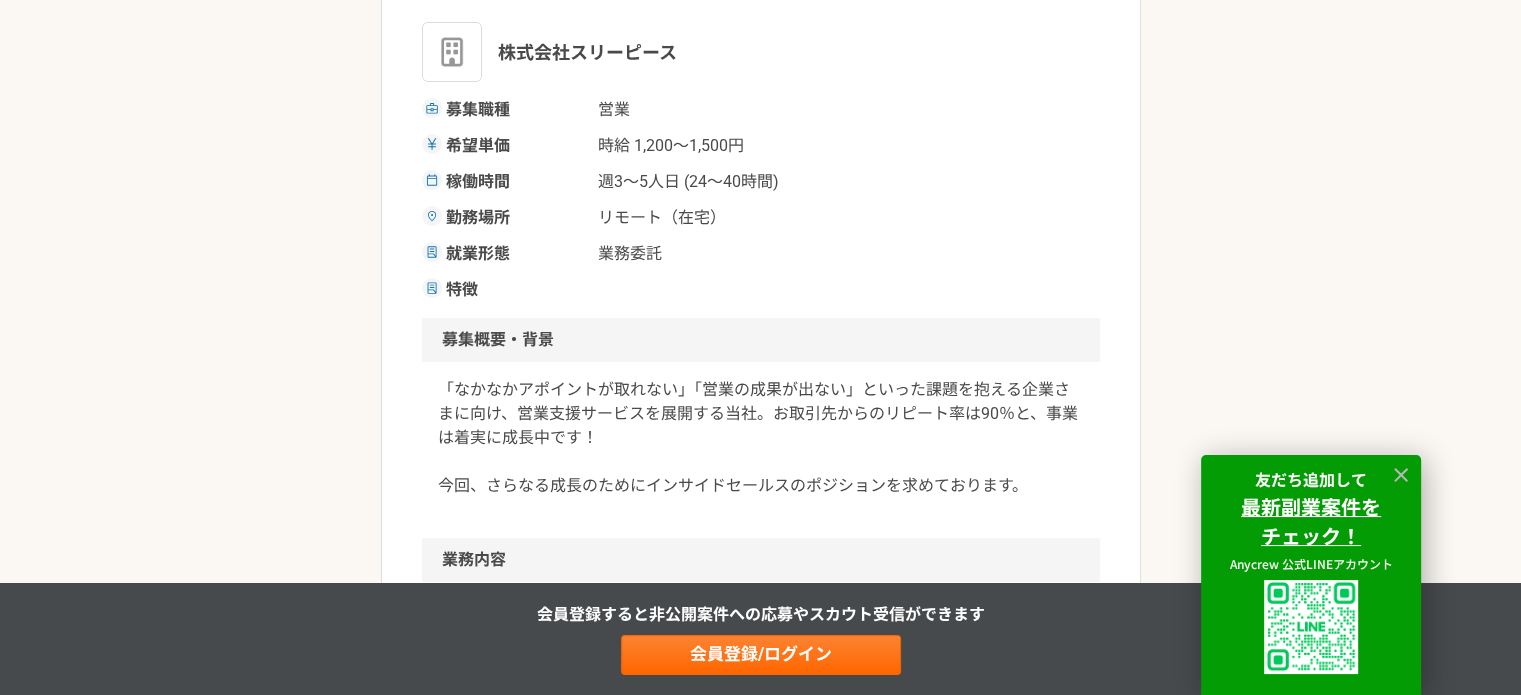 scroll, scrollTop: 400, scrollLeft: 0, axis: vertical 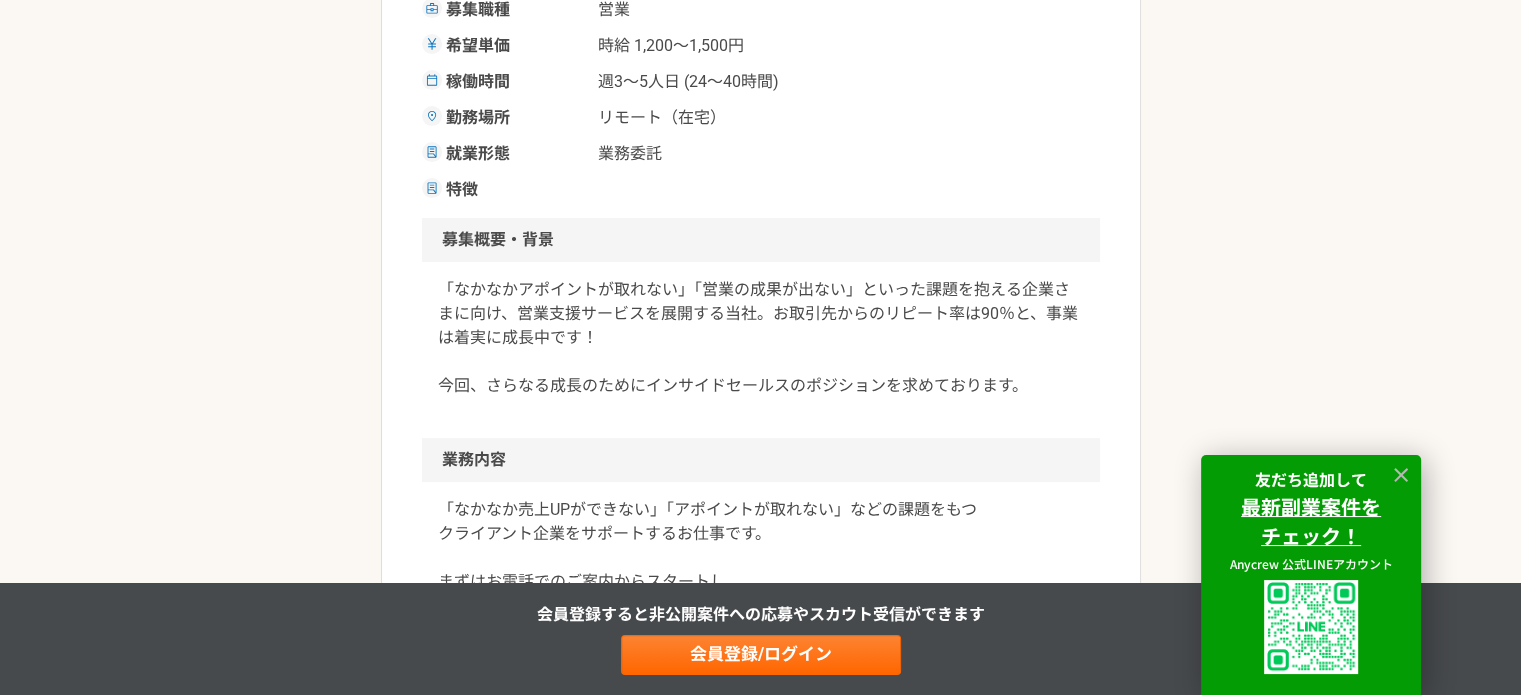 click on "「なかなかアポイントが取れない」「営業の成果が出ない」といった課題を抱える企業さまに向け、営業支援サービスを展開する当社。お取引先からのリピート率は90％と、事業は着実に成長中です！
今回、さらなる成長のためにインサイドセールスのポジションを求めております。" at bounding box center (761, 338) 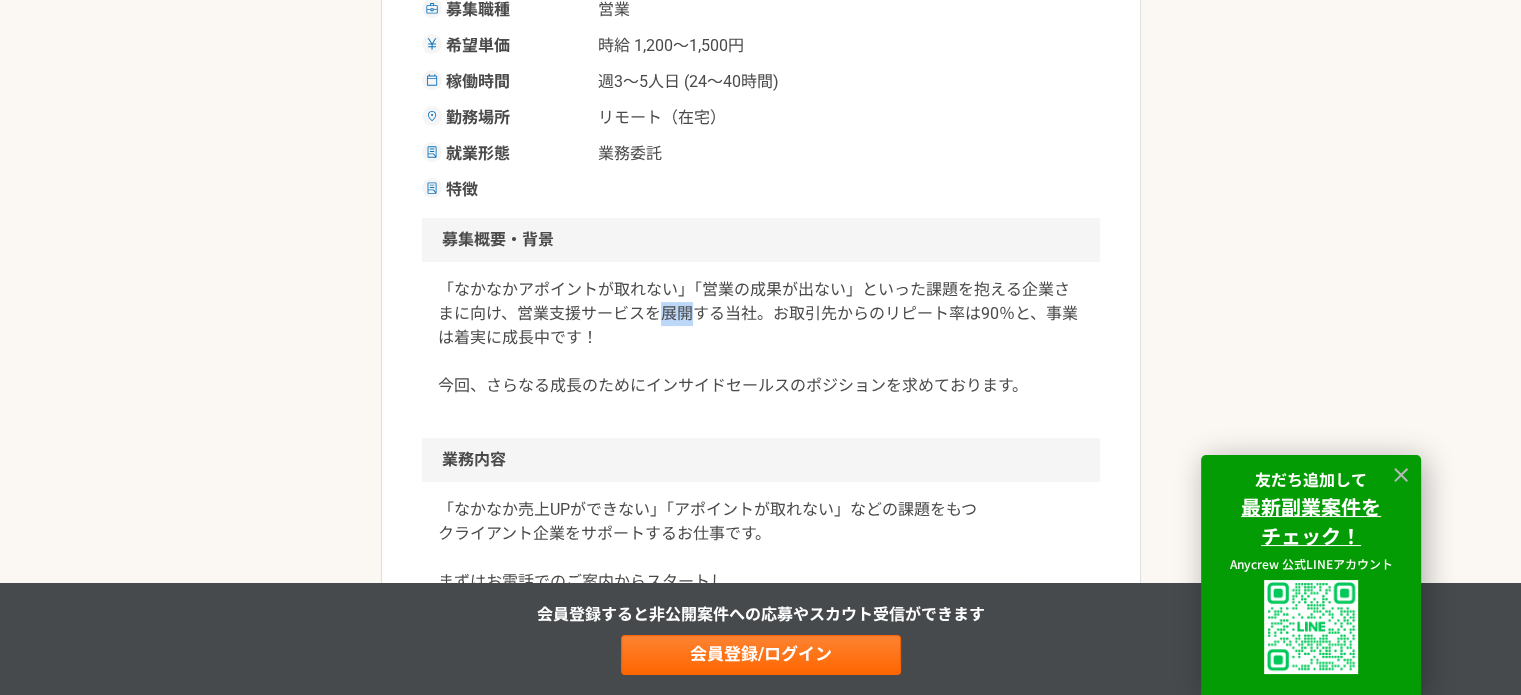 click on "「なかなかアポイントが取れない」「営業の成果が出ない」といった課題を抱える企業さまに向け、営業支援サービスを展開する当社。お取引先からのリピート率は90％と、事業は着実に成長中です！
今回、さらなる成長のためにインサイドセールスのポジションを求めております。" at bounding box center (761, 338) 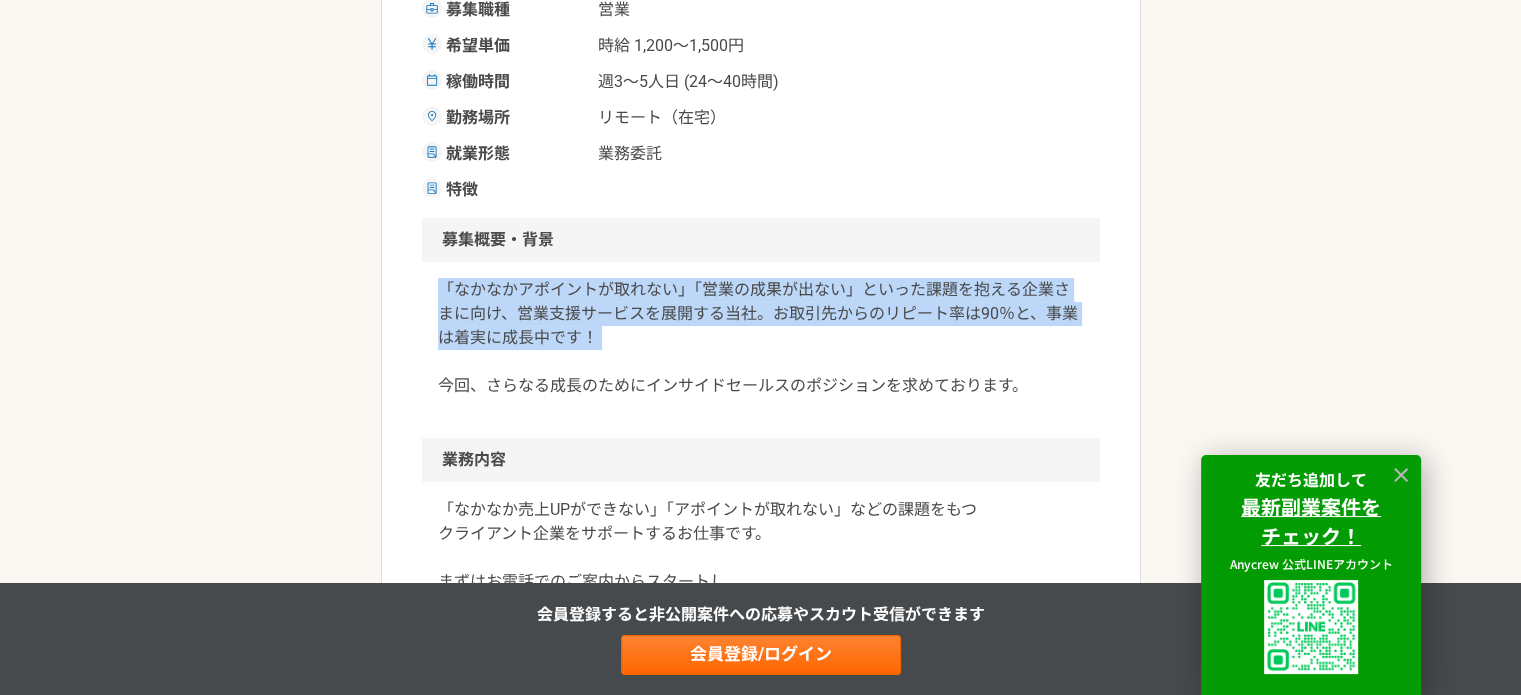 click on "「なかなかアポイントが取れない」「営業の成果が出ない」といった課題を抱える企業さまに向け、営業支援サービスを展開する当社。お取引先からのリピート率は90％と、事業は着実に成長中です！
今回、さらなる成長のためにインサイドセールスのポジションを求めております。" at bounding box center (761, 338) 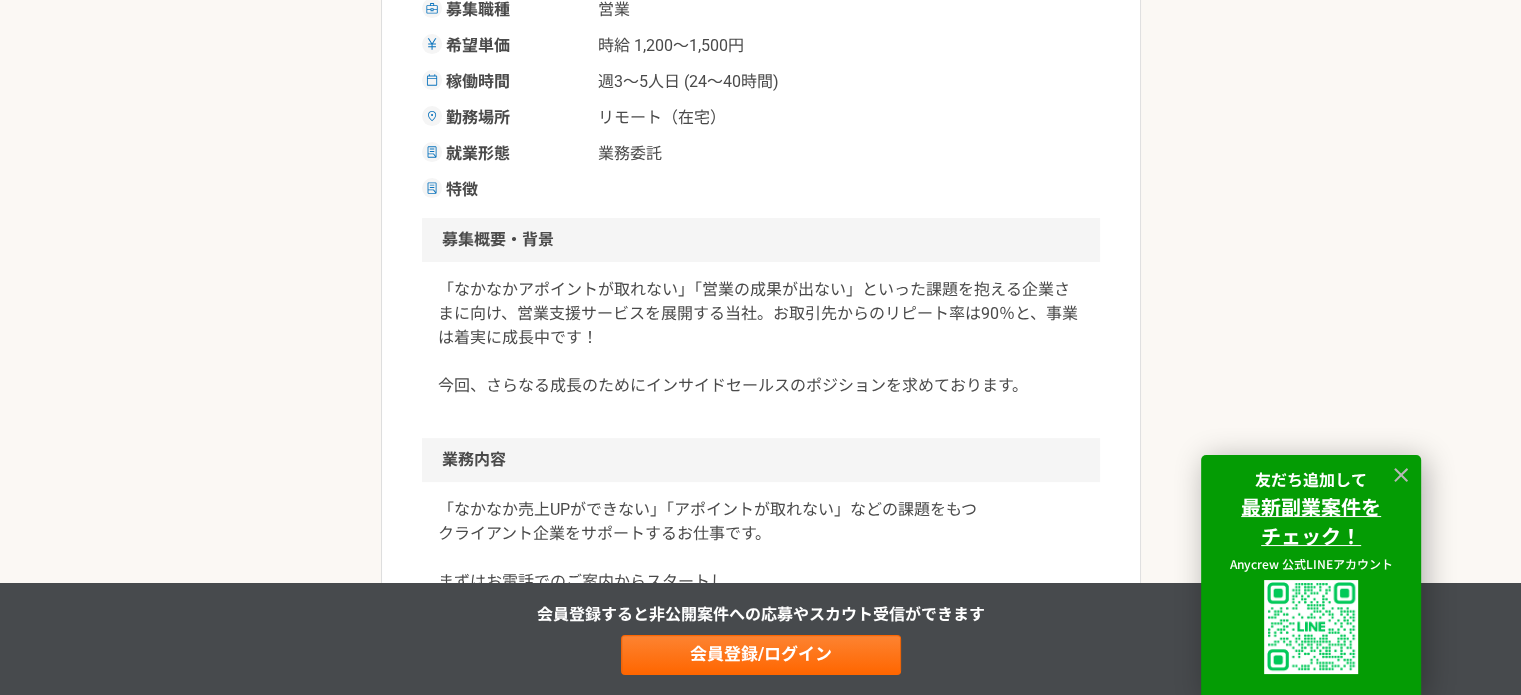click on "「なかなかアポイントが取れない」「営業の成果が出ない」といった課題を抱える企業さまに向け、営業支援サービスを展開する当社。お取引先からのリピート率は90％と、事業は着実に成長中です！
今回、さらなる成長のためにインサイドセールスのポジションを求めております。" at bounding box center (761, 338) 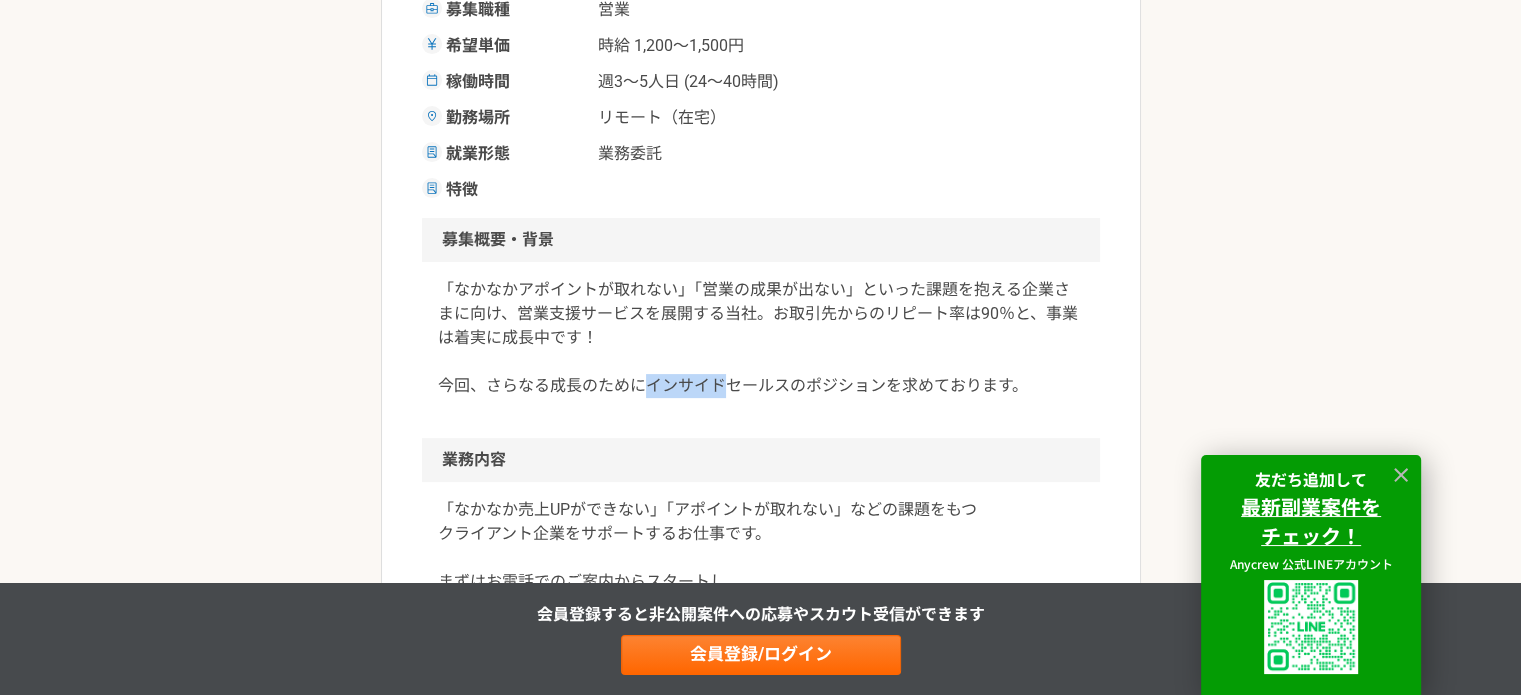 click on "「なかなかアポイントが取れない」「営業の成果が出ない」といった課題を抱える企業さまに向け、営業支援サービスを展開する当社。お取引先からのリピート率は90％と、事業は着実に成長中です！
今回、さらなる成長のためにインサイドセールスのポジションを求めております。" at bounding box center (761, 338) 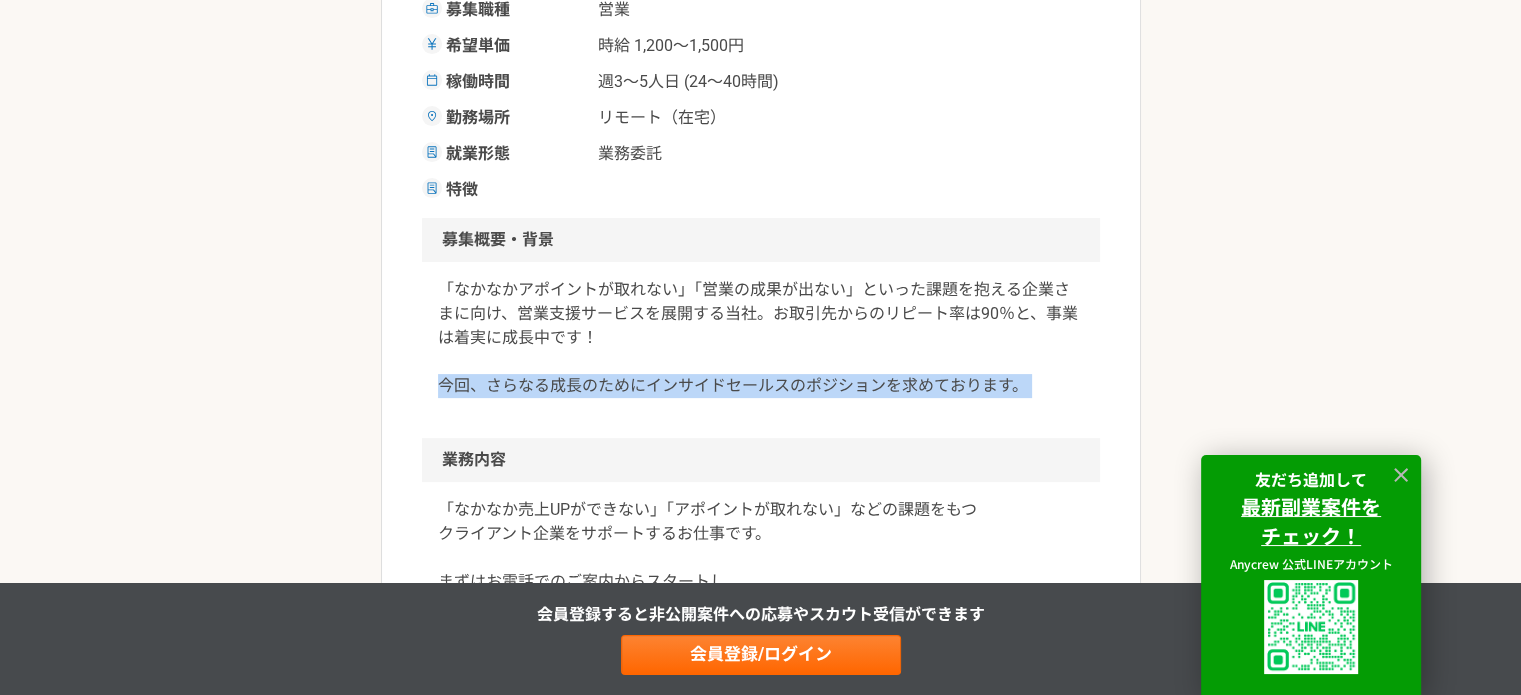 click on "「なかなかアポイントが取れない」「営業の成果が出ない」といった課題を抱える企業さまに向け、営業支援サービスを展開する当社。お取引先からのリピート率は90％と、事業は着実に成長中です！
今回、さらなる成長のためにインサイドセールスのポジションを求めております。" at bounding box center (761, 338) 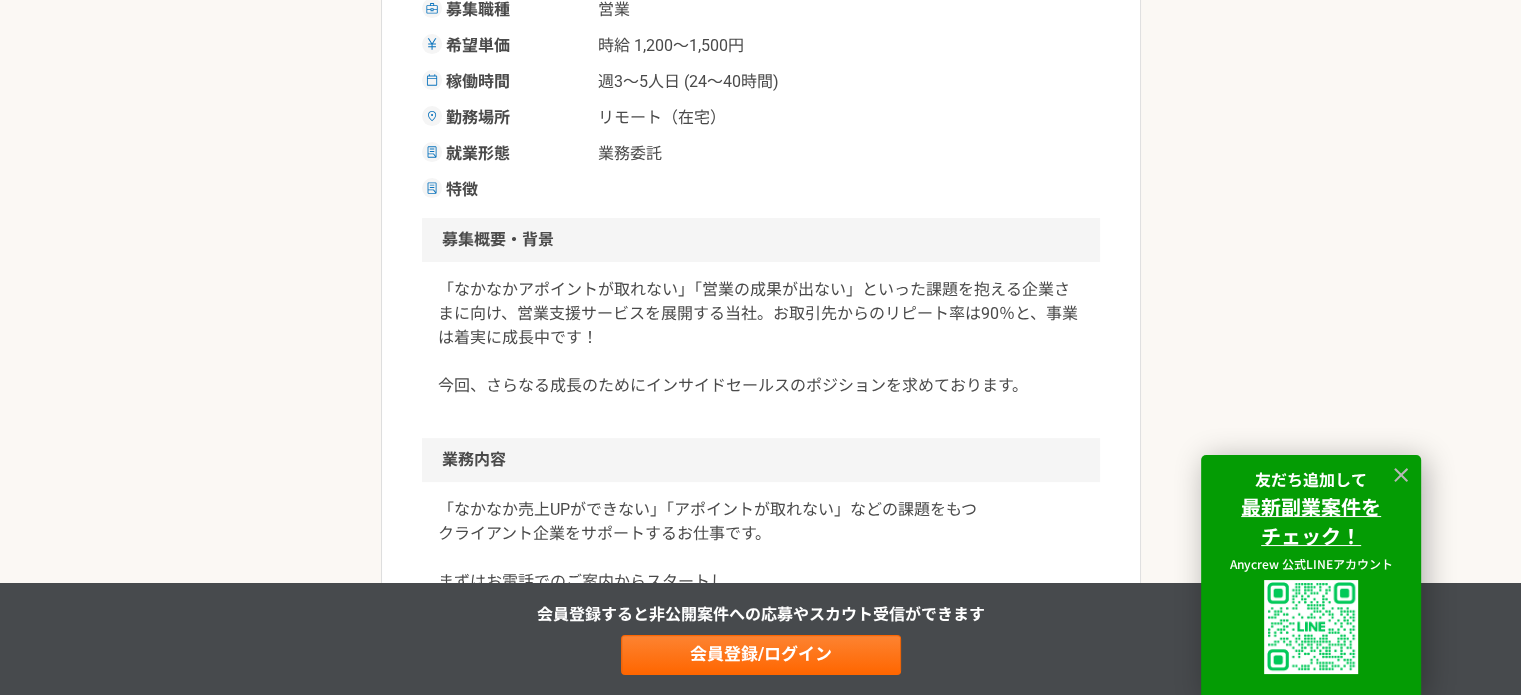 click on "「なかなか売上UPができない」「アポイントが取れない」などの課題をもつ
クライアント企業をサポートするお仕事です。
まずはお電話でのご案内からスタートし、
ゆくゆくは売上UPに悩む企業への改善提案を行う
ディレクション業務にステップアップができます！
＊ 具体的には？ ＊
◆お電話でのご案内対応
┗トークスクリプトもあり、困った時は先輩がサポート
◆プロジェクトの対策案の企画・立案　など
★100％フルリモートのお仕事です！" at bounding box center (761, 666) 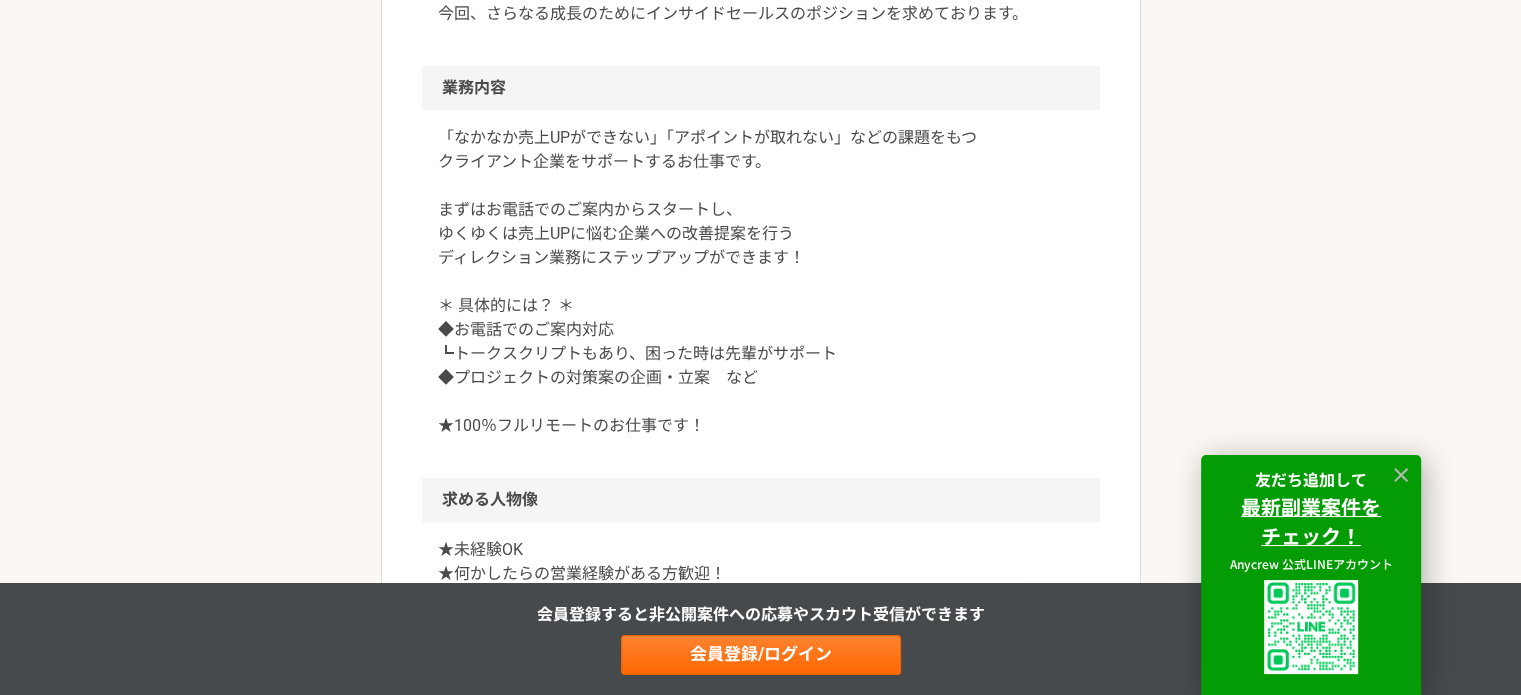 scroll, scrollTop: 800, scrollLeft: 0, axis: vertical 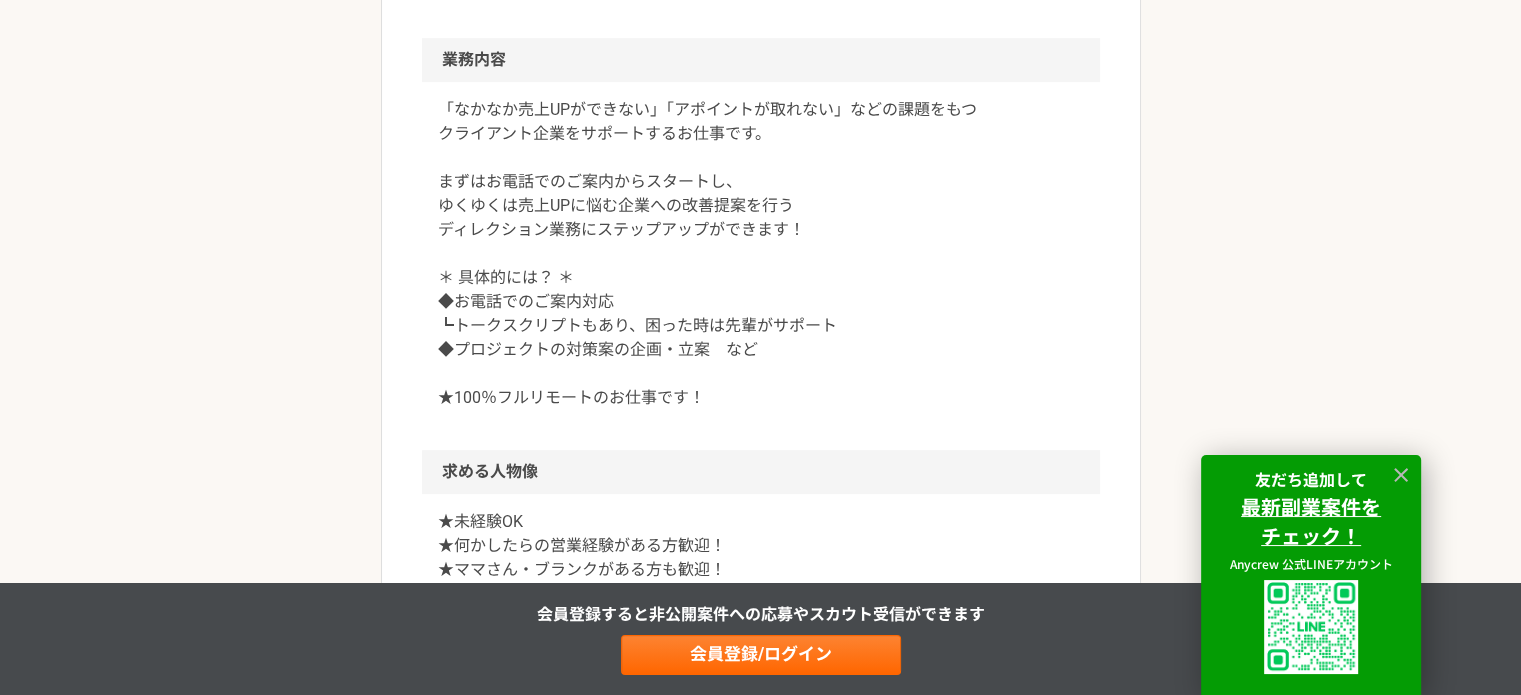 click on "「なかなか売上UPができない」「アポイントが取れない」などの課題をもつ
クライアント企業をサポートするお仕事です。
まずはお電話でのご案内からスタートし、
ゆくゆくは売上UPに悩む企業への改善提案を行う
ディレクション業務にステップアップができます！
＊ 具体的には？ ＊
◆お電話でのご案内対応
┗トークスクリプトもあり、困った時は先輩がサポート
◆プロジェクトの対策案の企画・立案　など
★100％フルリモートのお仕事です！" at bounding box center [761, 254] 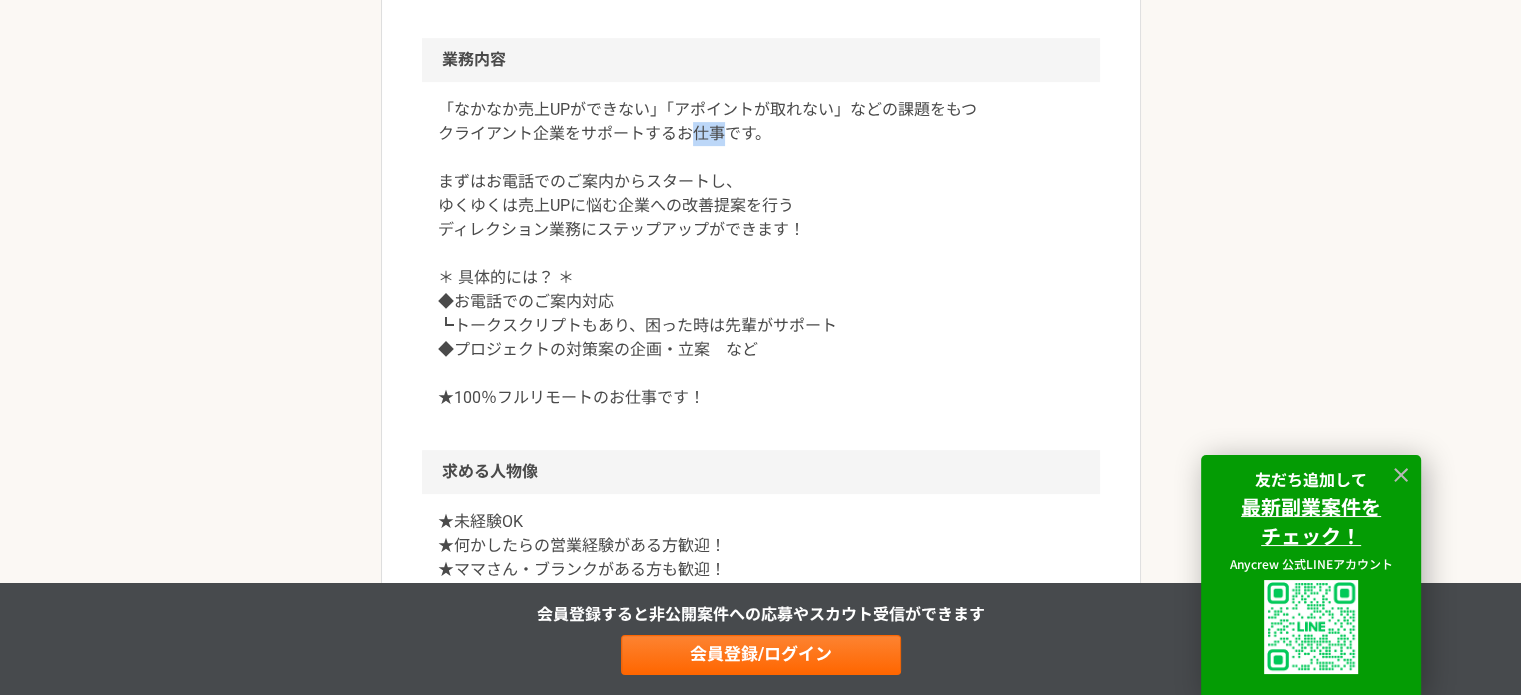 click on "「なかなか売上UPができない」「アポイントが取れない」などの課題をもつ
クライアント企業をサポートするお仕事です。
まずはお電話でのご案内からスタートし、
ゆくゆくは売上UPに悩む企業への改善提案を行う
ディレクション業務にステップアップができます！
＊ 具体的には？ ＊
◆お電話でのご案内対応
┗トークスクリプトもあり、困った時は先輩がサポート
◆プロジェクトの対策案の企画・立案　など
★100％フルリモートのお仕事です！" at bounding box center (761, 254) 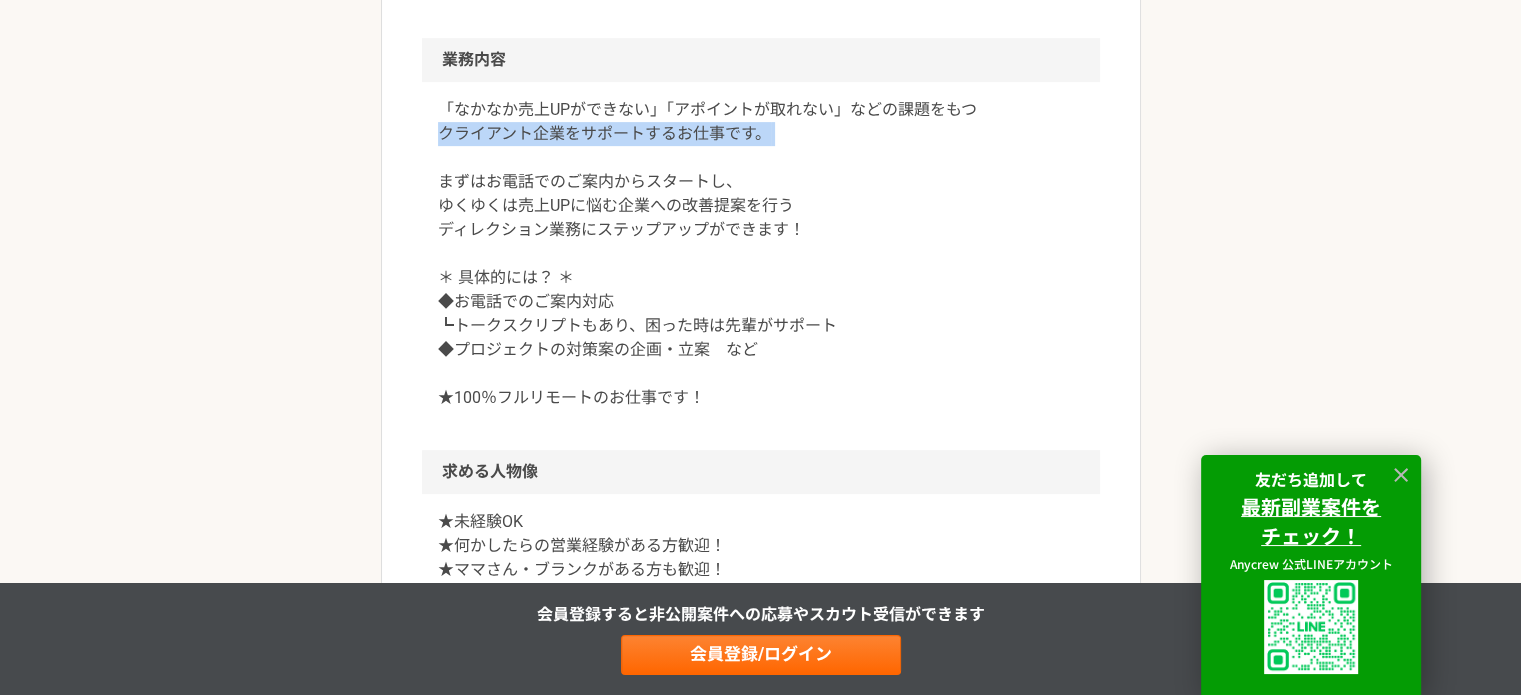 click on "「なかなか売上UPができない」「アポイントが取れない」などの課題をもつ
クライアント企業をサポートするお仕事です。
まずはお電話でのご案内からスタートし、
ゆくゆくは売上UPに悩む企業への改善提案を行う
ディレクション業務にステップアップができます！
＊ 具体的には？ ＊
◆お電話でのご案内対応
┗トークスクリプトもあり、困った時は先輩がサポート
◆プロジェクトの対策案の企画・立案　など
★100％フルリモートのお仕事です！" at bounding box center [761, 254] 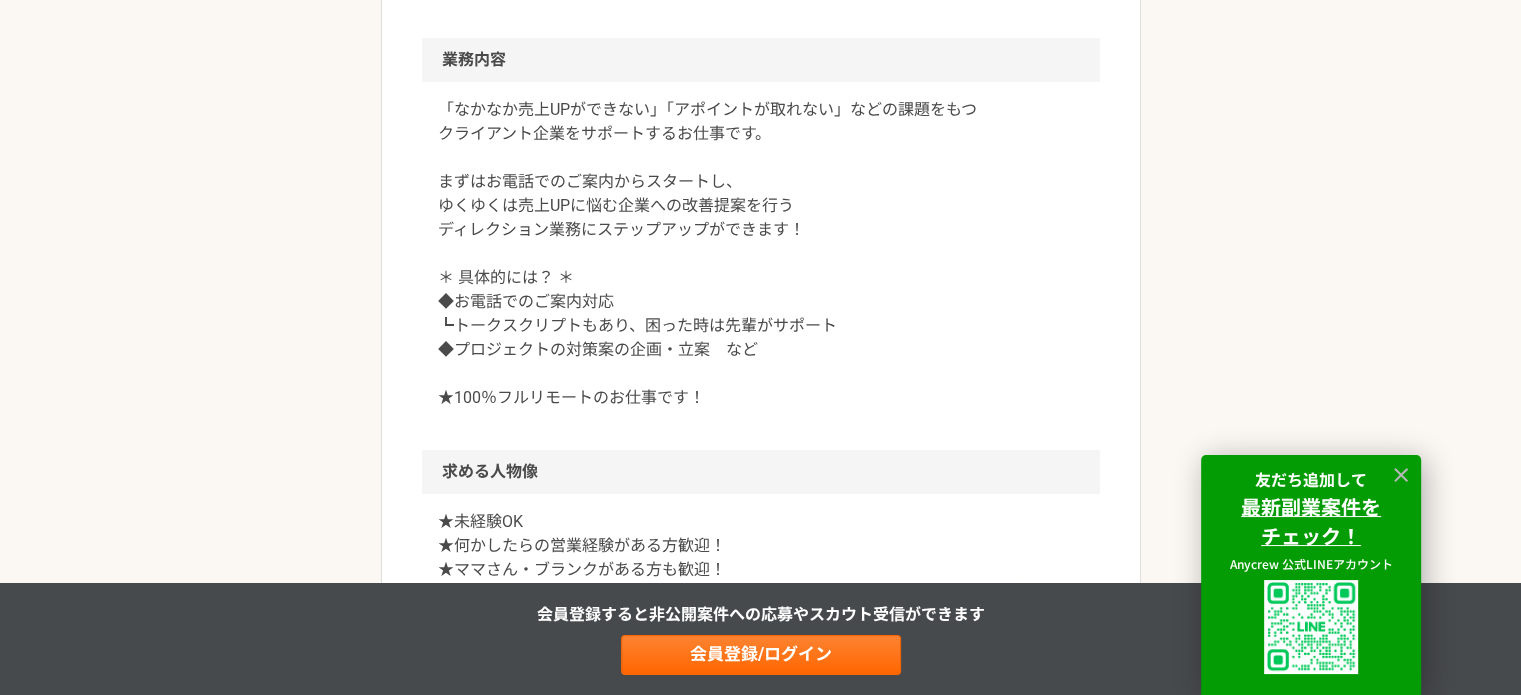 click on "「なかなか売上UPができない」「アポイントが取れない」などの課題をもつ
クライアント企業をサポートするお仕事です。
まずはお電話でのご案内からスタートし、
ゆくゆくは売上UPに悩む企業への改善提案を行う
ディレクション業務にステップアップができます！
＊ 具体的には？ ＊
◆お電話でのご案内対応
┗トークスクリプトもあり、困った時は先輩がサポート
◆プロジェクトの対策案の企画・立案　など
★100％フルリモートのお仕事です！" at bounding box center [761, 254] 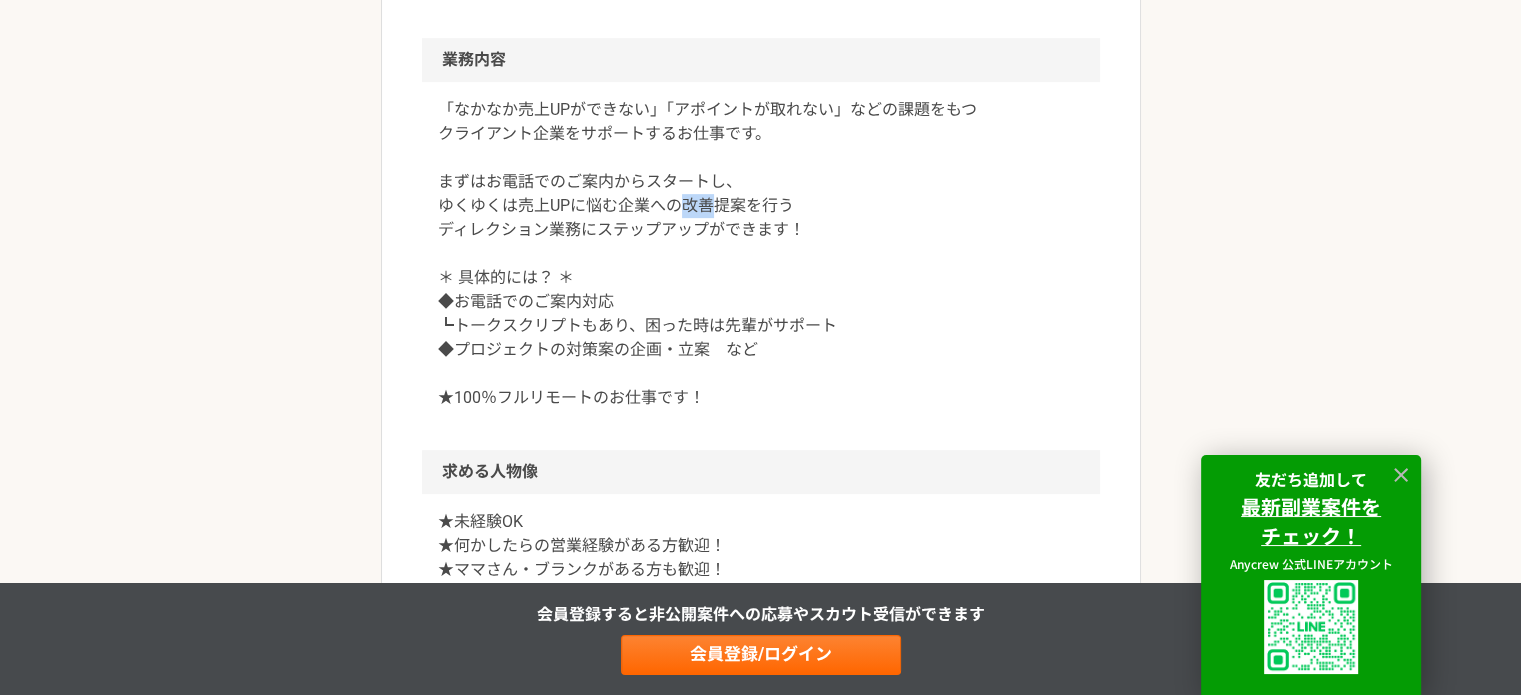 click on "「なかなか売上UPができない」「アポイントが取れない」などの課題をもつ
クライアント企業をサポートするお仕事です。
まずはお電話でのご案内からスタートし、
ゆくゆくは売上UPに悩む企業への改善提案を行う
ディレクション業務にステップアップができます！
＊ 具体的には？ ＊
◆お電話でのご案内対応
┗トークスクリプトもあり、困った時は先輩がサポート
◆プロジェクトの対策案の企画・立案　など
★100％フルリモートのお仕事です！" at bounding box center [761, 254] 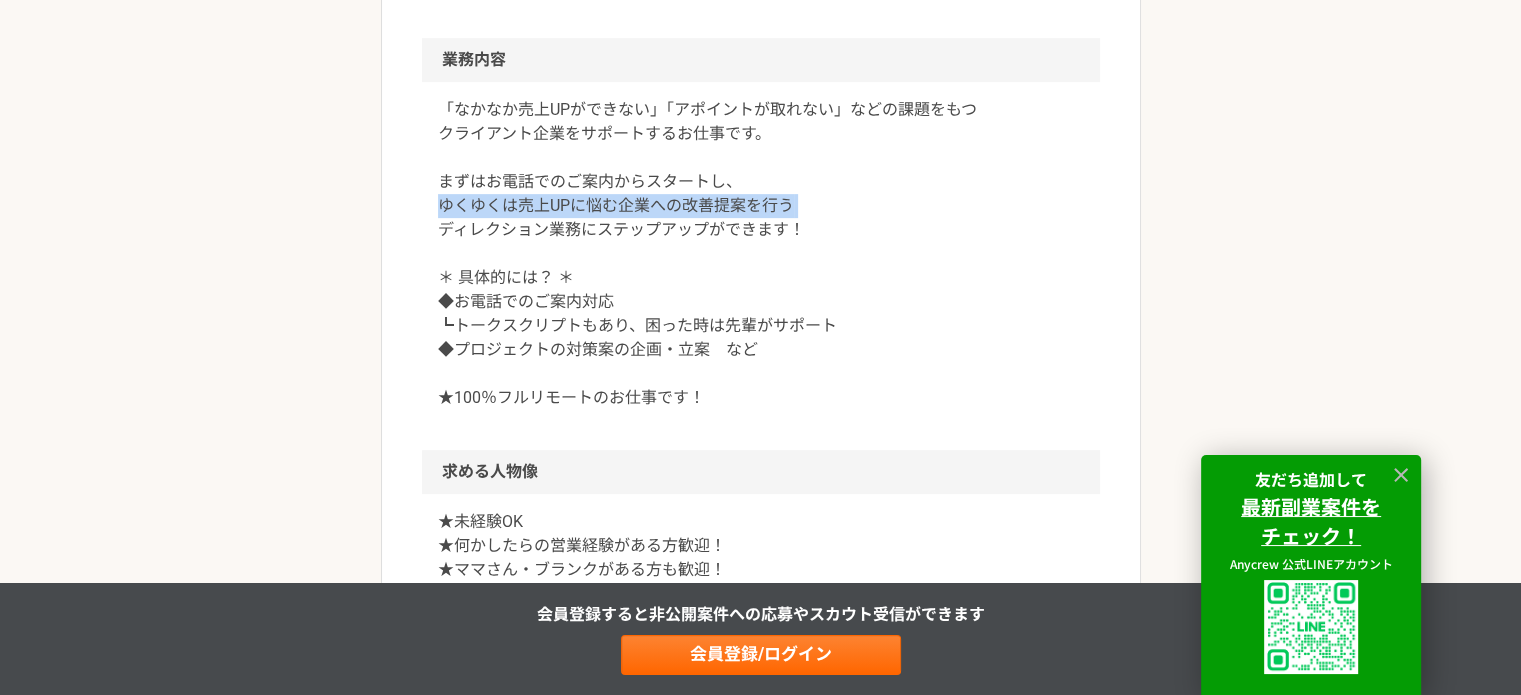 click on "「なかなか売上UPができない」「アポイントが取れない」などの課題をもつ
クライアント企業をサポートするお仕事です。
まずはお電話でのご案内からスタートし、
ゆくゆくは売上UPに悩む企業への改善提案を行う
ディレクション業務にステップアップができます！
＊ 具体的には？ ＊
◆お電話でのご案内対応
┗トークスクリプトもあり、困った時は先輩がサポート
◆プロジェクトの対策案の企画・立案　など
★100％フルリモートのお仕事です！" at bounding box center (761, 254) 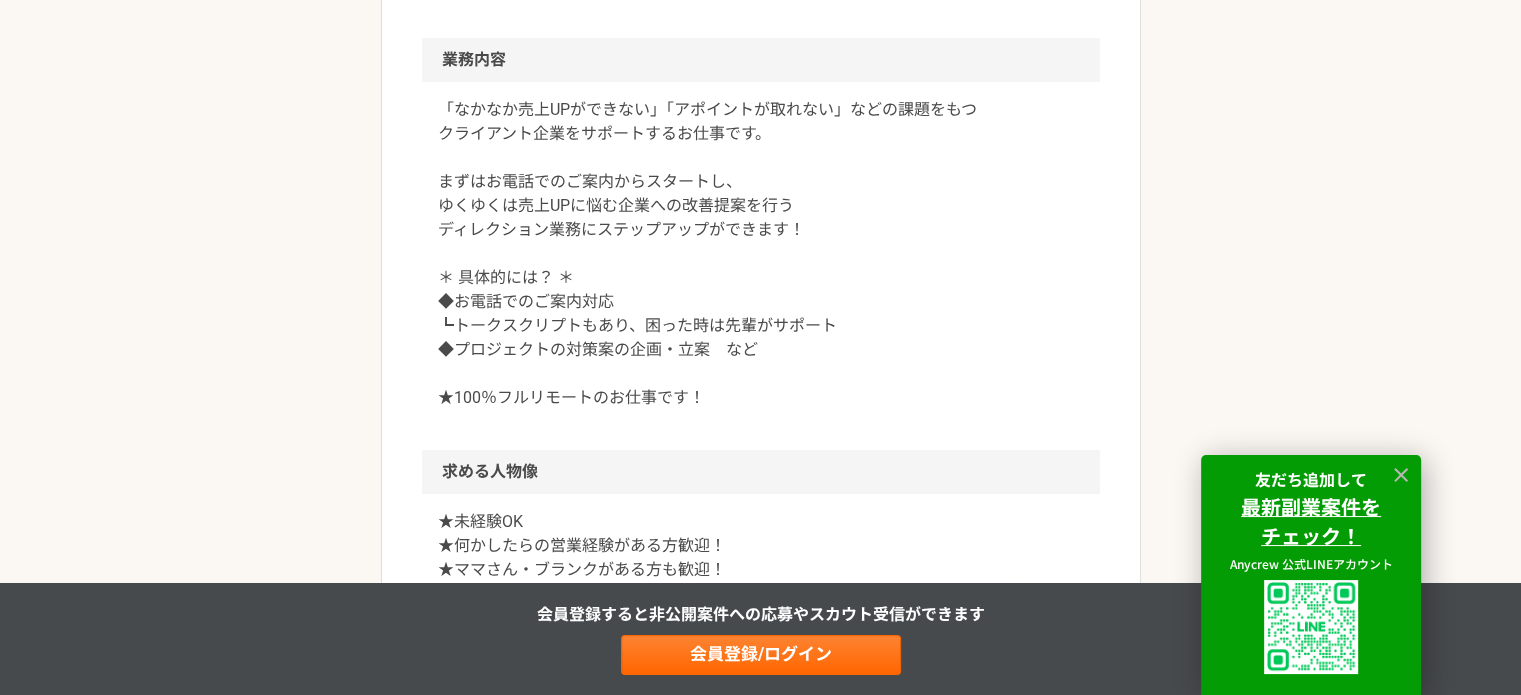 click on "「なかなか売上UPができない」「アポイントが取れない」などの課題をもつ
クライアント企業をサポートするお仕事です。
まずはお電話でのご案内からスタートし、
ゆくゆくは売上UPに悩む企業への改善提案を行う
ディレクション業務にステップアップができます！
＊ 具体的には？ ＊
◆お電話でのご案内対応
┗トークスクリプトもあり、困った時は先輩がサポート
◆プロジェクトの対策案の企画・立案　など
★100％フルリモートのお仕事です！" at bounding box center [761, 254] 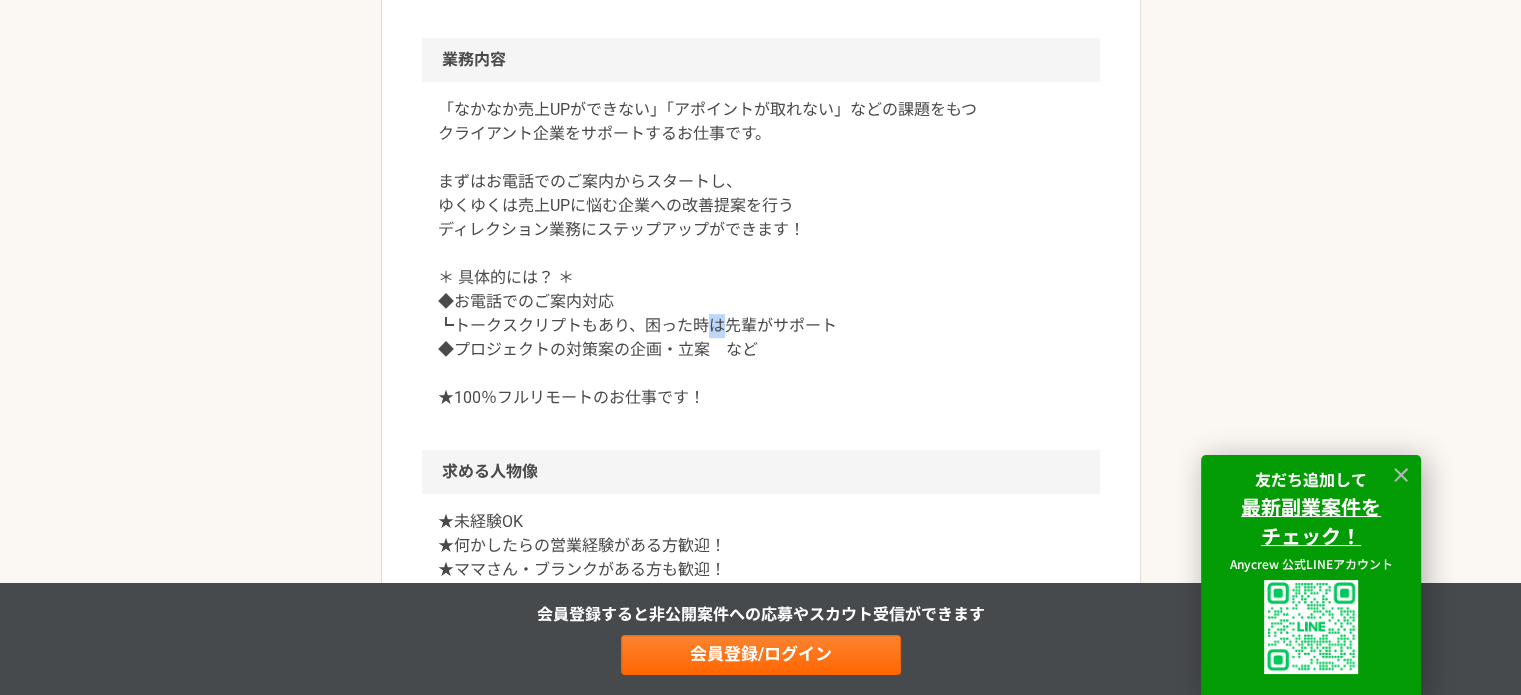 click on "「なかなか売上UPができない」「アポイントが取れない」などの課題をもつ
クライアント企業をサポートするお仕事です。
まずはお電話でのご案内からスタートし、
ゆくゆくは売上UPに悩む企業への改善提案を行う
ディレクション業務にステップアップができます！
＊ 具体的には？ ＊
◆お電話でのご案内対応
┗トークスクリプトもあり、困った時は先輩がサポート
◆プロジェクトの対策案の企画・立案　など
★100％フルリモートのお仕事です！" at bounding box center [761, 254] 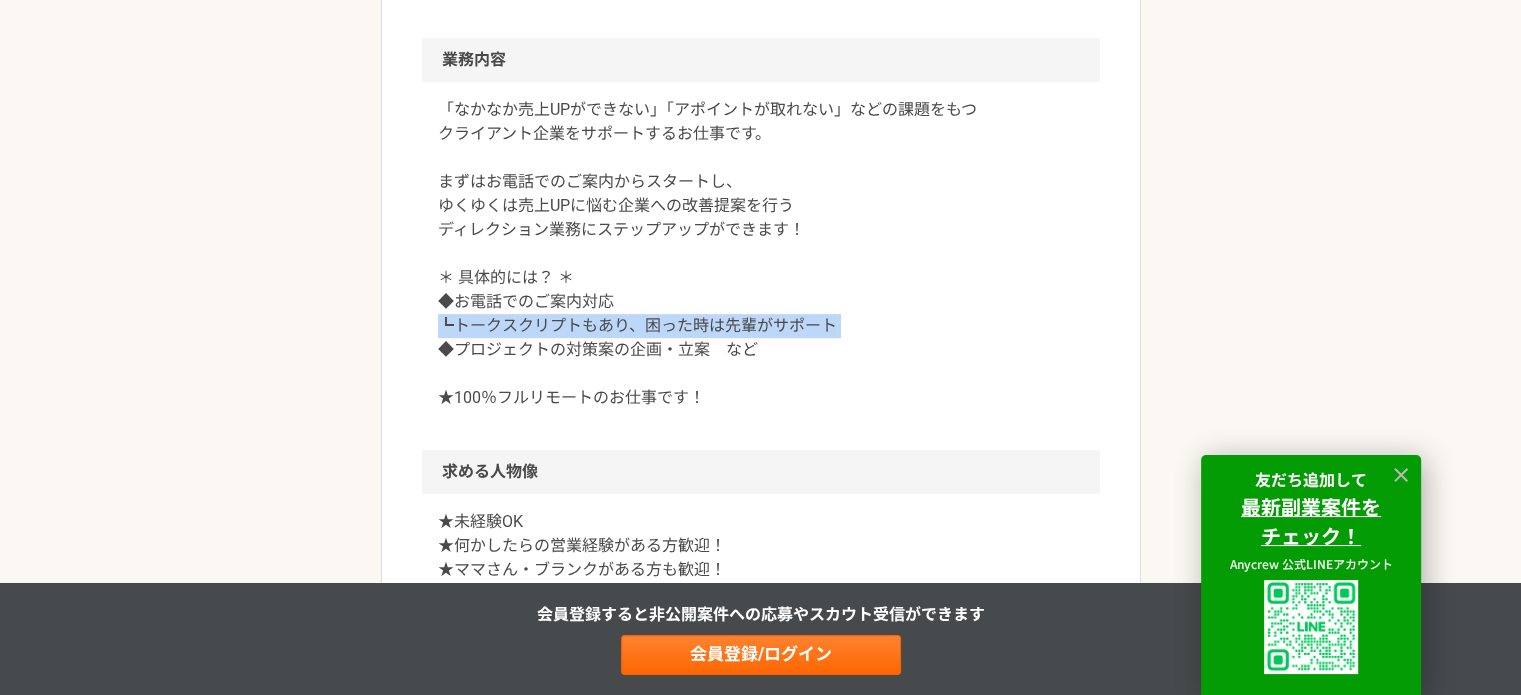 click on "「なかなか売上UPができない」「アポイントが取れない」などの課題をもつ
クライアント企業をサポートするお仕事です。
まずはお電話でのご案内からスタートし、
ゆくゆくは売上UPに悩む企業への改善提案を行う
ディレクション業務にステップアップができます！
＊ 具体的には？ ＊
◆お電話でのご案内対応
┗トークスクリプトもあり、困った時は先輩がサポート
◆プロジェクトの対策案の企画・立案　など
★100％フルリモートのお仕事です！" at bounding box center [761, 254] 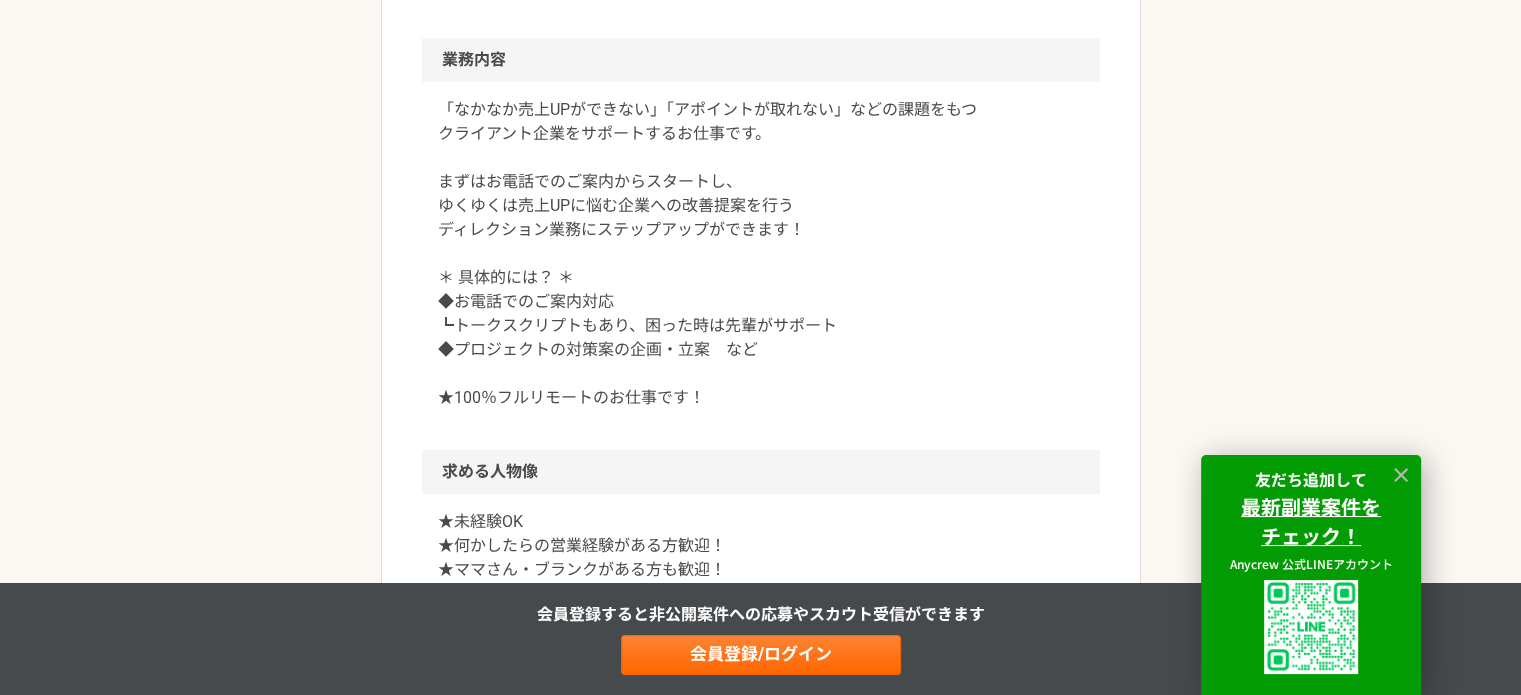 click on "「なかなか売上UPができない」「アポイントが取れない」などの課題をもつ
クライアント企業をサポートするお仕事です。
まずはお電話でのご案内からスタートし、
ゆくゆくは売上UPに悩む企業への改善提案を行う
ディレクション業務にステップアップができます！
＊ 具体的には？ ＊
◆お電話でのご案内対応
┗トークスクリプトもあり、困った時は先輩がサポート
◆プロジェクトの対策案の企画・立案　など
★100％フルリモートのお仕事です！" at bounding box center [761, 254] 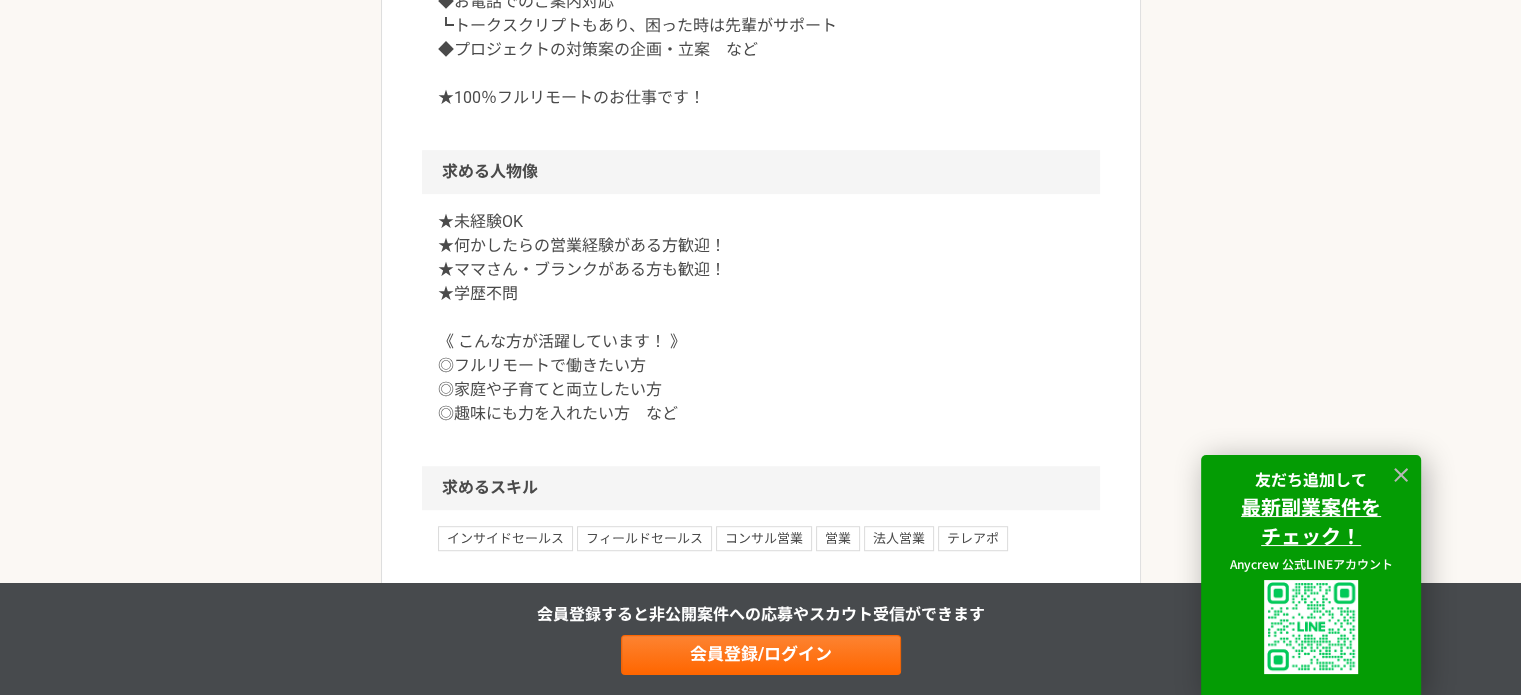click on "★未経験OK
★何かしたらの営業経験がある方歓迎！
★ママさん・ブランクがある方も歓迎！
★学歴不問
《 こんな方が活躍しています！ 》
◎フルリモートで働きたい方
◎家庭や子育てと両立したい方
◎趣味にも力を入れたい方　など" at bounding box center [761, 318] 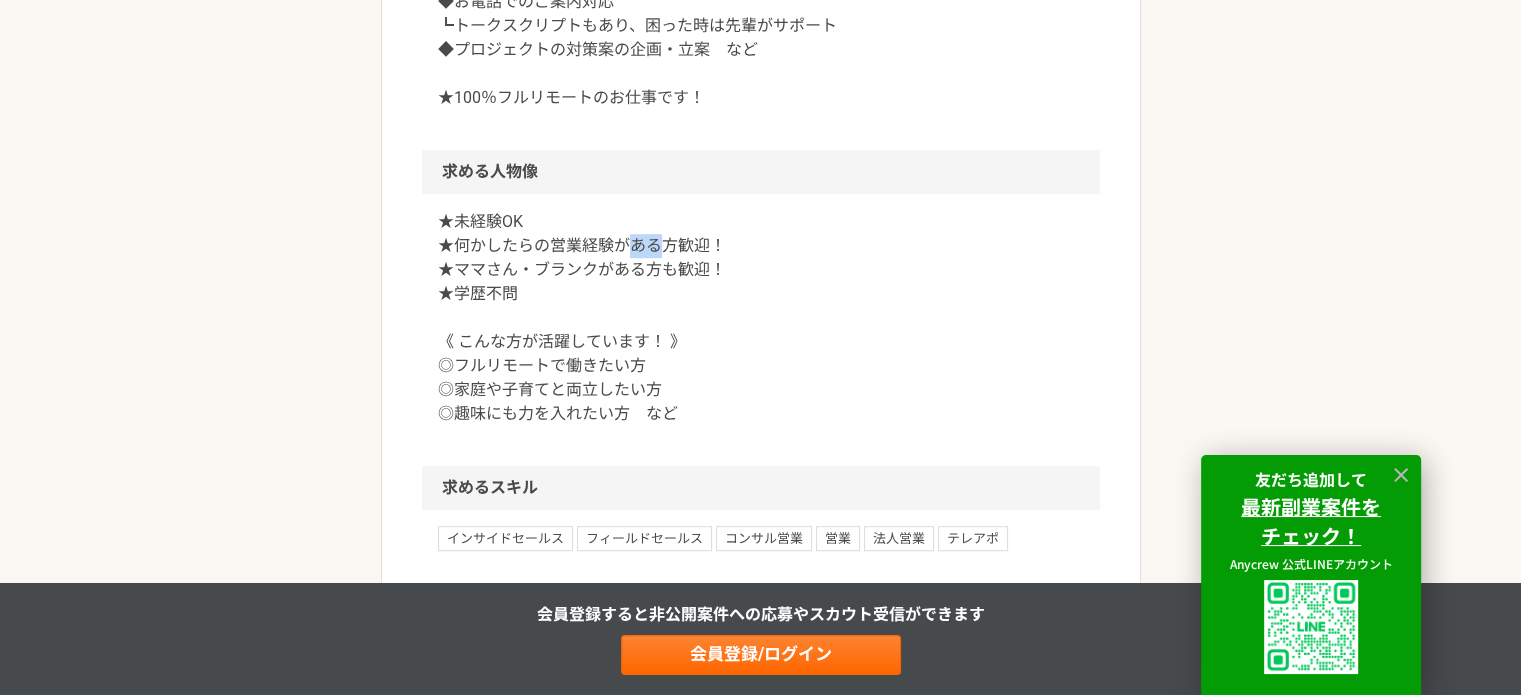 click on "★未経験OK
★何かしたらの営業経験がある方歓迎！
★ママさん・ブランクがある方も歓迎！
★学歴不問
《 こんな方が活躍しています！ 》
◎フルリモートで働きたい方
◎家庭や子育てと両立したい方
◎趣味にも力を入れたい方　など" at bounding box center (761, 318) 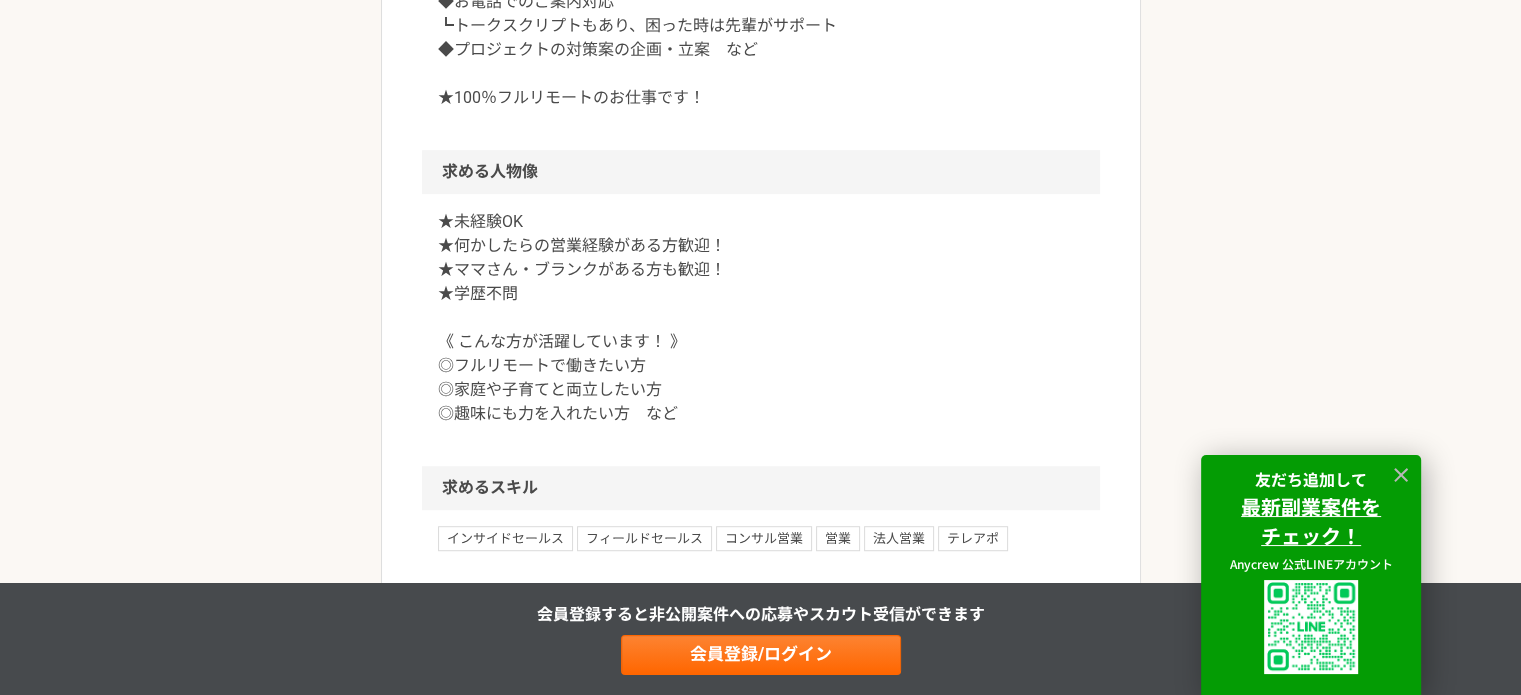 click at bounding box center (760, 2800) 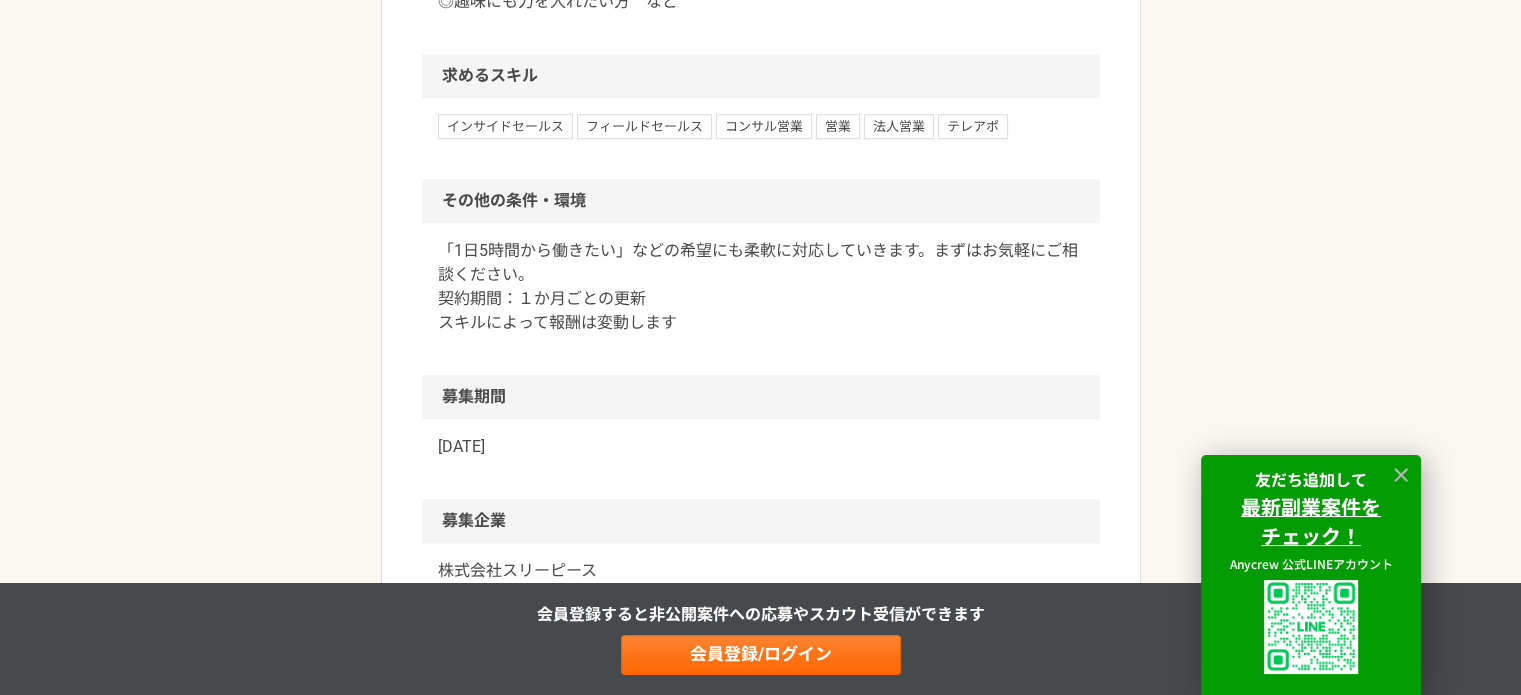 scroll, scrollTop: 1500, scrollLeft: 0, axis: vertical 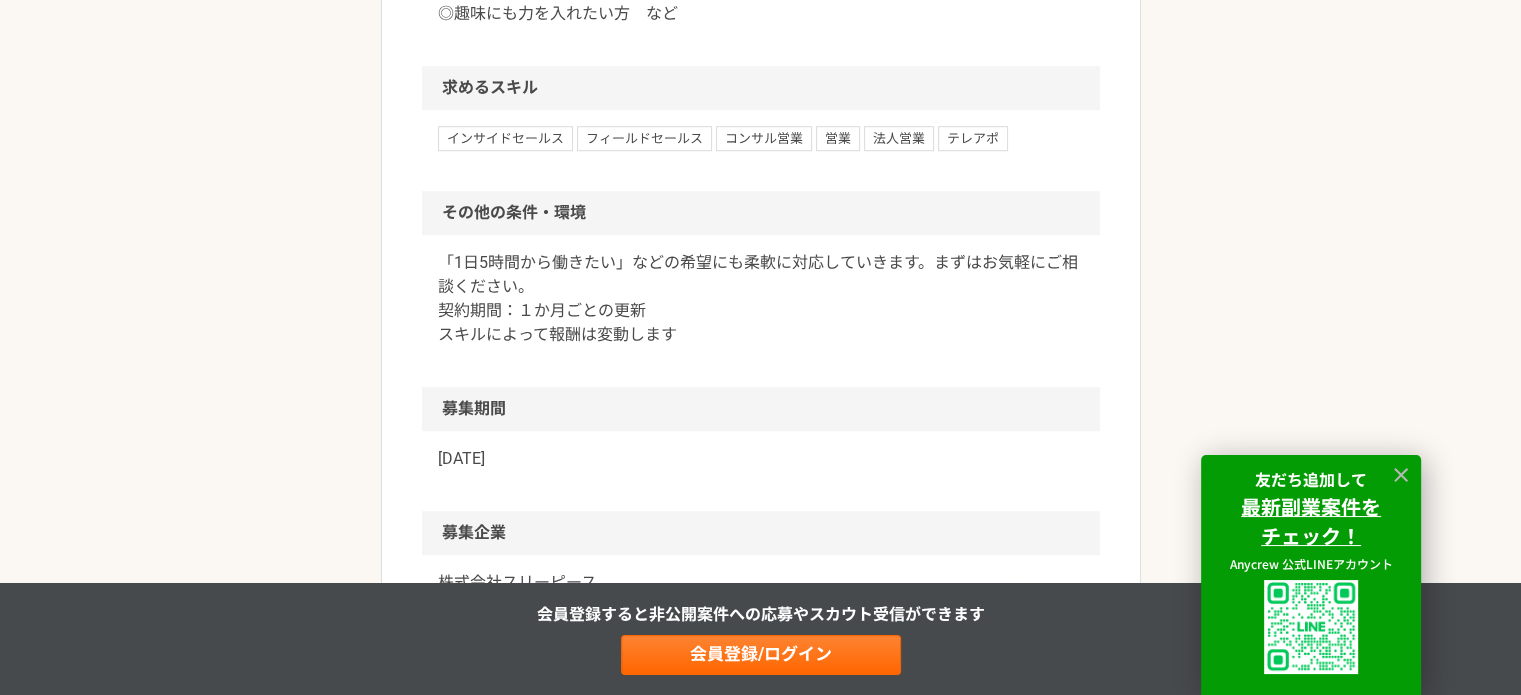 click on "「1日5時間から働きたい」などの希望にも柔軟に対応していきます。まずはお気軽にご相談ください。
契約期間：１か月ごとの更新
スキルによって報酬は変動します" at bounding box center (761, 299) 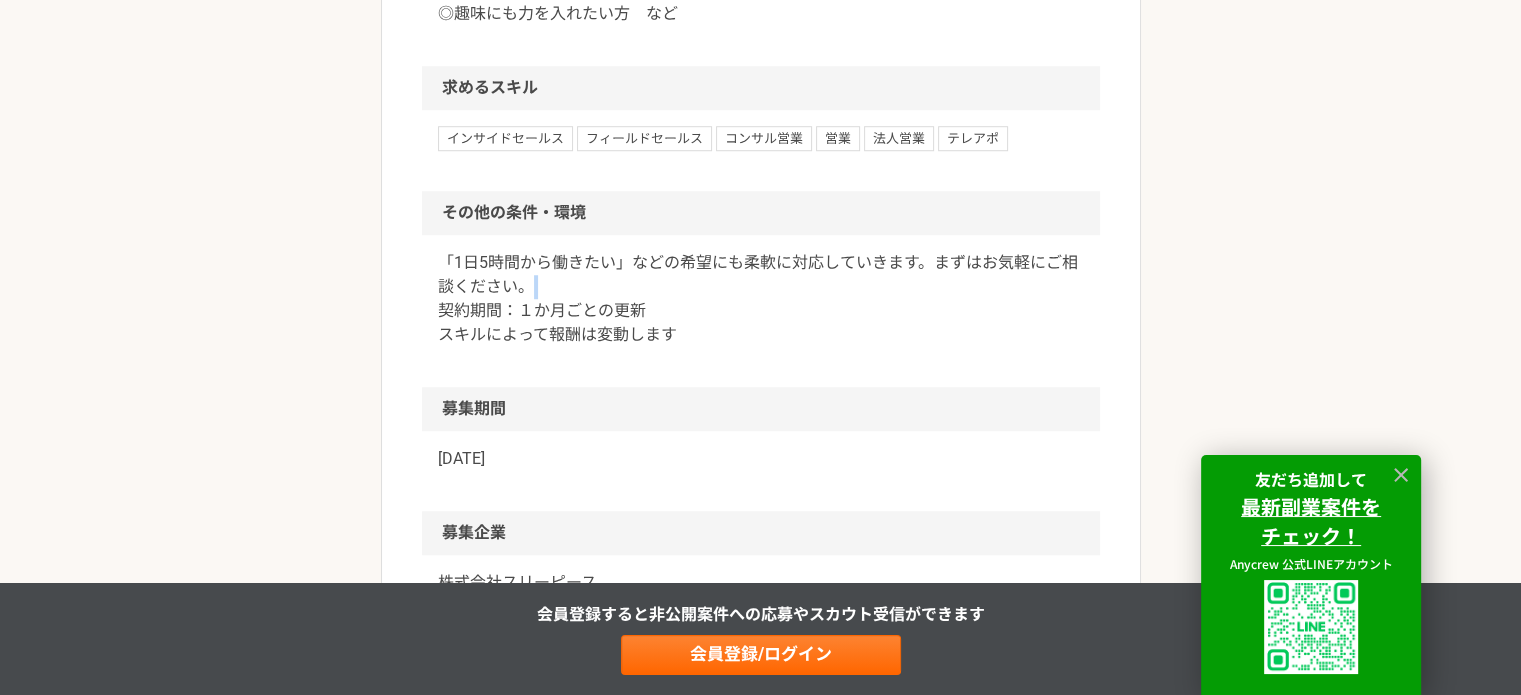click on "「1日5時間から働きたい」などの希望にも柔軟に対応していきます。まずはお気軽にご相談ください。
契約期間：１か月ごとの更新
スキルによって報酬は変動します" at bounding box center (761, 299) 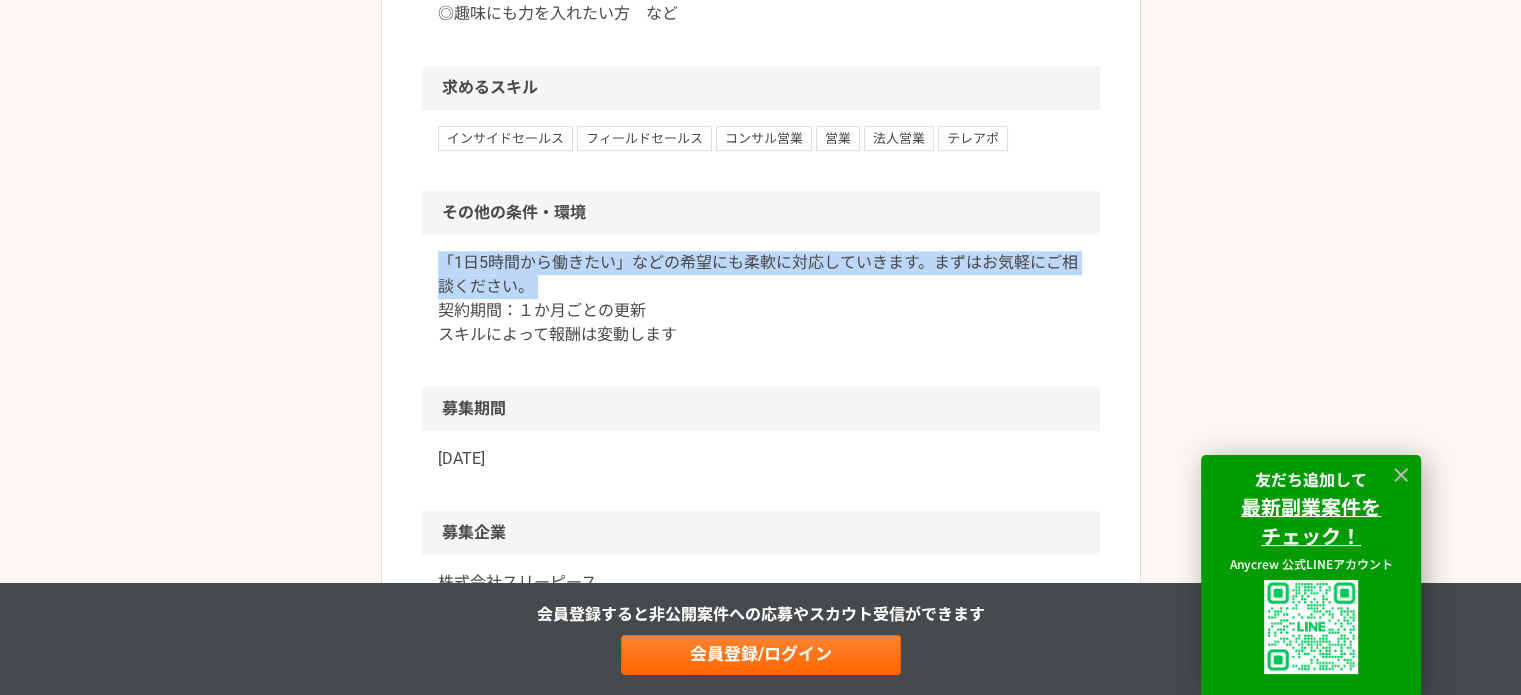 click on "「1日5時間から働きたい」などの希望にも柔軟に対応していきます。まずはお気軽にご相談ください。
契約期間：１か月ごとの更新
スキルによって報酬は変動します" at bounding box center [761, 299] 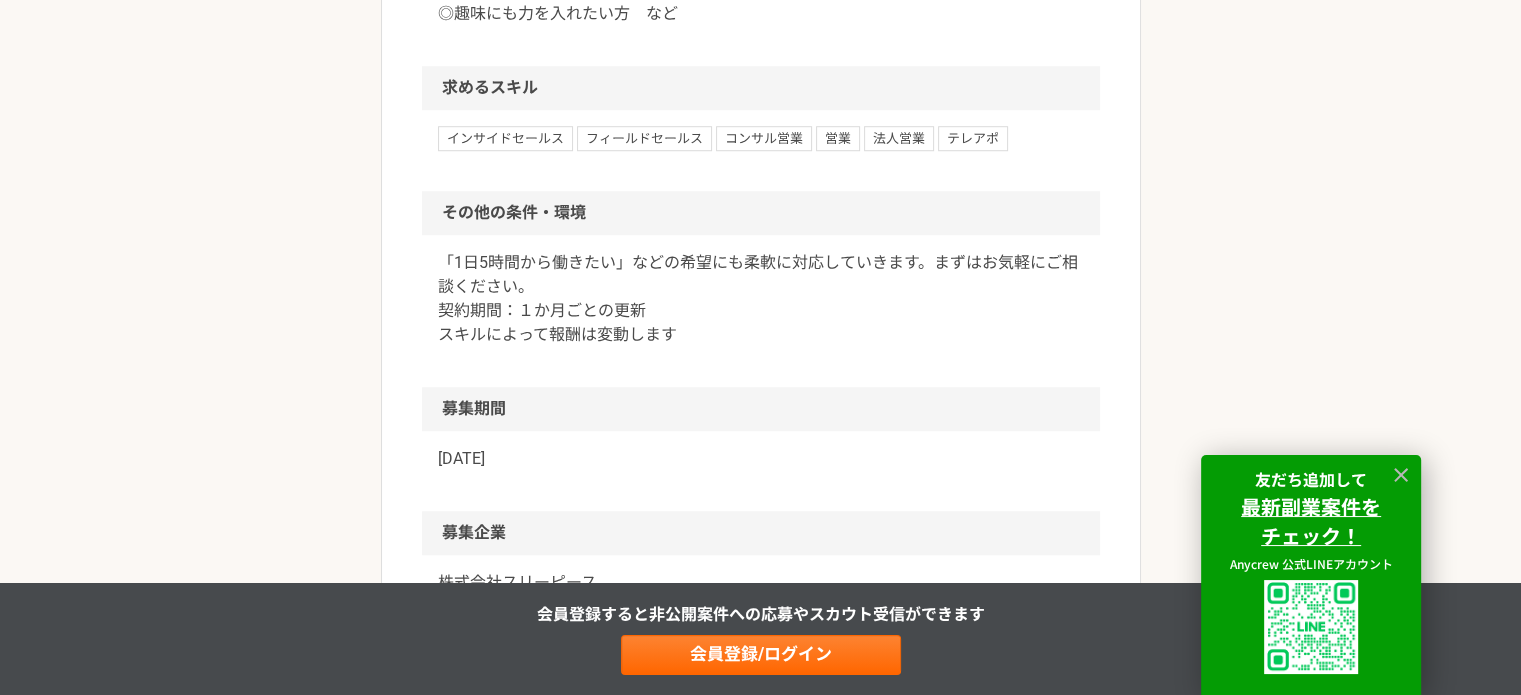 click on "「1日5時間から働きたい」などの希望にも柔軟に対応していきます。まずはお気軽にご相談ください。
契約期間：１か月ごとの更新
スキルによって報酬は変動します" at bounding box center [761, 299] 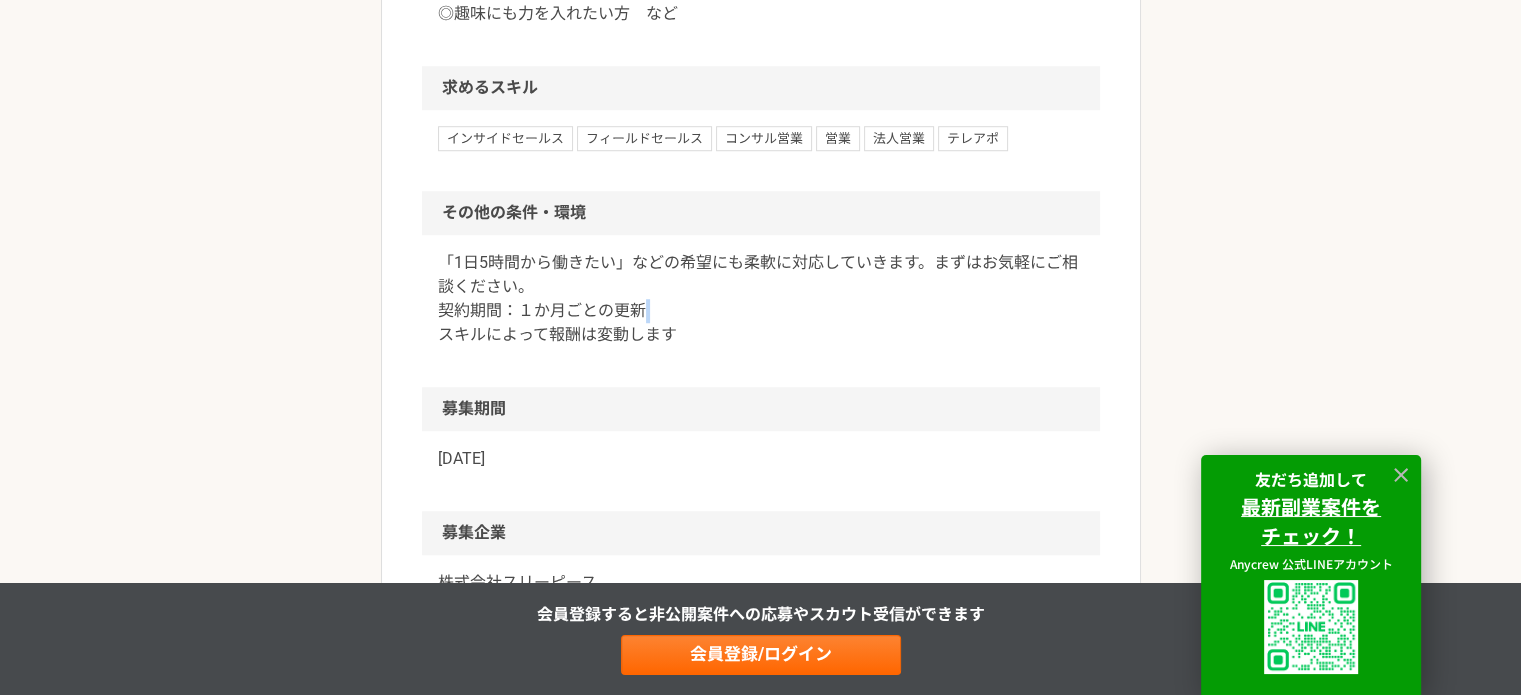 click on "「1日5時間から働きたい」などの希望にも柔軟に対応していきます。まずはお気軽にご相談ください。
契約期間：１か月ごとの更新
スキルによって報酬は変動します" at bounding box center (761, 299) 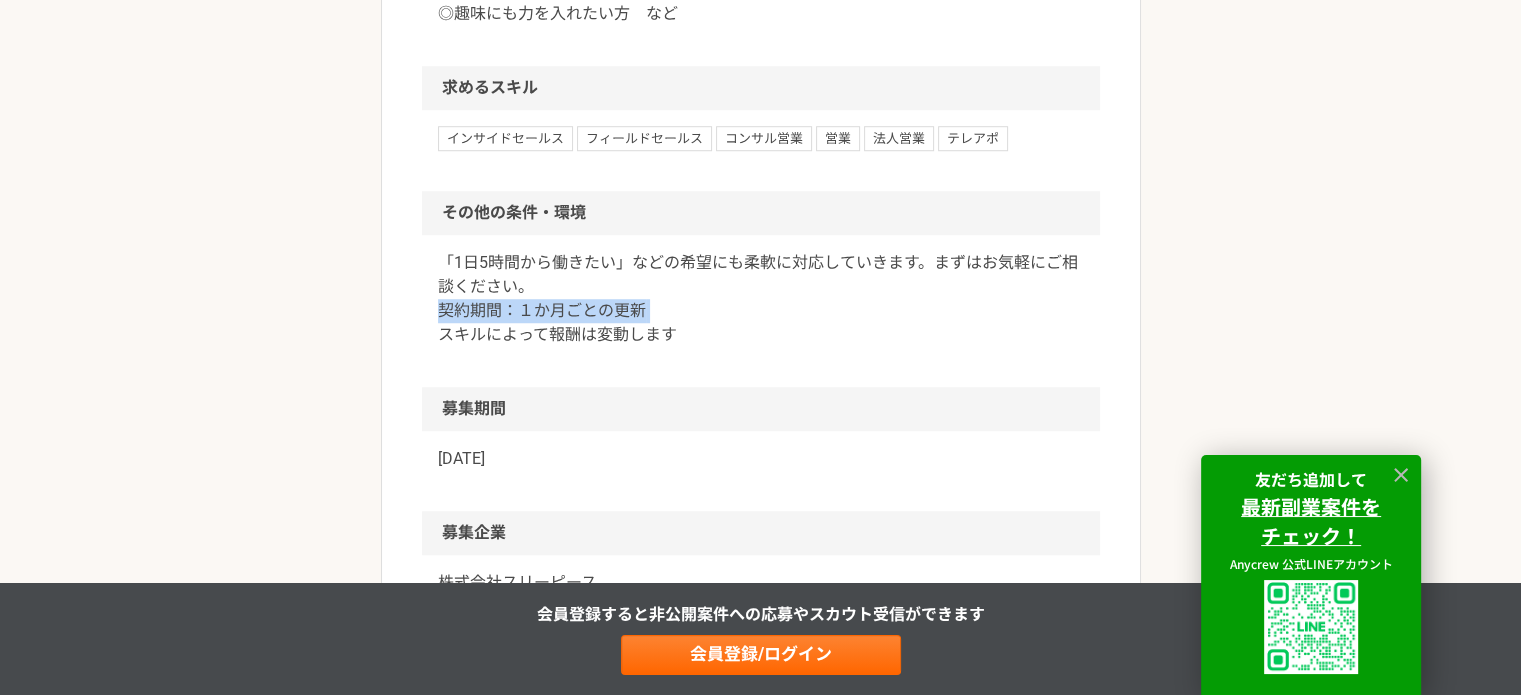 click on "「1日5時間から働きたい」などの希望にも柔軟に対応していきます。まずはお気軽にご相談ください。
契約期間：１か月ごとの更新
スキルによって報酬は変動します" at bounding box center (761, 299) 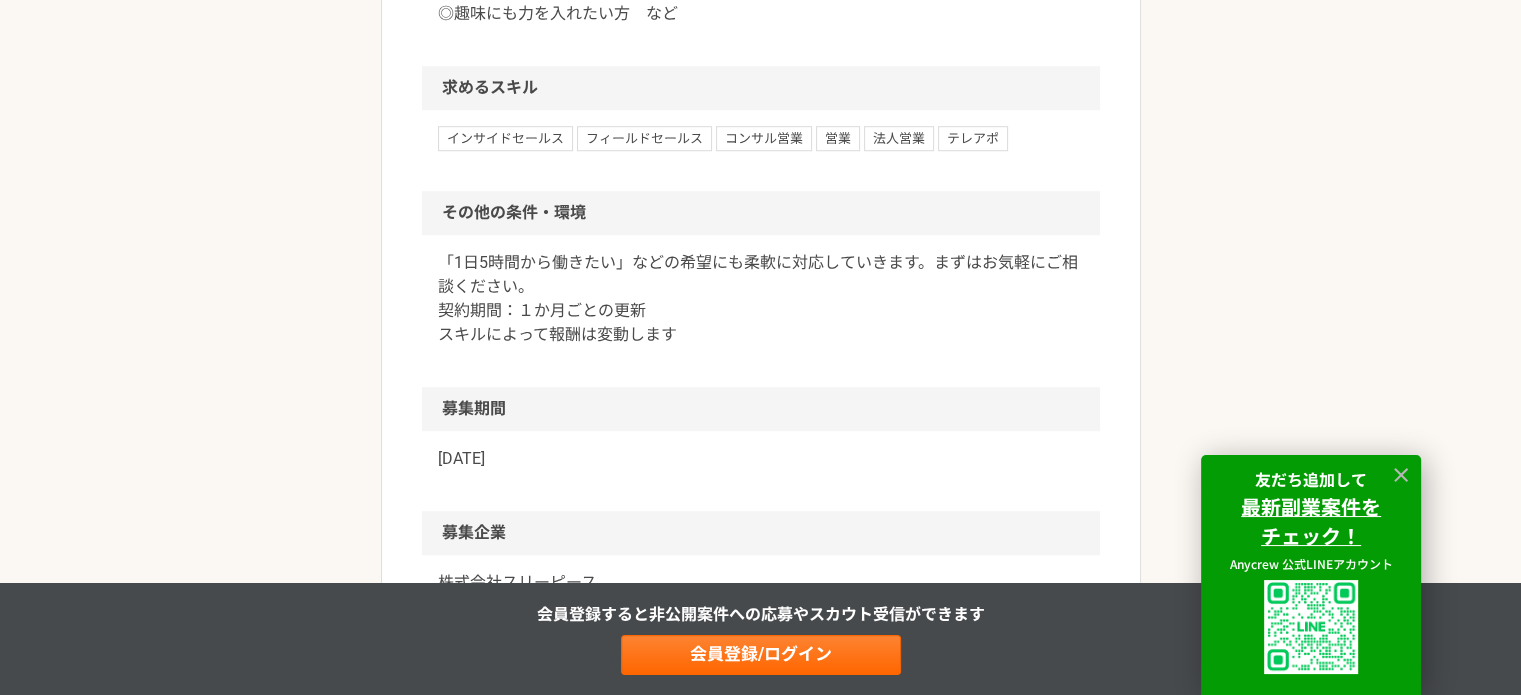 click on "「1日5時間から働きたい」などの希望にも柔軟に対応していきます。まずはお気軽にご相談ください。
契約期間：１か月ごとの更新
スキルによって報酬は変動します" at bounding box center (761, 299) 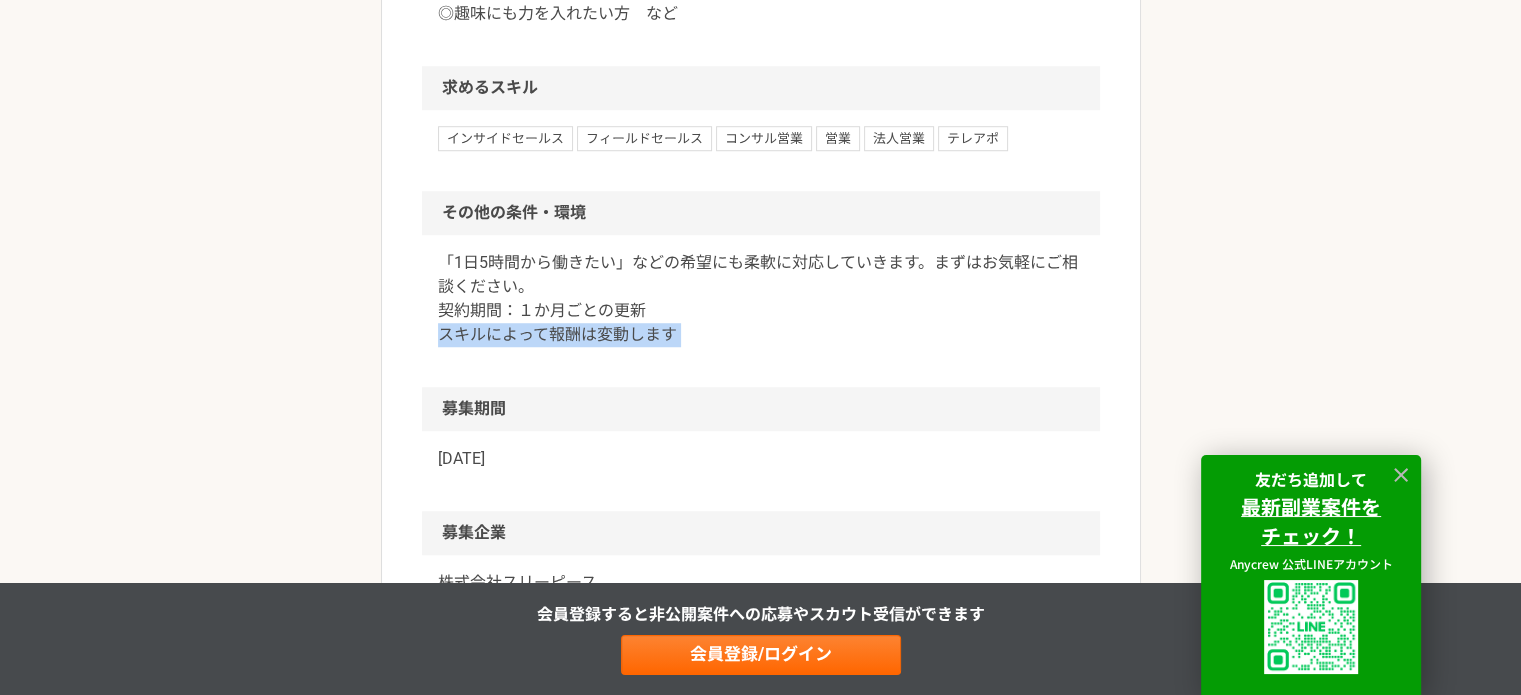 click on "「1日5時間から働きたい」などの希望にも柔軟に対応していきます。まずはお気軽にご相談ください。
契約期間：１か月ごとの更新
スキルによって報酬は変動します" at bounding box center (761, 299) 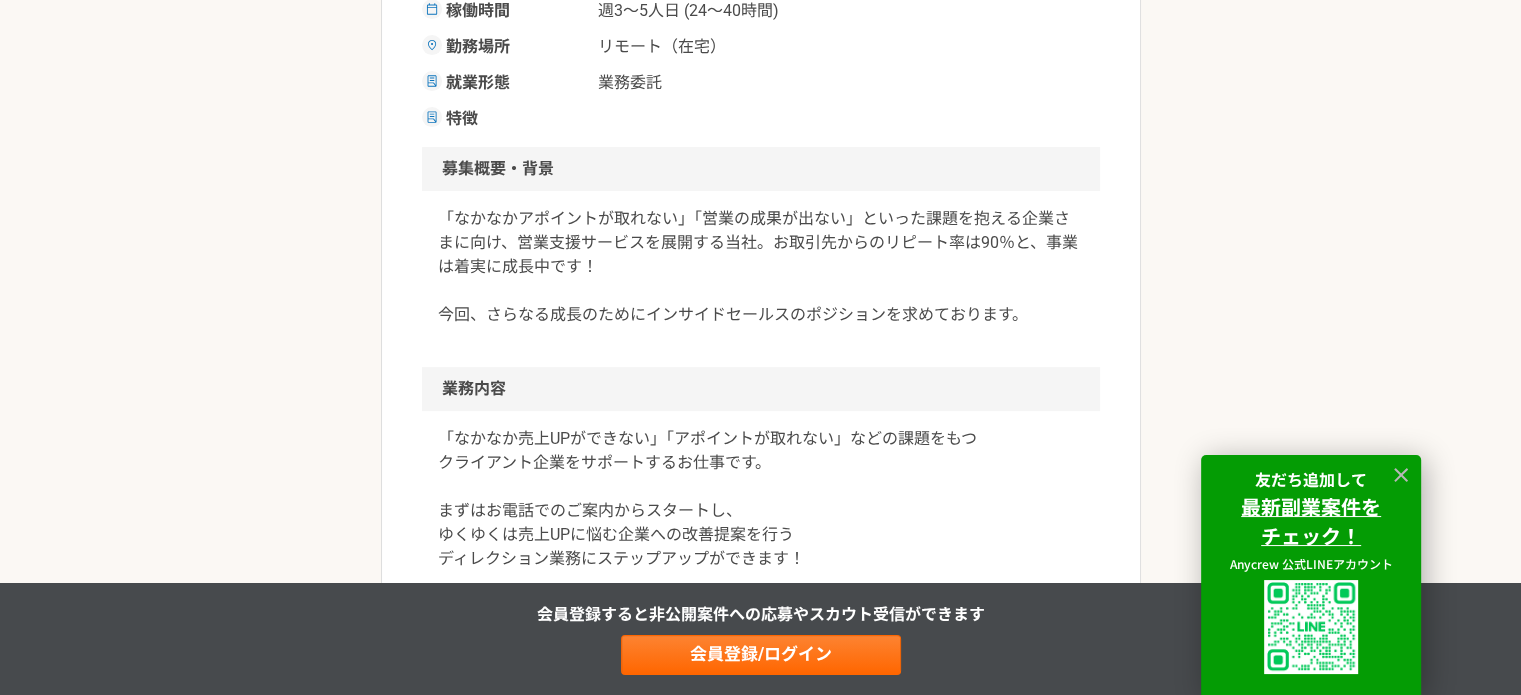 scroll, scrollTop: 400, scrollLeft: 0, axis: vertical 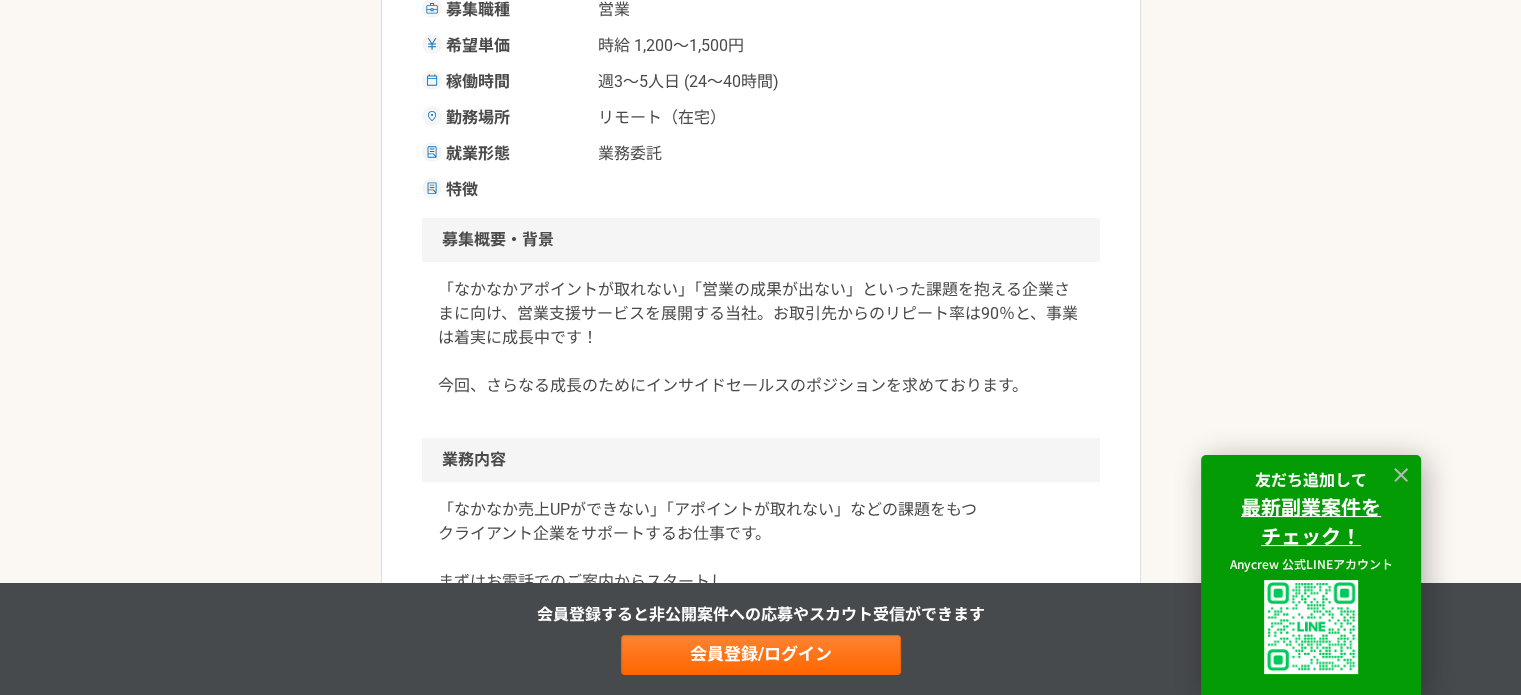 click on "「なかなかアポイントが取れない」「営業の成果が出ない」といった課題を抱える企業さまに向け、営業支援サービスを展開する当社。お取引先からのリピート率は90％と、事業は着実に成長中です！
今回、さらなる成長のためにインサイドセールスのポジションを求めております。" at bounding box center (761, 350) 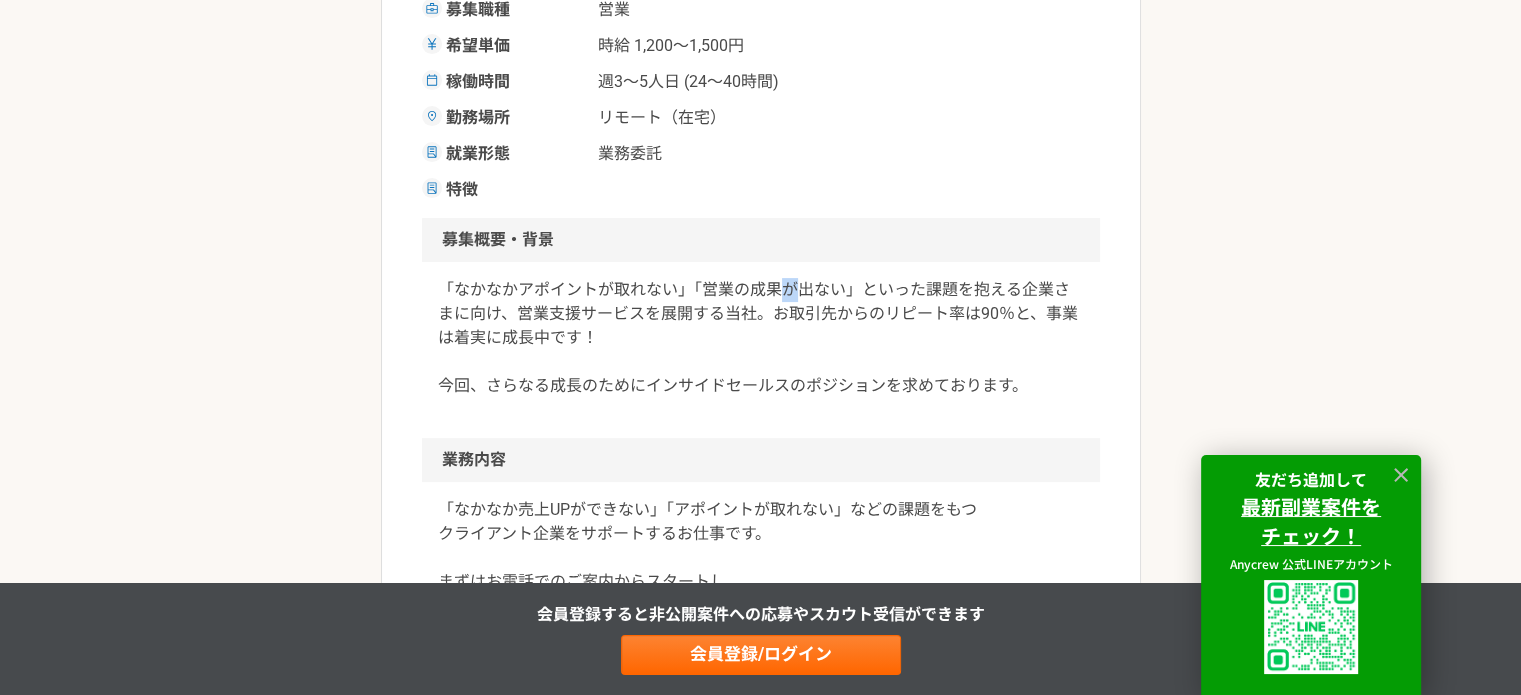 click on "「なかなかアポイントが取れない」「営業の成果が出ない」といった課題を抱える企業さまに向け、営業支援サービスを展開する当社。お取引先からのリピート率は90％と、事業は着実に成長中です！
今回、さらなる成長のためにインサイドセールスのポジションを求めております。" at bounding box center [761, 350] 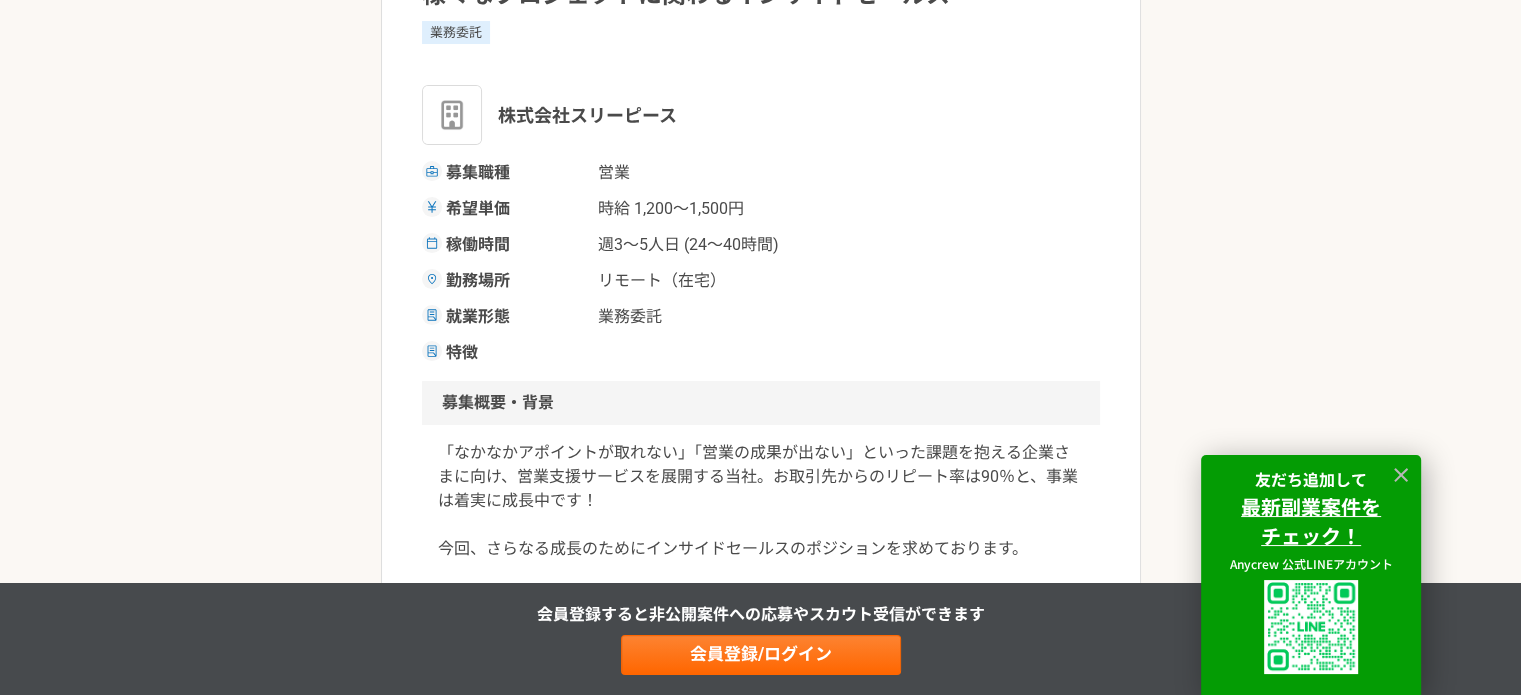 scroll, scrollTop: 500, scrollLeft: 0, axis: vertical 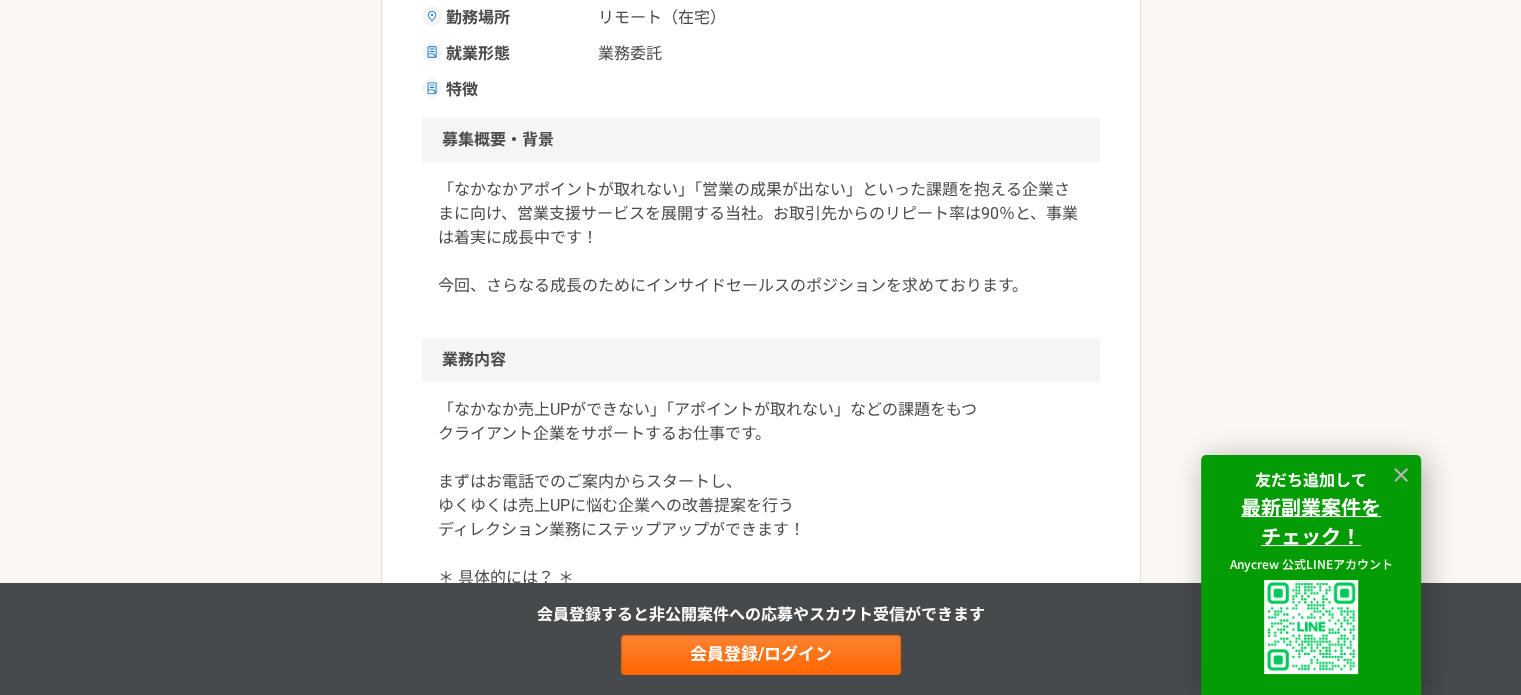 click on "「なかなかアポイントが取れない」「営業の成果が出ない」といった課題を抱える企業さまに向け、営業支援サービスを展開する当社。お取引先からのリピート率は90％と、事業は着実に成長中です！
今回、さらなる成長のためにインサイドセールスのポジションを求めております。" at bounding box center [761, 238] 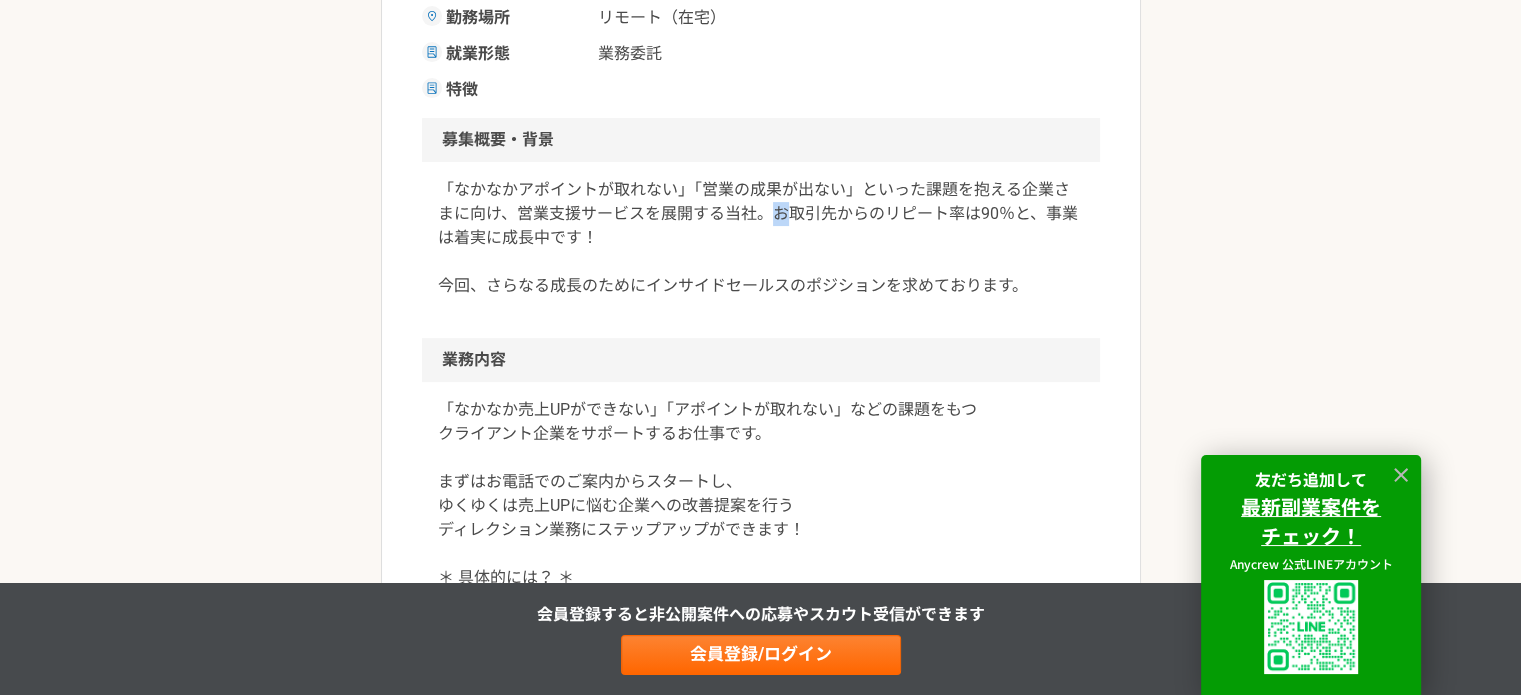 click on "「なかなかアポイントが取れない」「営業の成果が出ない」といった課題を抱える企業さまに向け、営業支援サービスを展開する当社。お取引先からのリピート率は90％と、事業は着実に成長中です！
今回、さらなる成長のためにインサイドセールスのポジションを求めております。" at bounding box center (761, 238) 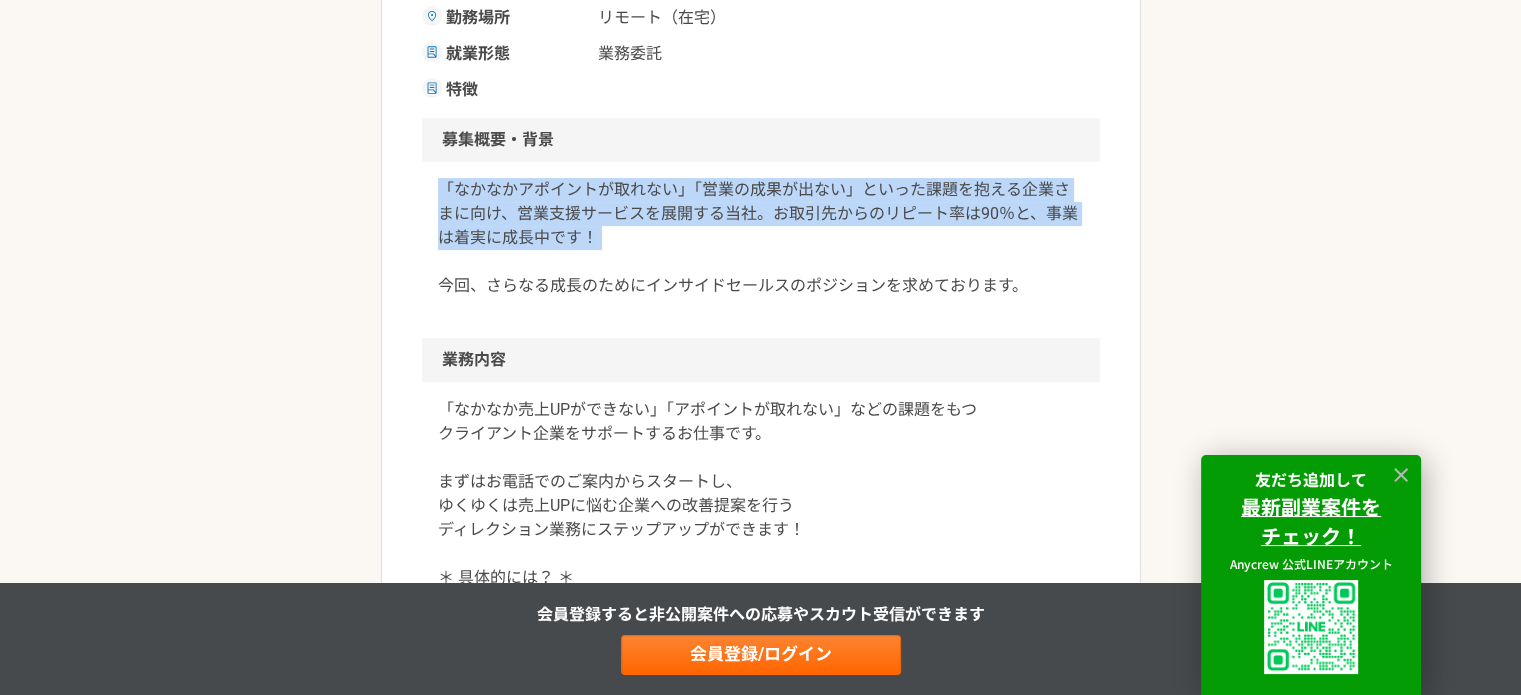 click on "「なかなかアポイントが取れない」「営業の成果が出ない」といった課題を抱える企業さまに向け、営業支援サービスを展開する当社。お取引先からのリピート率は90％と、事業は着実に成長中です！
今回、さらなる成長のためにインサイドセールスのポジションを求めております。" at bounding box center (761, 238) 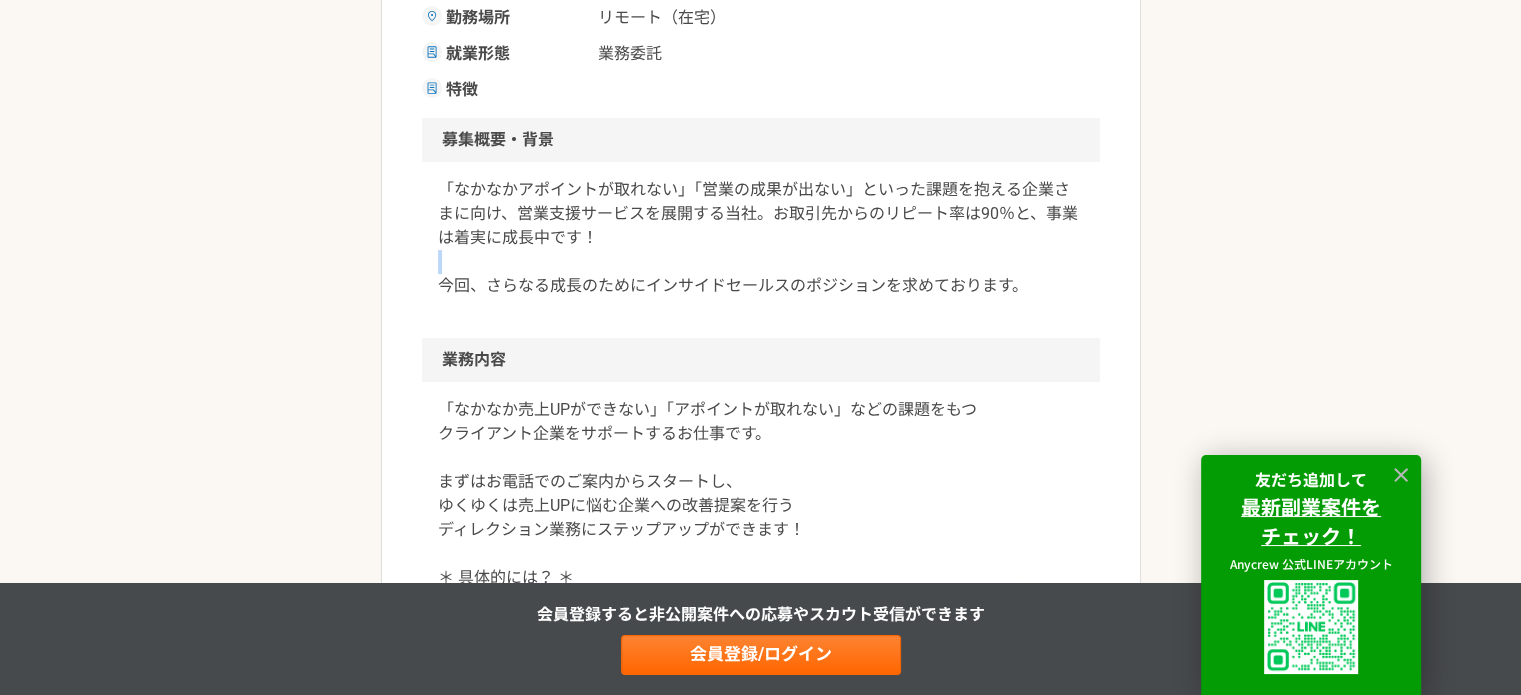 click on "「なかなかアポイントが取れない」「営業の成果が出ない」といった課題を抱える企業さまに向け、営業支援サービスを展開する当社。お取引先からのリピート率は90％と、事業は着実に成長中です！
今回、さらなる成長のためにインサイドセールスのポジションを求めております。" at bounding box center [761, 238] 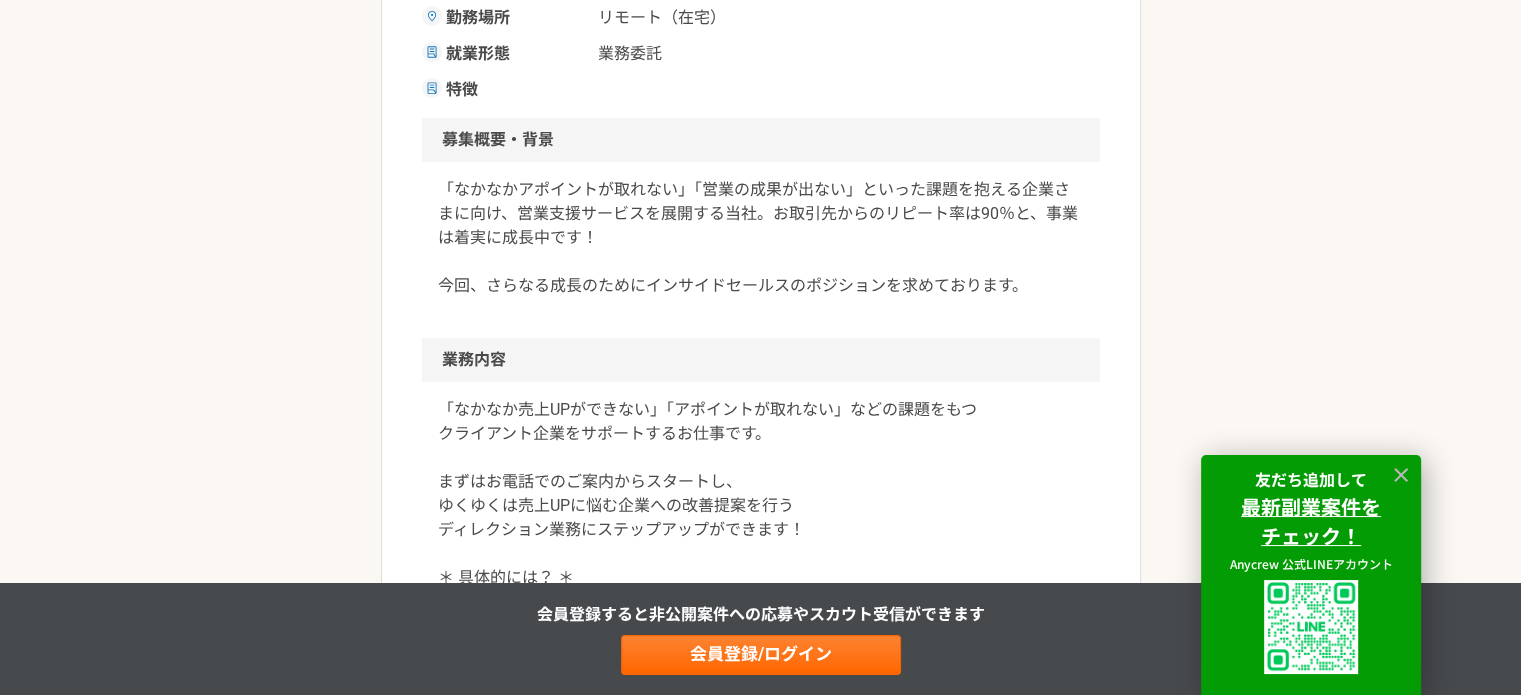 click on "「なかなかアポイントが取れない」「営業の成果が出ない」といった課題を抱える企業さまに向け、営業支援サービスを展開する当社。お取引先からのリピート率は90％と、事業は着実に成長中です！
今回、さらなる成長のためにインサイドセールスのポジションを求めております。" at bounding box center [761, 238] 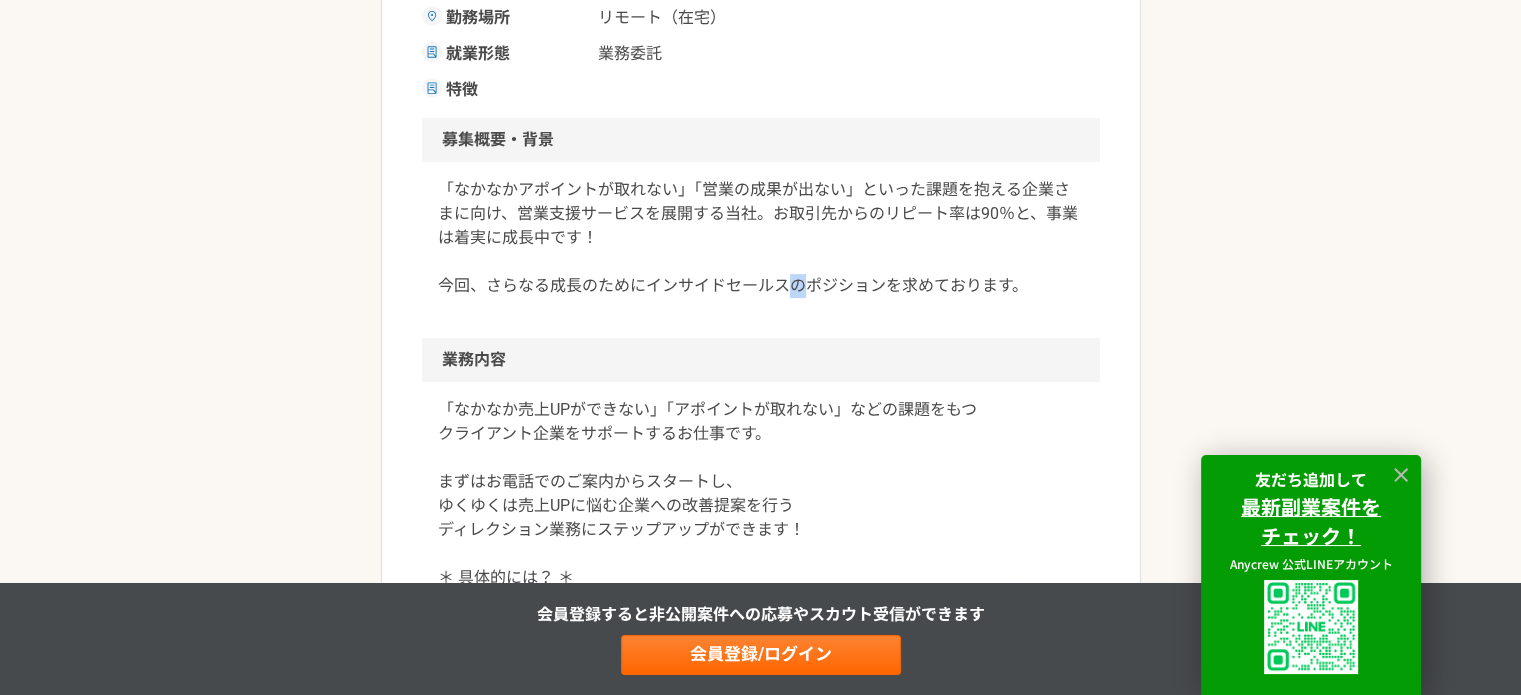 click on "「なかなかアポイントが取れない」「営業の成果が出ない」といった課題を抱える企業さまに向け、営業支援サービスを展開する当社。お取引先からのリピート率は90％と、事業は着実に成長中です！
今回、さらなる成長のためにインサイドセールスのポジションを求めております。" at bounding box center [761, 238] 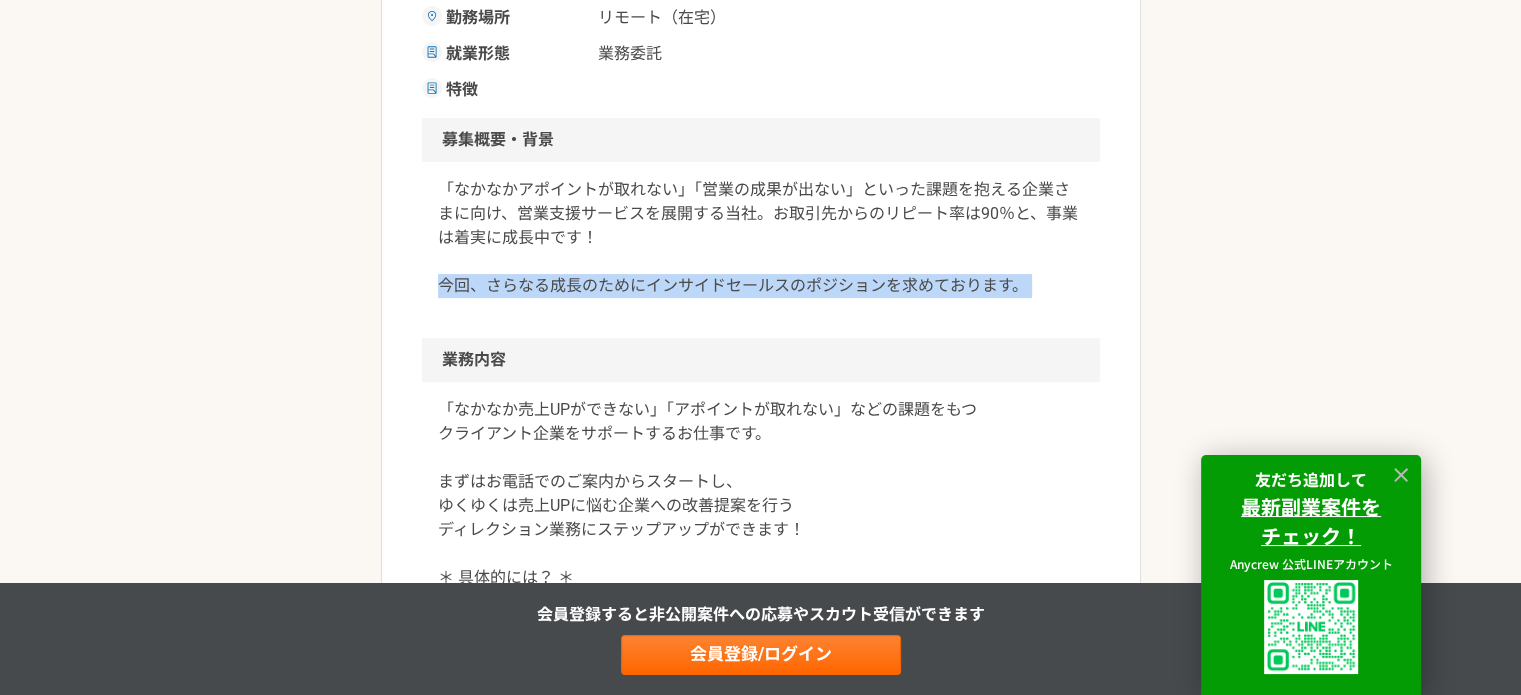 click on "「なかなかアポイントが取れない」「営業の成果が出ない」といった課題を抱える企業さまに向け、営業支援サービスを展開する当社。お取引先からのリピート率は90％と、事業は着実に成長中です！
今回、さらなる成長のためにインサイドセールスのポジションを求めております。" at bounding box center [761, 238] 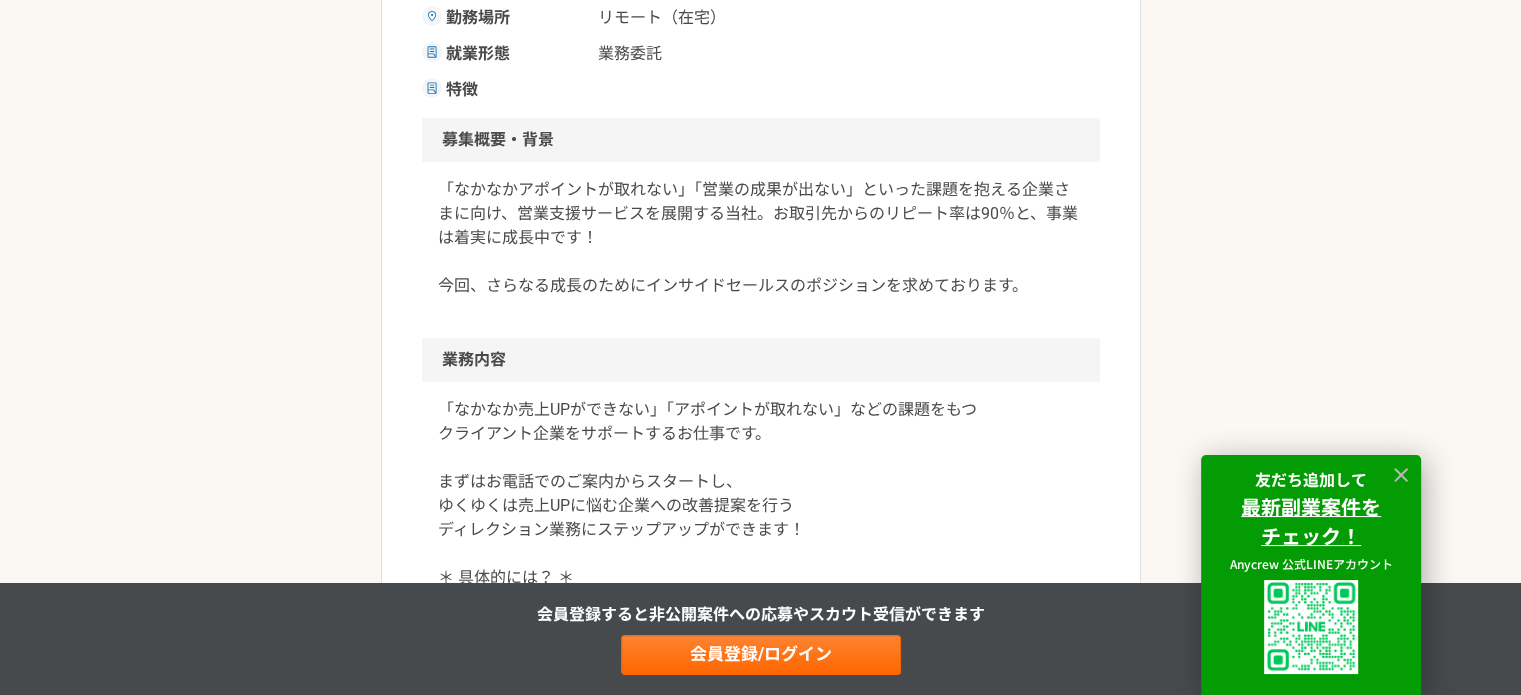 click on "募集概要・背景" at bounding box center [761, 140] 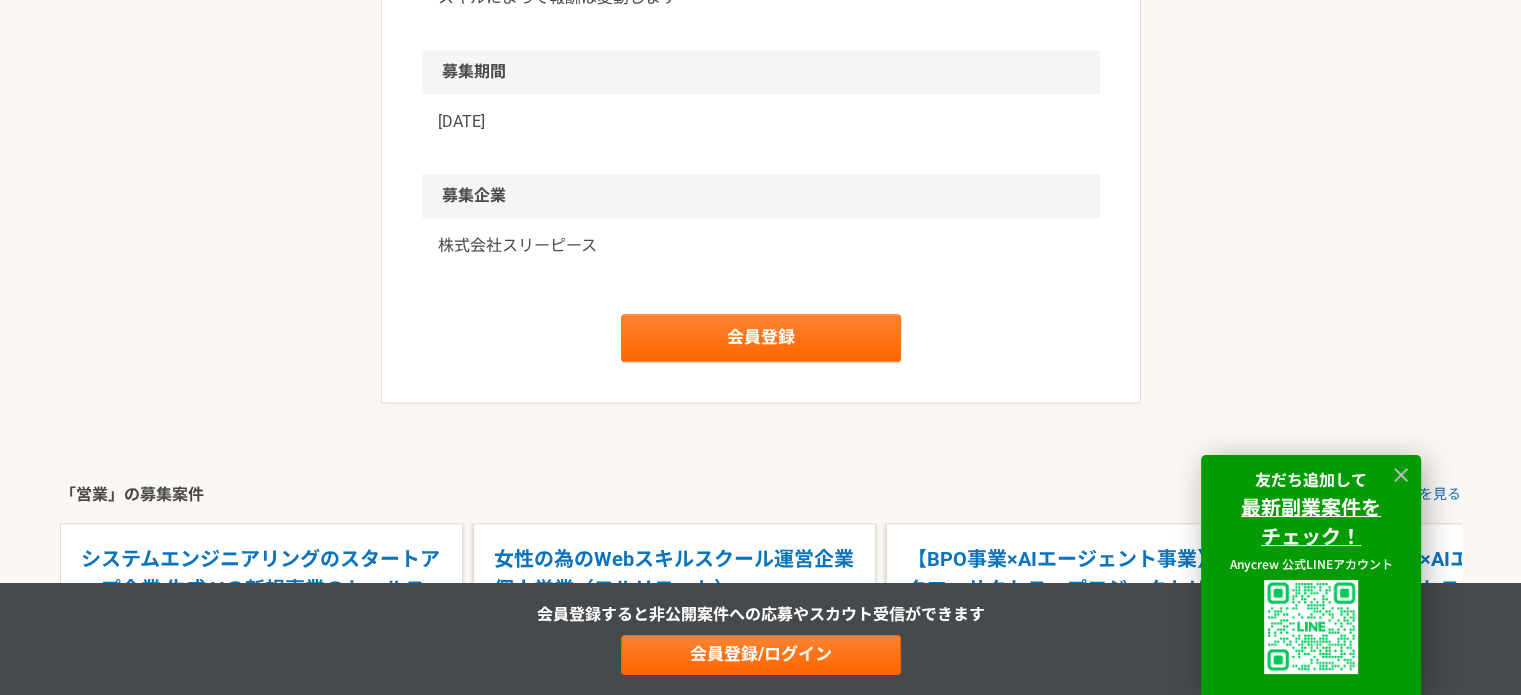 scroll, scrollTop: 1700, scrollLeft: 0, axis: vertical 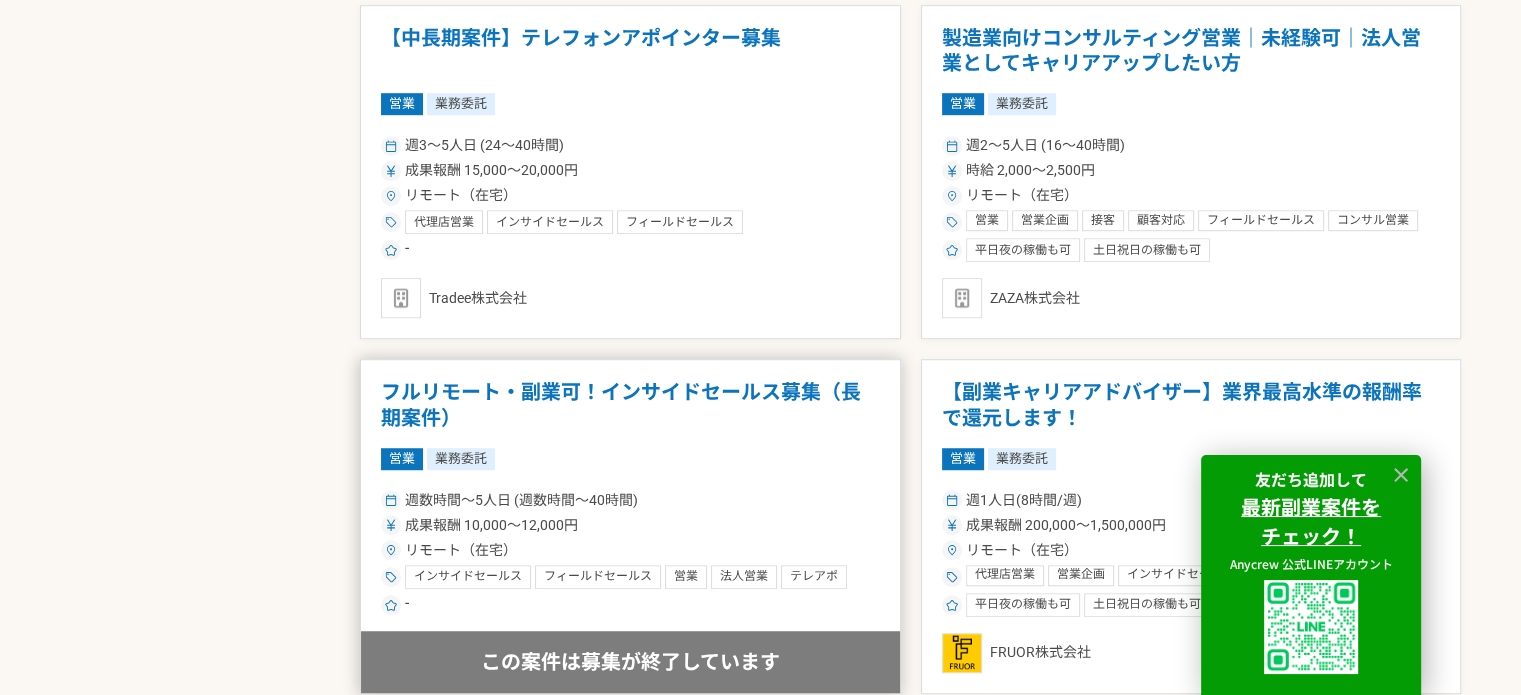 click on "フルリモート・副業可！インサイドセールス募集（長期案件）" at bounding box center (630, 405) 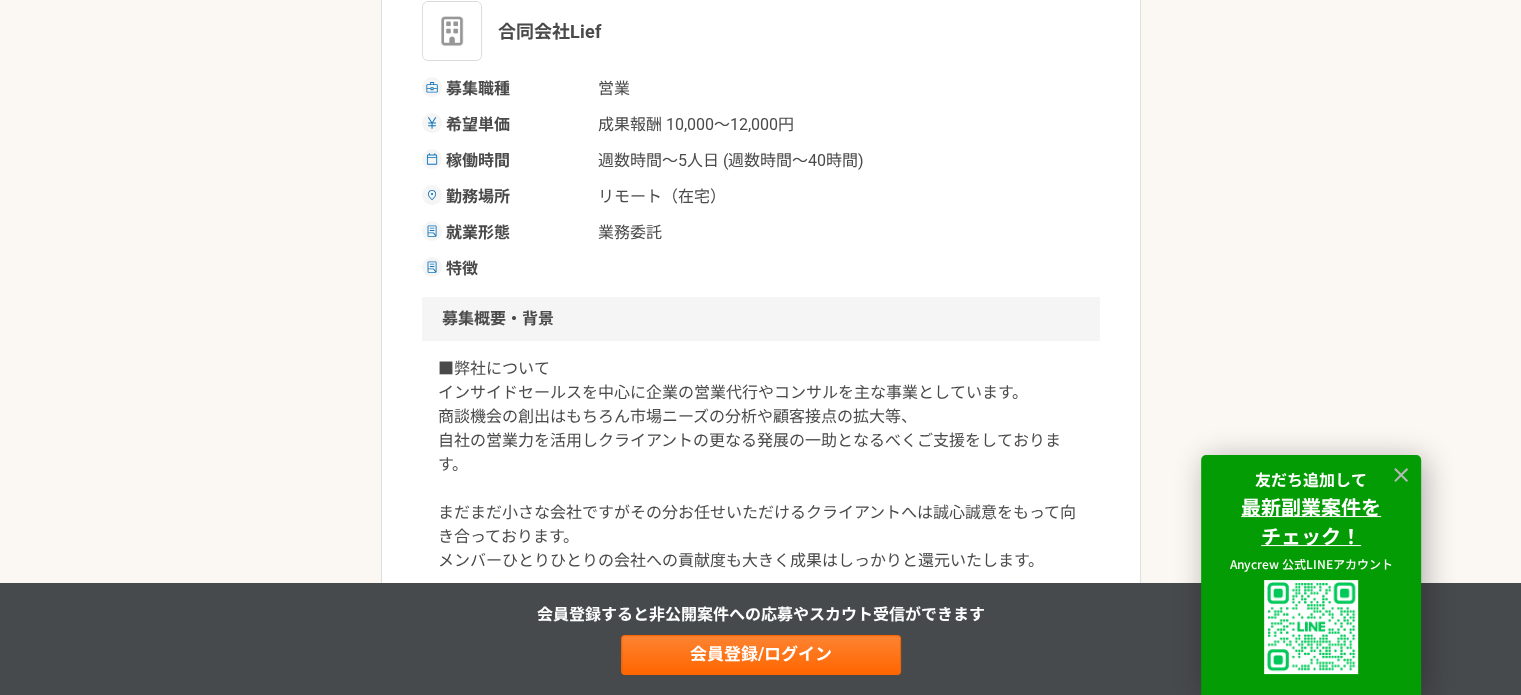 scroll, scrollTop: 500, scrollLeft: 0, axis: vertical 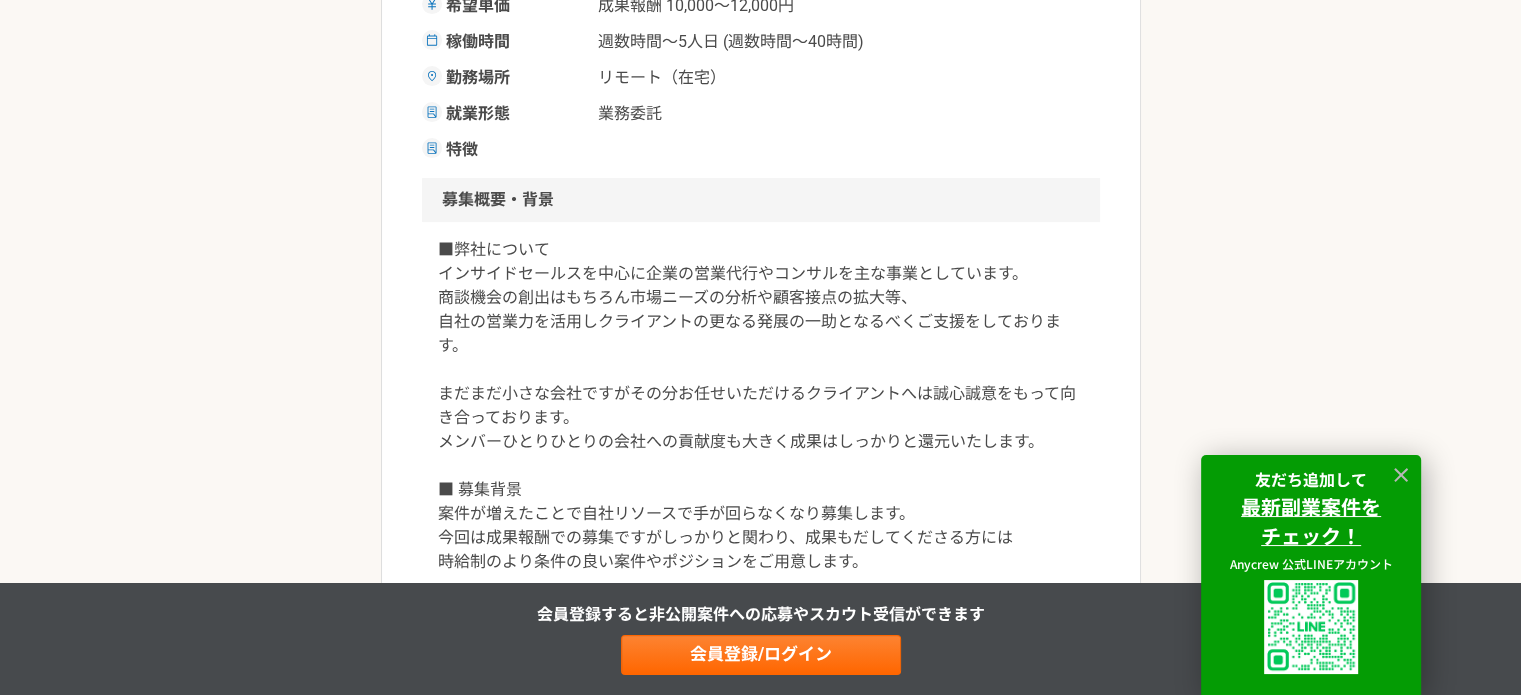 click on "■弊社について
インサイドセールスを中心に企業の営業代行やコンサルを主な事業としています。
商談機会の創出はもちろん市場ニーズの分析や顧客接点の拡大等、
自社の営業力を活用しクライアントの更なる発展の一助となるべくご支援をしております。
まだまだ小さな会社ですがその分お任せいただけるクライアントへは誠心誠意をもって向き合っております。
メンバーひとりひとりの会社への貢献度も大きく成果はしっかりと還元いたします。
■ 募集背景
案件が増えたことで自社リソースで手が回らなくなり募集します。
今回は成果報酬での募集ですがしっかりと関わり、成果もだしてくださる方には
時給制のより条件の良い案件やポジションをご用意します。" at bounding box center [761, 406] 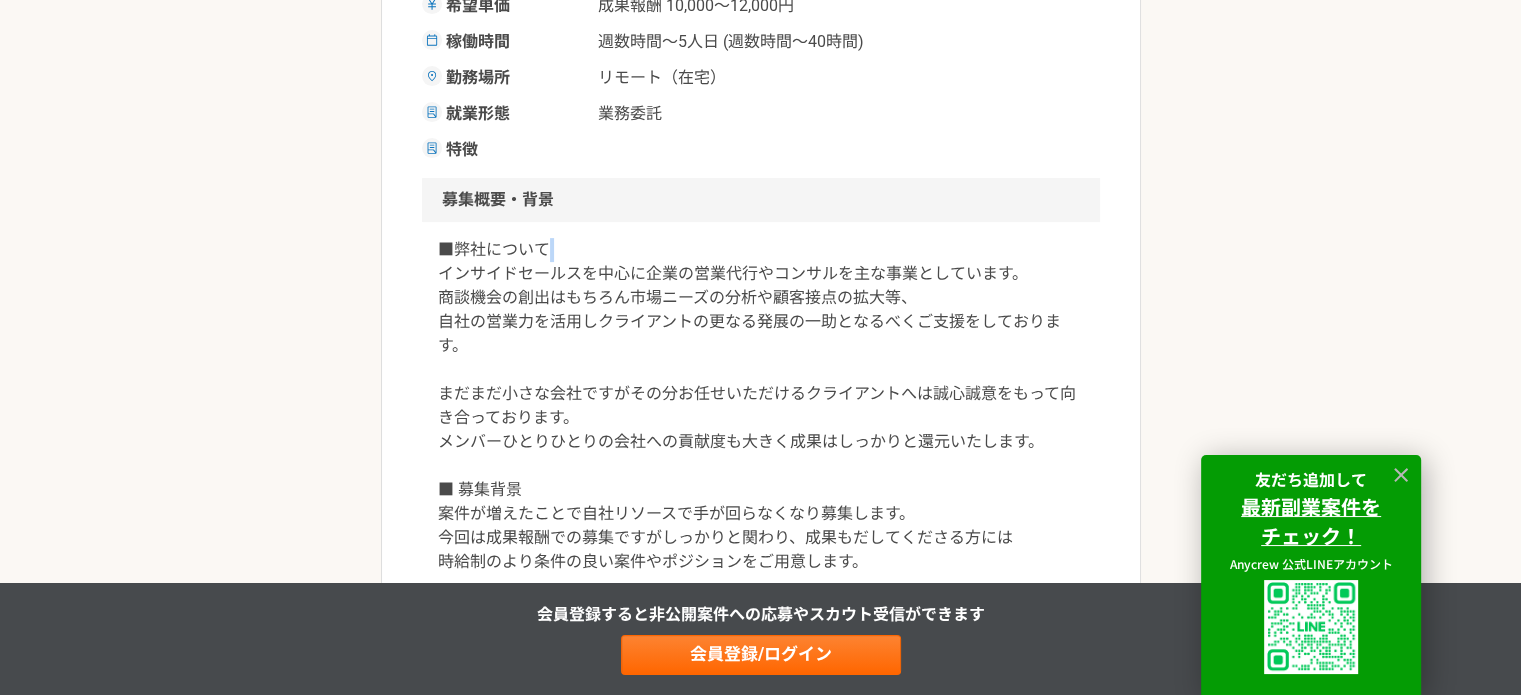 click on "■弊社について
インサイドセールスを中心に企業の営業代行やコンサルを主な事業としています。
商談機会の創出はもちろん市場ニーズの分析や顧客接点の拡大等、
自社の営業力を活用しクライアントの更なる発展の一助となるべくご支援をしております。
まだまだ小さな会社ですがその分お任せいただけるクライアントへは誠心誠意をもって向き合っております。
メンバーひとりひとりの会社への貢献度も大きく成果はしっかりと還元いたします。
■ 募集背景
案件が増えたことで自社リソースで手が回らなくなり募集します。
今回は成果報酬での募集ですがしっかりと関わり、成果もだしてくださる方には
時給制のより条件の良い案件やポジションをご用意します。" at bounding box center (761, 406) 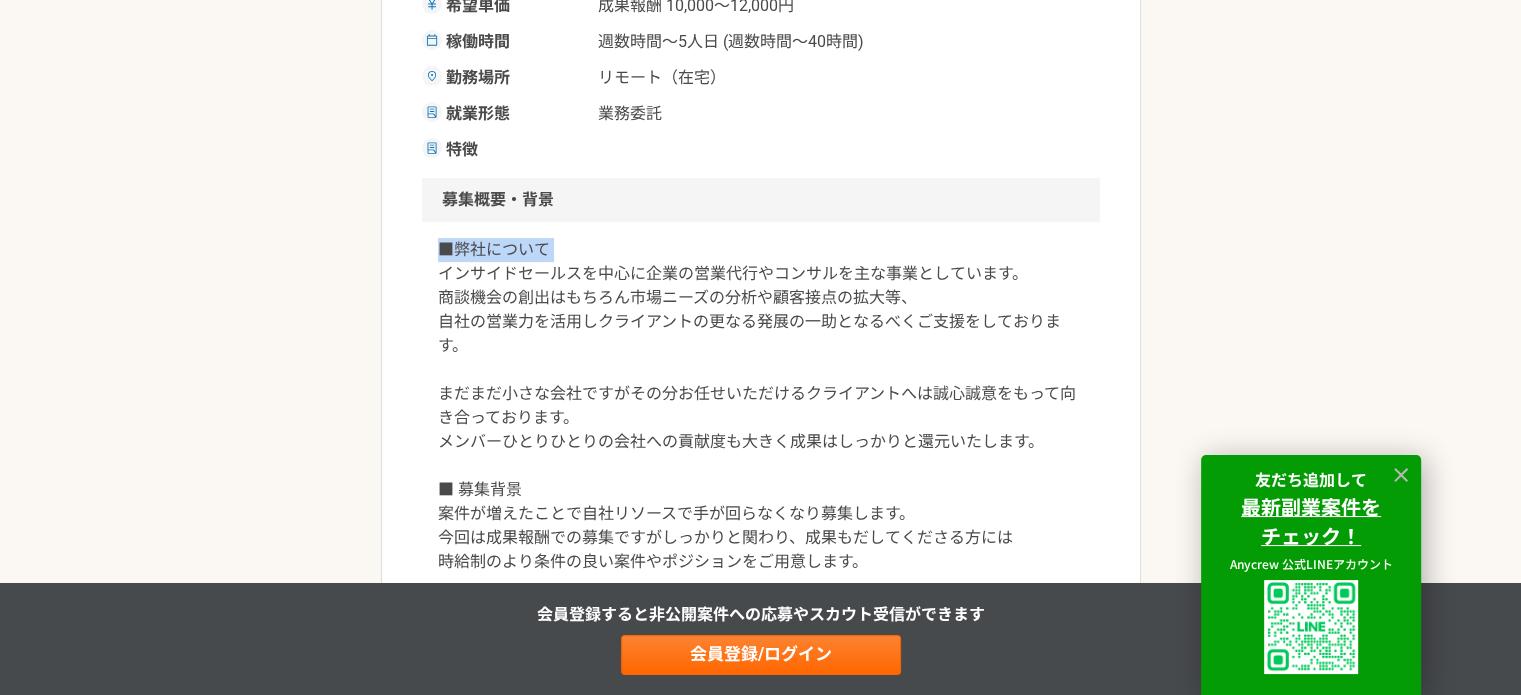 click on "■弊社について
インサイドセールスを中心に企業の営業代行やコンサルを主な事業としています。
商談機会の創出はもちろん市場ニーズの分析や顧客接点の拡大等、
自社の営業力を活用しクライアントの更なる発展の一助となるべくご支援をしております。
まだまだ小さな会社ですがその分お任せいただけるクライアントへは誠心誠意をもって向き合っております。
メンバーひとりひとりの会社への貢献度も大きく成果はしっかりと還元いたします。
■ 募集背景
案件が増えたことで自社リソースで手が回らなくなり募集します。
今回は成果報酬での募集ですがしっかりと関わり、成果もだしてくださる方には
時給制のより条件の良い案件やポジションをご用意します。" at bounding box center (761, 406) 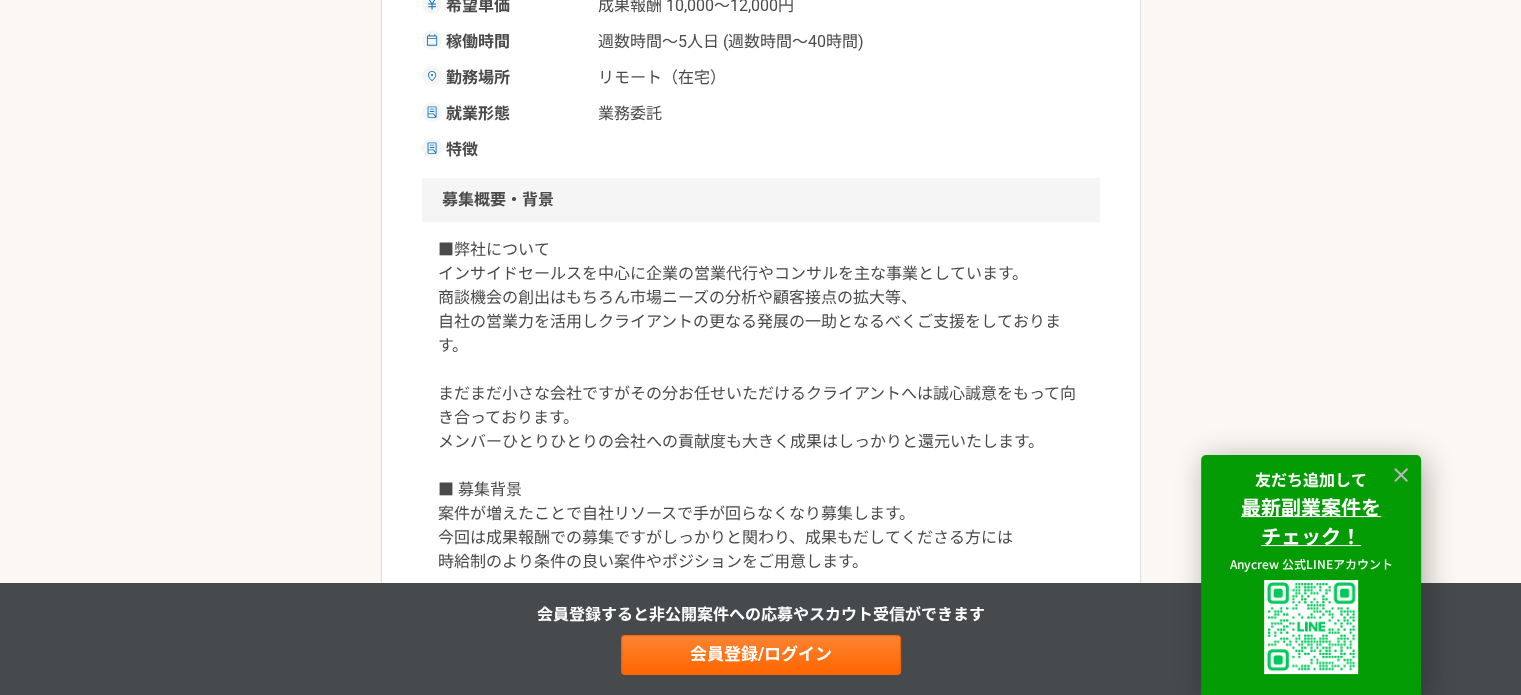 click on "■弊社について
インサイドセールスを中心に企業の営業代行やコンサルを主な事業としています。
商談機会の創出はもちろん市場ニーズの分析や顧客接点の拡大等、
自社の営業力を活用しクライアントの更なる発展の一助となるべくご支援をしております。
まだまだ小さな会社ですがその分お任せいただけるクライアントへは誠心誠意をもって向き合っております。
メンバーひとりひとりの会社への貢献度も大きく成果はしっかりと還元いたします。
■ 募集背景
案件が増えたことで自社リソースで手が回らなくなり募集します。
今回は成果報酬での募集ですがしっかりと関わり、成果もだしてくださる方には
時給制のより条件の良い案件やポジションをご用意します。" at bounding box center (761, 406) 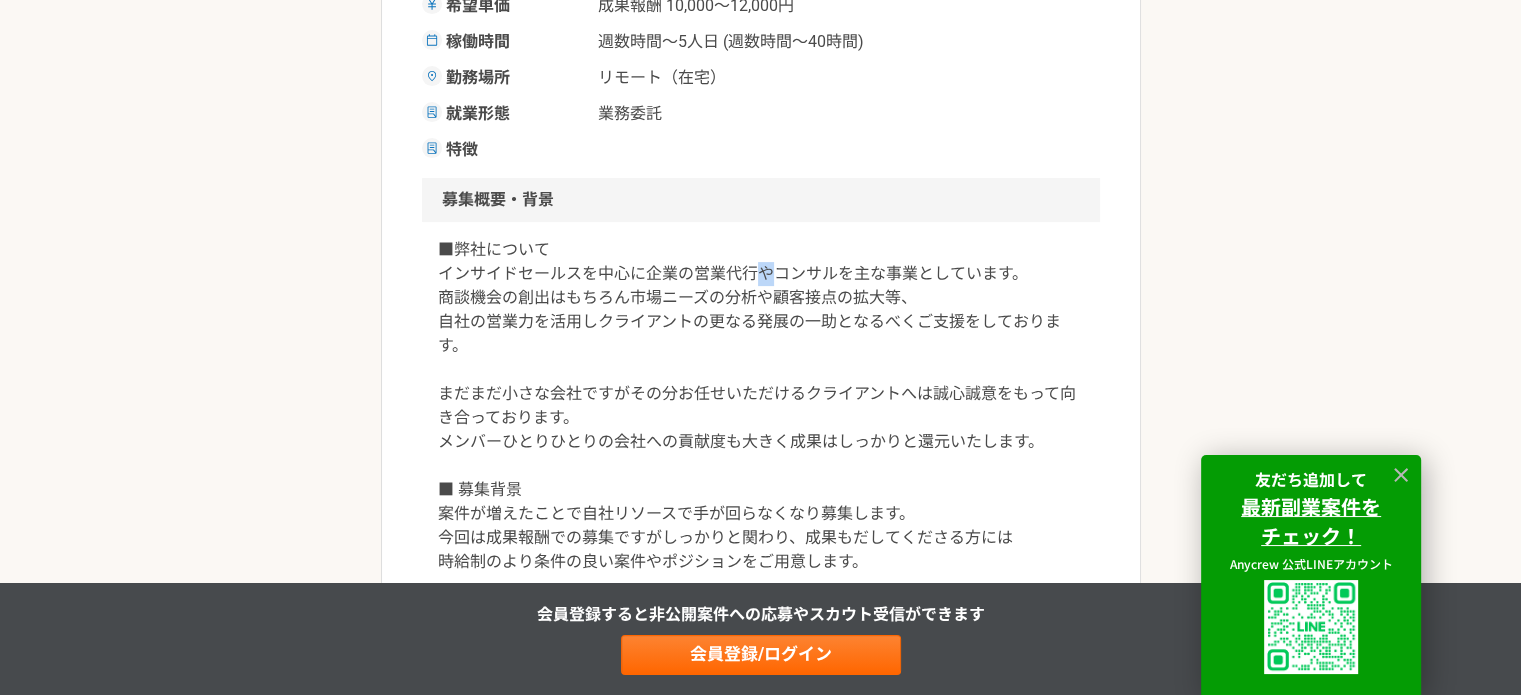 click on "■弊社について
インサイドセールスを中心に企業の営業代行やコンサルを主な事業としています。
商談機会の創出はもちろん市場ニーズの分析や顧客接点の拡大等、
自社の営業力を活用しクライアントの更なる発展の一助となるべくご支援をしております。
まだまだ小さな会社ですがその分お任せいただけるクライアントへは誠心誠意をもって向き合っております。
メンバーひとりひとりの会社への貢献度も大きく成果はしっかりと還元いたします。
■ 募集背景
案件が増えたことで自社リソースで手が回らなくなり募集します。
今回は成果報酬での募集ですがしっかりと関わり、成果もだしてくださる方には
時給制のより条件の良い案件やポジションをご用意します。" at bounding box center [761, 406] 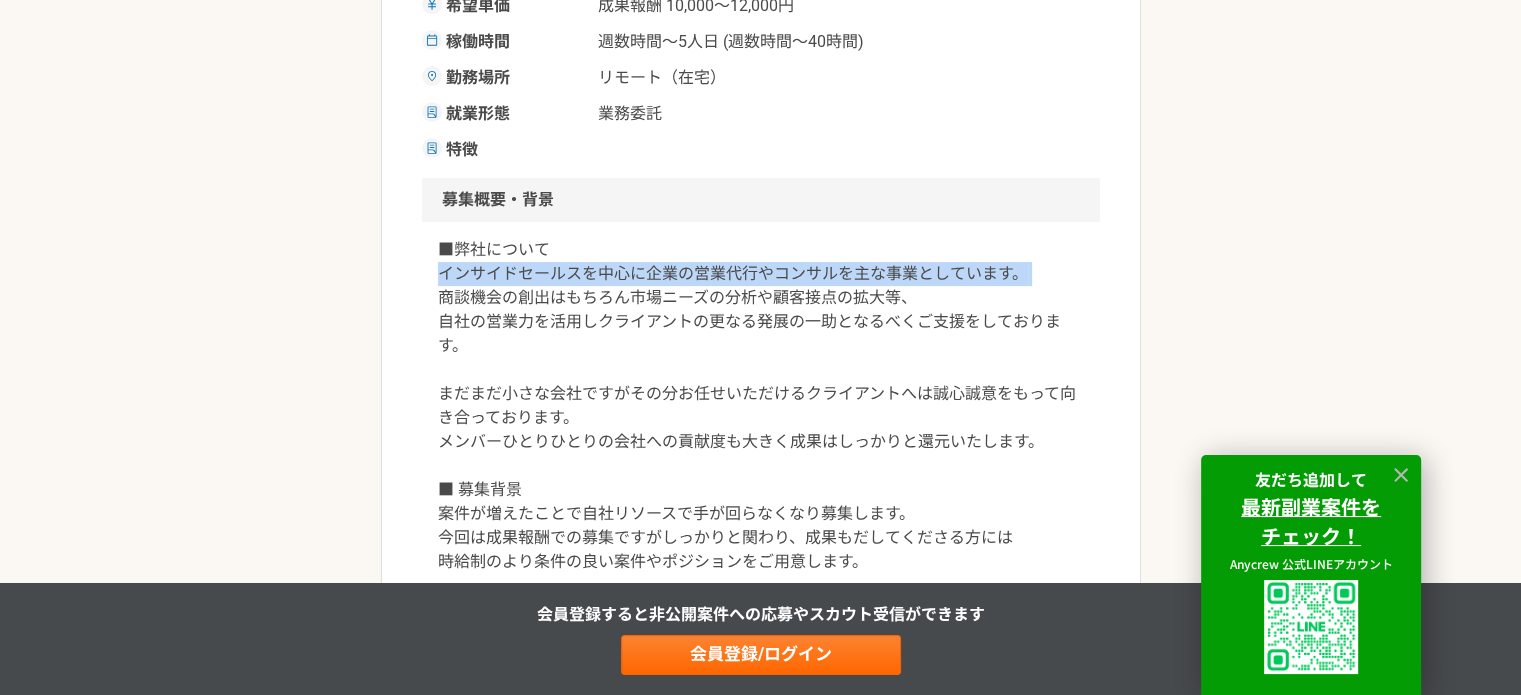 drag, startPoint x: 753, startPoint y: 265, endPoint x: 760, endPoint y: 298, distance: 33.734257 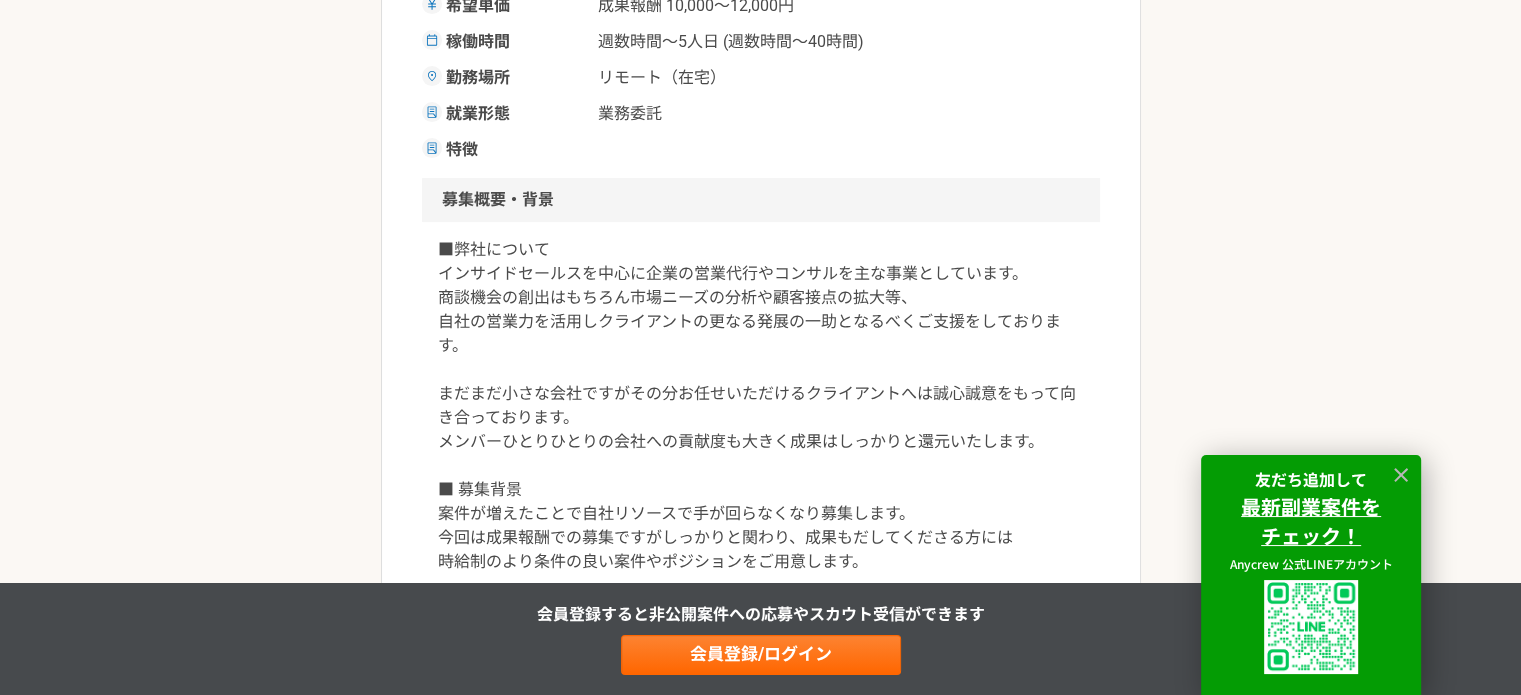click on "■弊社について
インサイドセールスを中心に企業の営業代行やコンサルを主な事業としています。
商談機会の創出はもちろん市場ニーズの分析や顧客接点の拡大等、
自社の営業力を活用しクライアントの更なる発展の一助となるべくご支援をしております。
まだまだ小さな会社ですがその分お任せいただけるクライアントへは誠心誠意をもって向き合っております。
メンバーひとりひとりの会社への貢献度も大きく成果はしっかりと還元いたします。
■ 募集背景
案件が増えたことで自社リソースで手が回らなくなり募集します。
今回は成果報酬での募集ですがしっかりと関わり、成果もだしてくださる方には
時給制のより条件の良い案件やポジションをご用意します。" at bounding box center (761, 406) 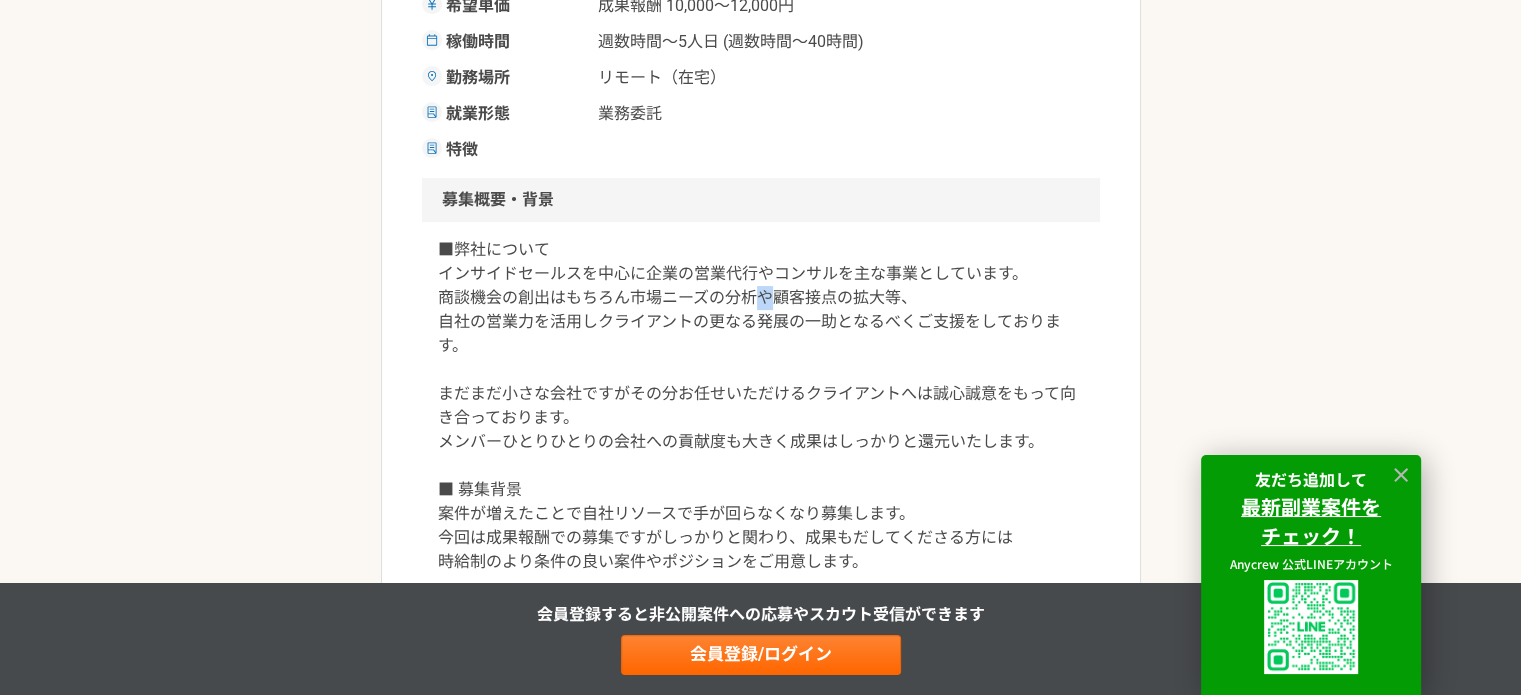 click on "■弊社について
インサイドセールスを中心に企業の営業代行やコンサルを主な事業としています。
商談機会の創出はもちろん市場ニーズの分析や顧客接点の拡大等、
自社の営業力を活用しクライアントの更なる発展の一助となるべくご支援をしております。
まだまだ小さな会社ですがその分お任せいただけるクライアントへは誠心誠意をもって向き合っております。
メンバーひとりひとりの会社への貢献度も大きく成果はしっかりと還元いたします。
■ 募集背景
案件が増えたことで自社リソースで手が回らなくなり募集します。
今回は成果報酬での募集ですがしっかりと関わり、成果もだしてくださる方には
時給制のより条件の良い案件やポジションをご用意します。" at bounding box center (761, 406) 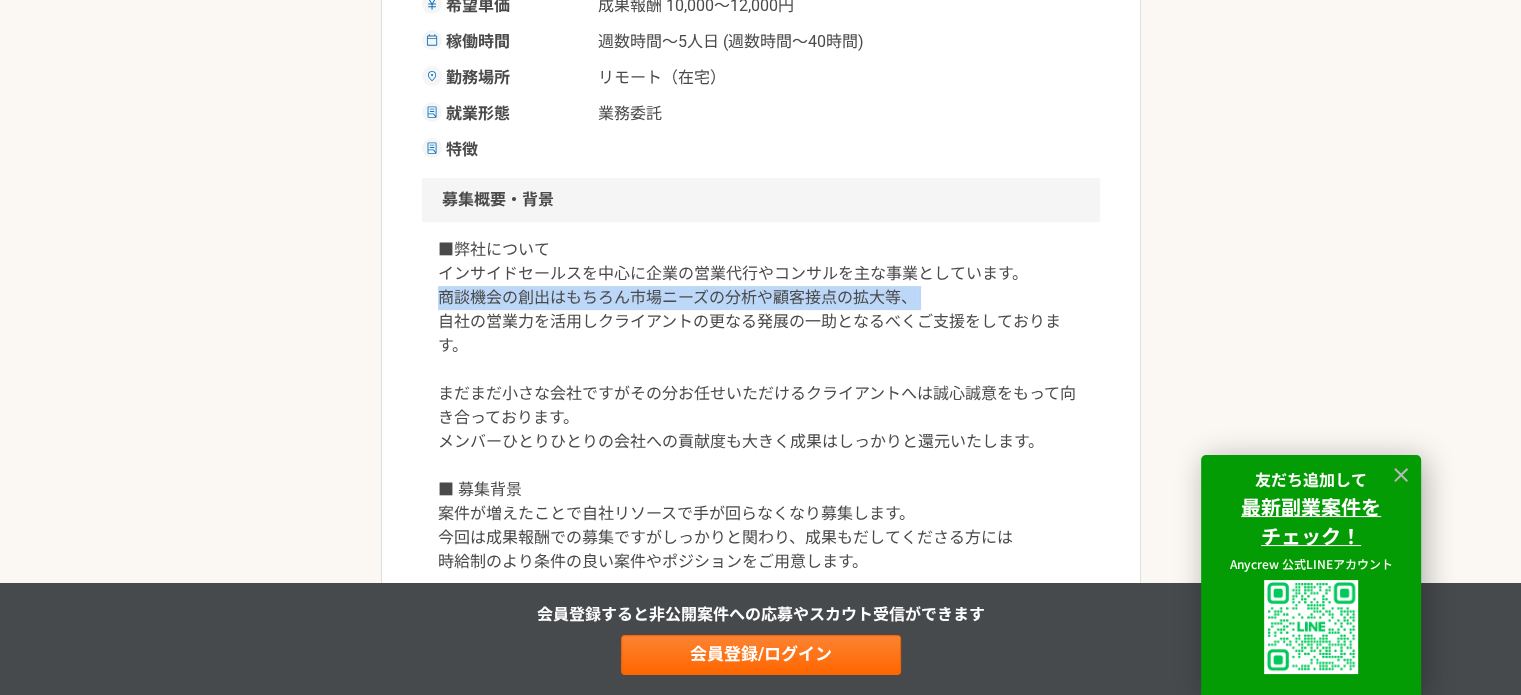 click on "■弊社について
インサイドセールスを中心に企業の営業代行やコンサルを主な事業としています。
商談機会の創出はもちろん市場ニーズの分析や顧客接点の拡大等、
自社の営業力を活用しクライアントの更なる発展の一助となるべくご支援をしております。
まだまだ小さな会社ですがその分お任せいただけるクライアントへは誠心誠意をもって向き合っております。
メンバーひとりひとりの会社への貢献度も大きく成果はしっかりと還元いたします。
■ 募集背景
案件が増えたことで自社リソースで手が回らなくなり募集します。
今回は成果報酬での募集ですがしっかりと関わり、成果もだしてくださる方には
時給制のより条件の良い案件やポジションをご用意します。" at bounding box center [761, 406] 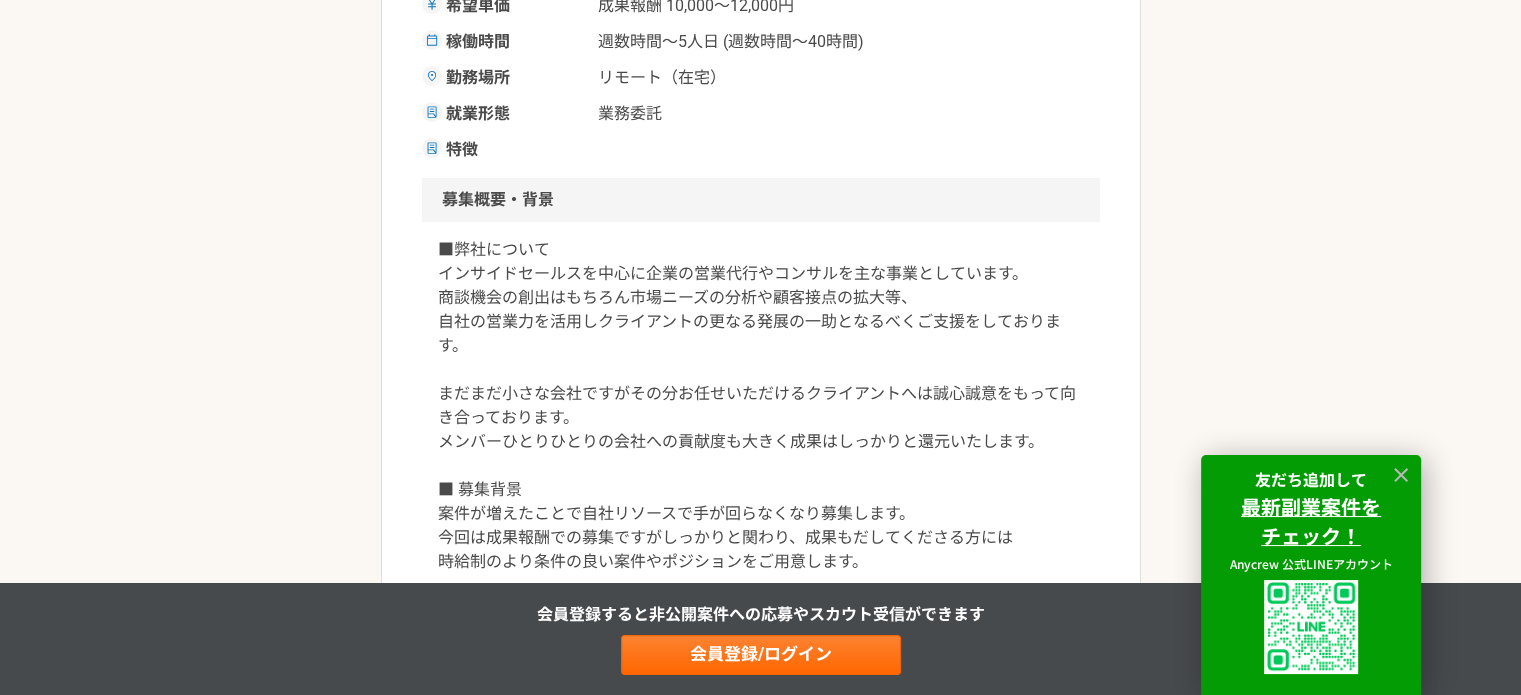 click on "■弊社について
インサイドセールスを中心に企業の営業代行やコンサルを主な事業としています。
商談機会の創出はもちろん市場ニーズの分析や顧客接点の拡大等、
自社の営業力を活用しクライアントの更なる発展の一助となるべくご支援をしております。
まだまだ小さな会社ですがその分お任せいただけるクライアントへは誠心誠意をもって向き合っております。
メンバーひとりひとりの会社への貢献度も大きく成果はしっかりと還元いたします。
■ 募集背景
案件が増えたことで自社リソースで手が回らなくなり募集します。
今回は成果報酬での募集ですがしっかりと関わり、成果もだしてくださる方には
時給制のより条件の良い案件やポジションをご用意します。" at bounding box center [761, 406] 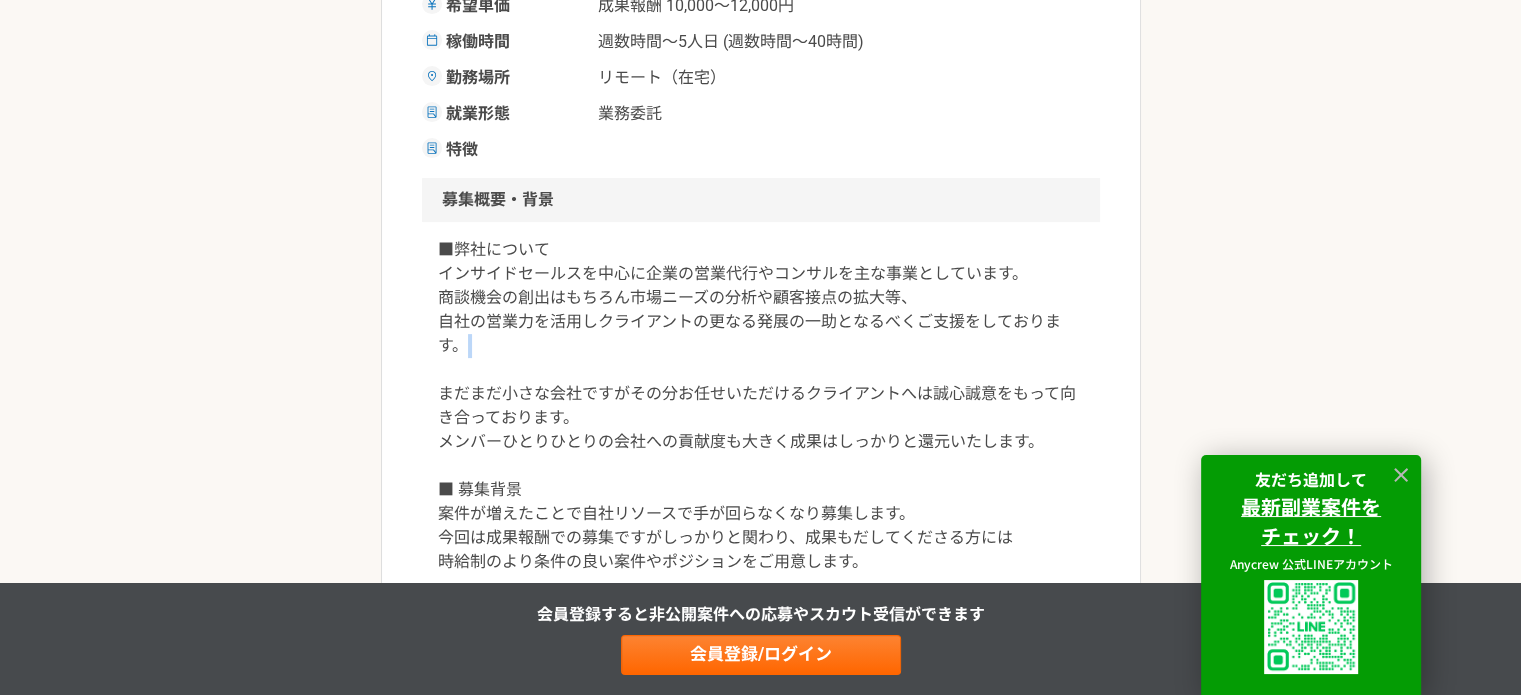 click on "■弊社について
インサイドセールスを中心に企業の営業代行やコンサルを主な事業としています。
商談機会の創出はもちろん市場ニーズの分析や顧客接点の拡大等、
自社の営業力を活用しクライアントの更なる発展の一助となるべくご支援をしております。
まだまだ小さな会社ですがその分お任せいただけるクライアントへは誠心誠意をもって向き合っております。
メンバーひとりひとりの会社への貢献度も大きく成果はしっかりと還元いたします。
■ 募集背景
案件が増えたことで自社リソースで手が回らなくなり募集します。
今回は成果報酬での募集ですがしっかりと関わり、成果もだしてくださる方には
時給制のより条件の良い案件やポジションをご用意します。" at bounding box center [761, 406] 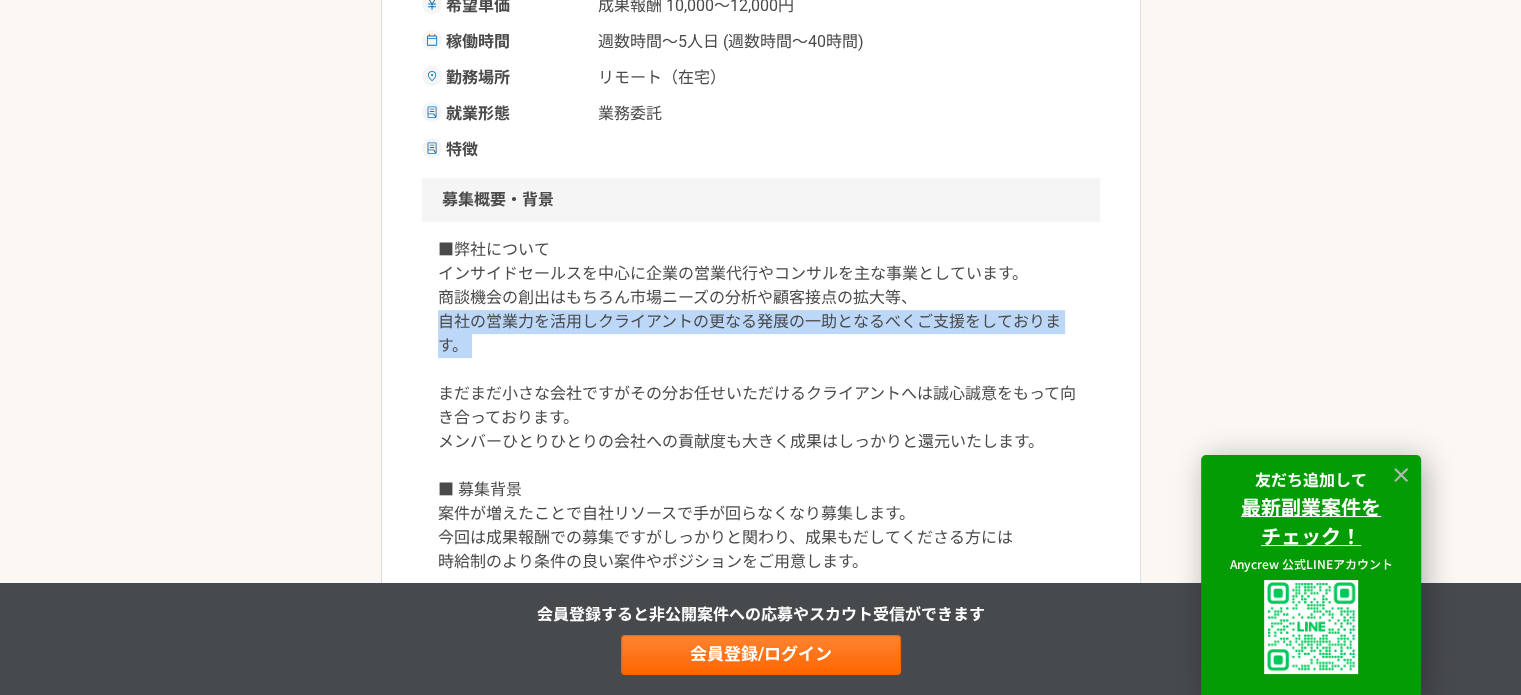 click on "■弊社について
インサイドセールスを中心に企業の営業代行やコンサルを主な事業としています。
商談機会の創出はもちろん市場ニーズの分析や顧客接点の拡大等、
自社の営業力を活用しクライアントの更なる発展の一助となるべくご支援をしております。
まだまだ小さな会社ですがその分お任せいただけるクライアントへは誠心誠意をもって向き合っております。
メンバーひとりひとりの会社への貢献度も大きく成果はしっかりと還元いたします。
■ 募集背景
案件が増えたことで自社リソースで手が回らなくなり募集します。
今回は成果報酬での募集ですがしっかりと関わり、成果もだしてくださる方には
時給制のより条件の良い案件やポジションをご用意します。" at bounding box center (761, 406) 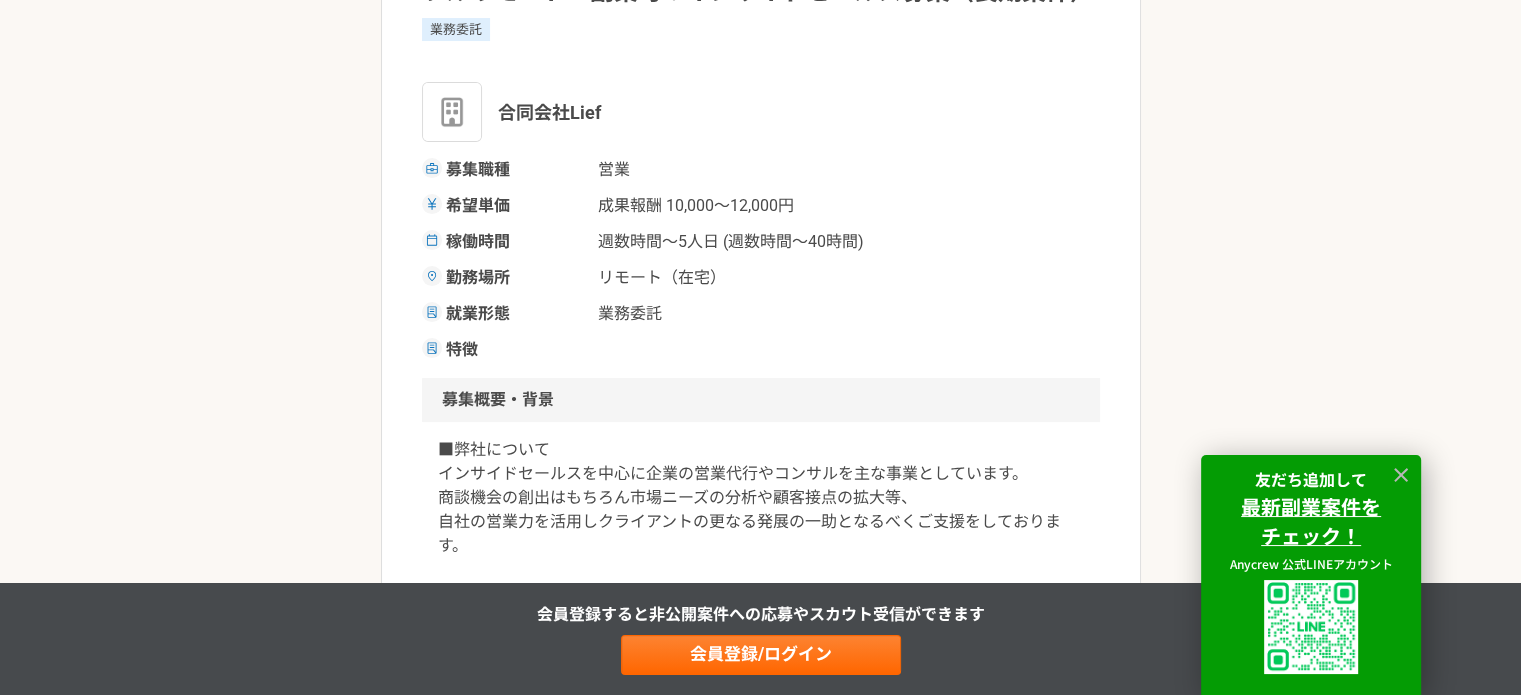 click on "リモート（在宅）" at bounding box center [698, 278] 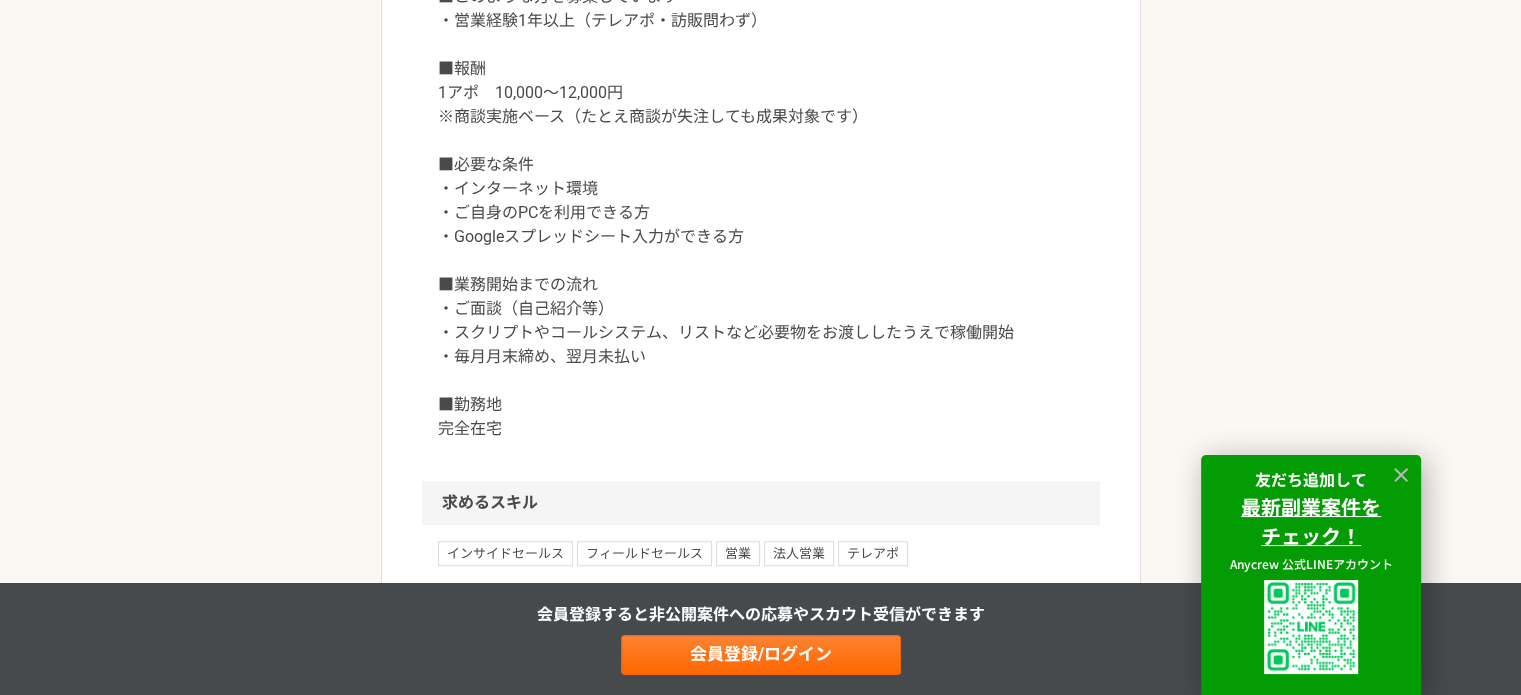 scroll, scrollTop: 1600, scrollLeft: 0, axis: vertical 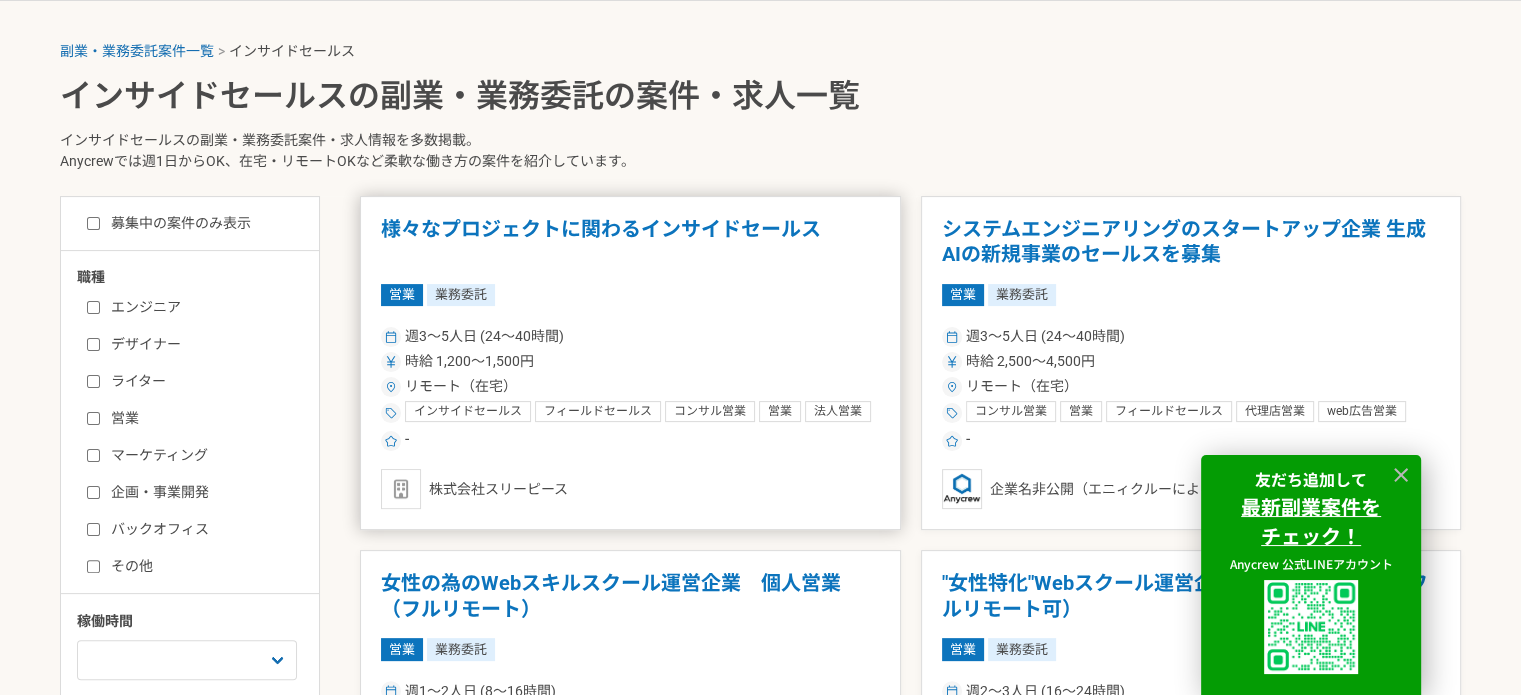 click on "様々なプロジェクトに関わるインサイドセールス 営業 業務委託 週3〜5人日 (24〜40時間) 時給 1,200〜1,500円 リモート（在宅） インサイドセールス フィールドセールス コンサル営業 営業 法人営業 テレアポ - 株式会社スリーピース" at bounding box center (630, 363) 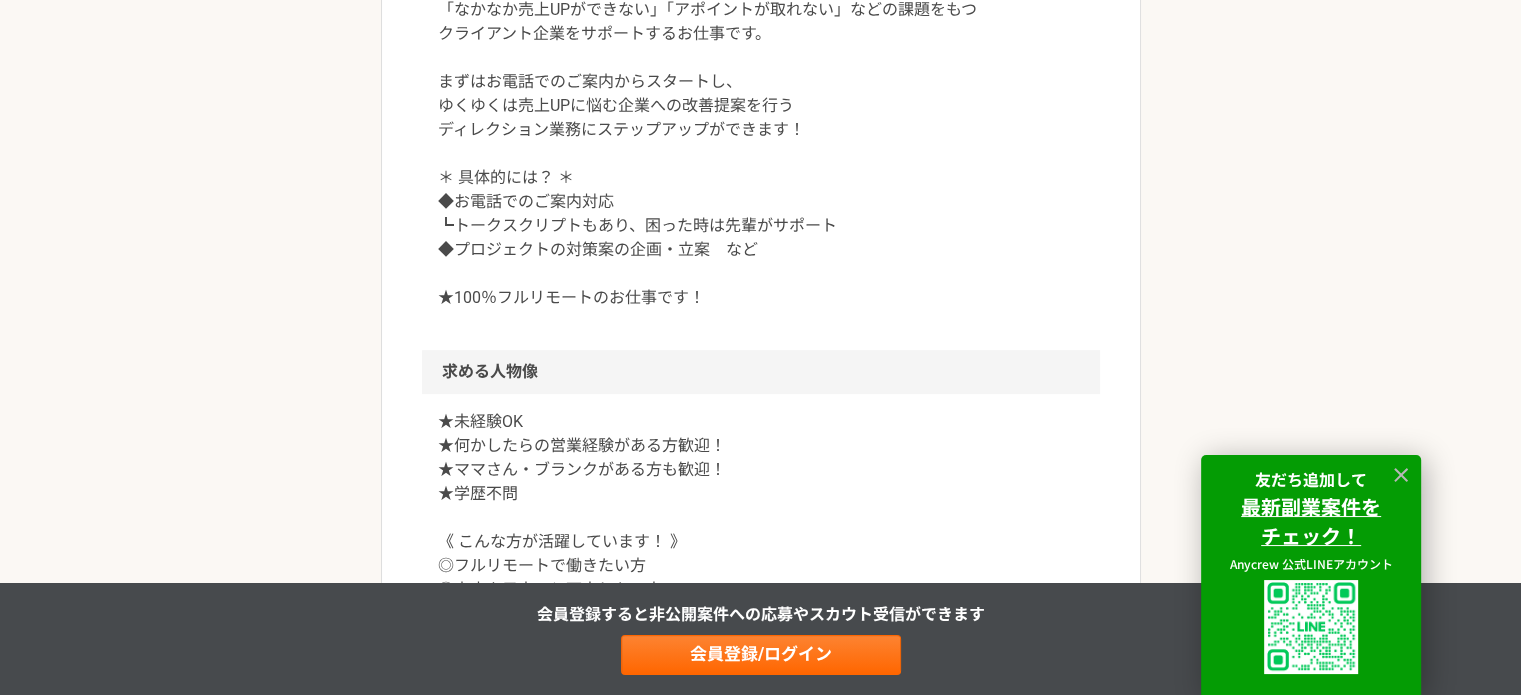 scroll, scrollTop: 700, scrollLeft: 0, axis: vertical 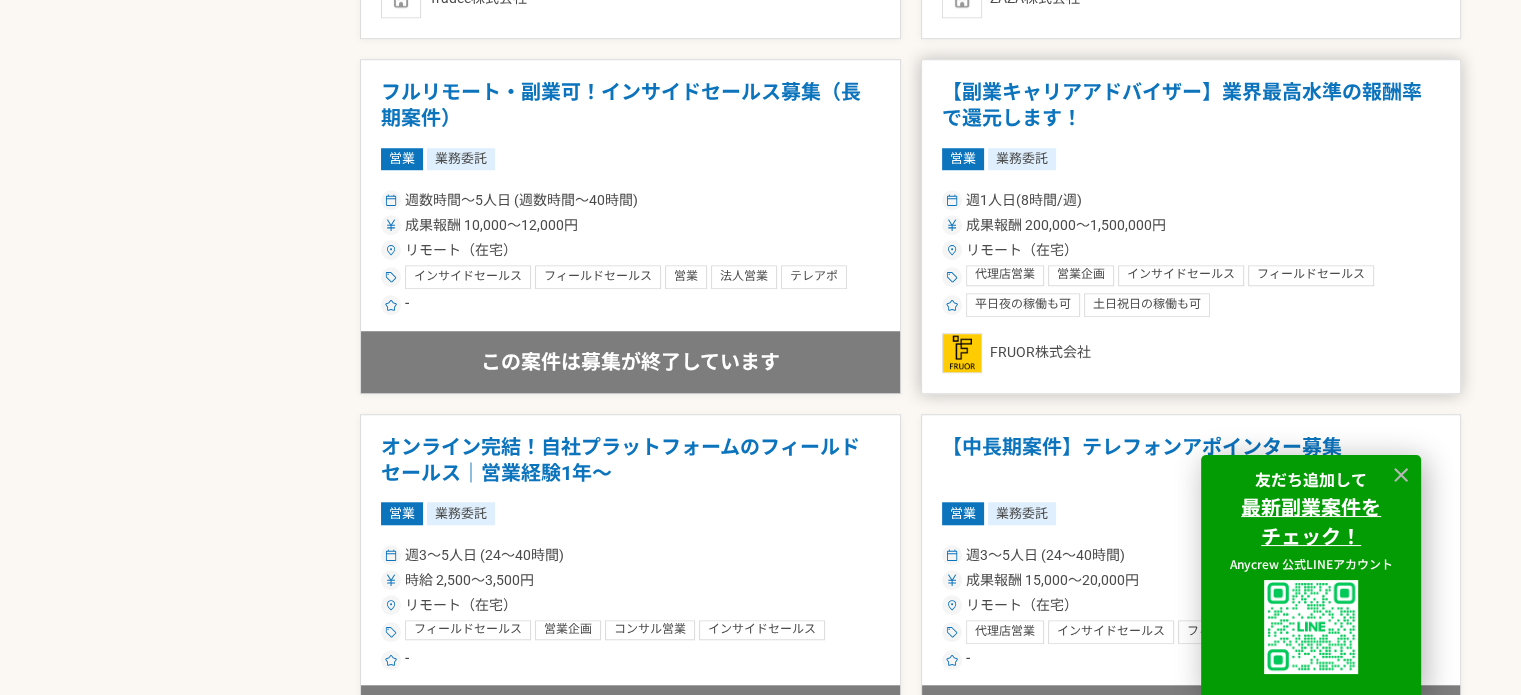 click on "成果報酬 200,000〜1,500,000円" at bounding box center (1191, 225) 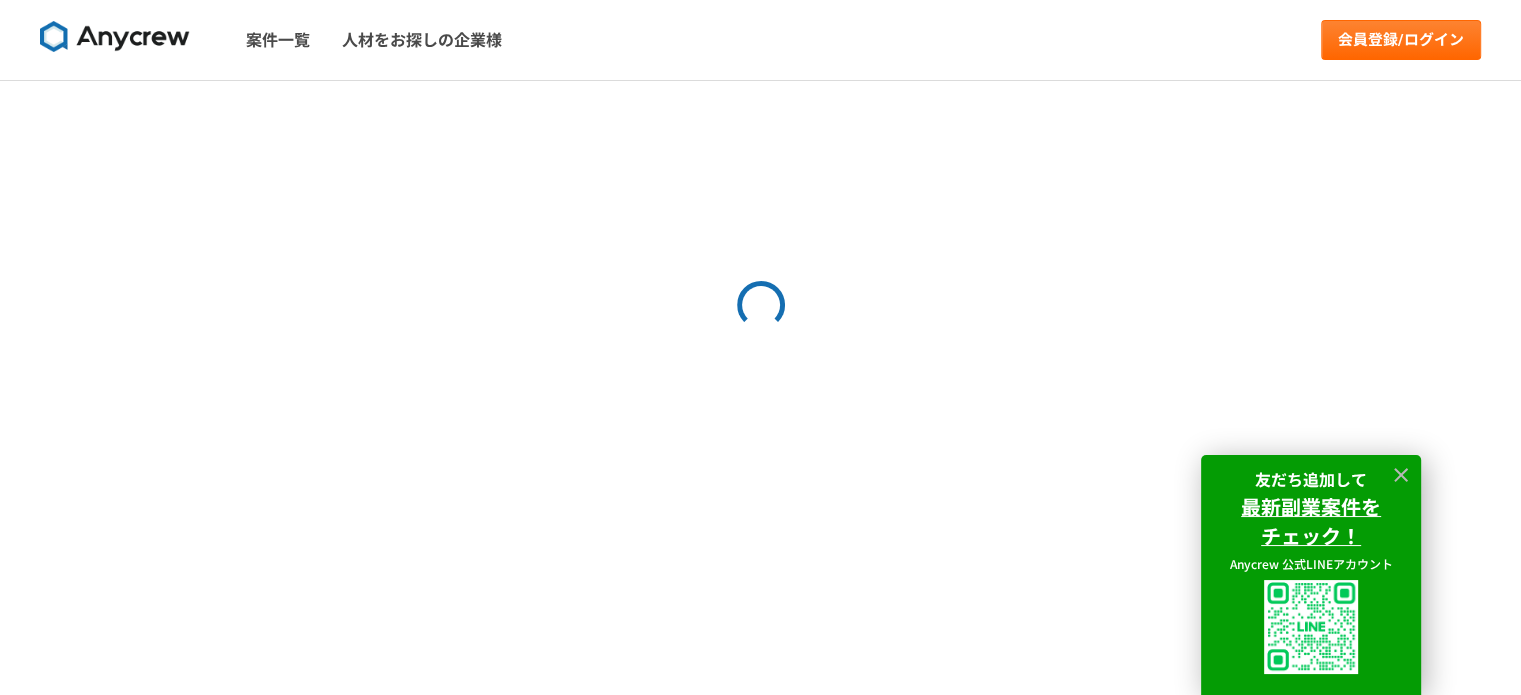 scroll, scrollTop: 0, scrollLeft: 0, axis: both 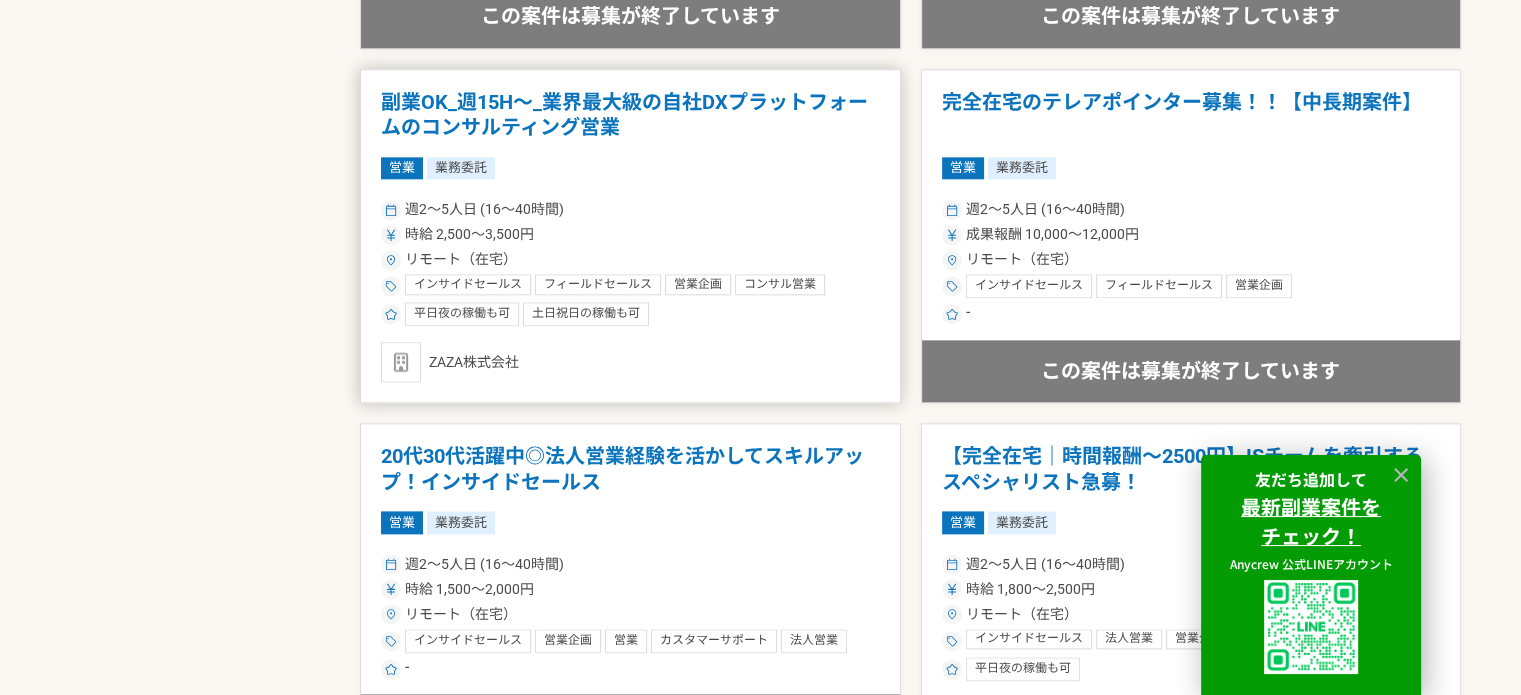 click on "副業OK_週15H〜_業界最大級の自社DXプラットフォームのコンサルティング営業" at bounding box center (630, 115) 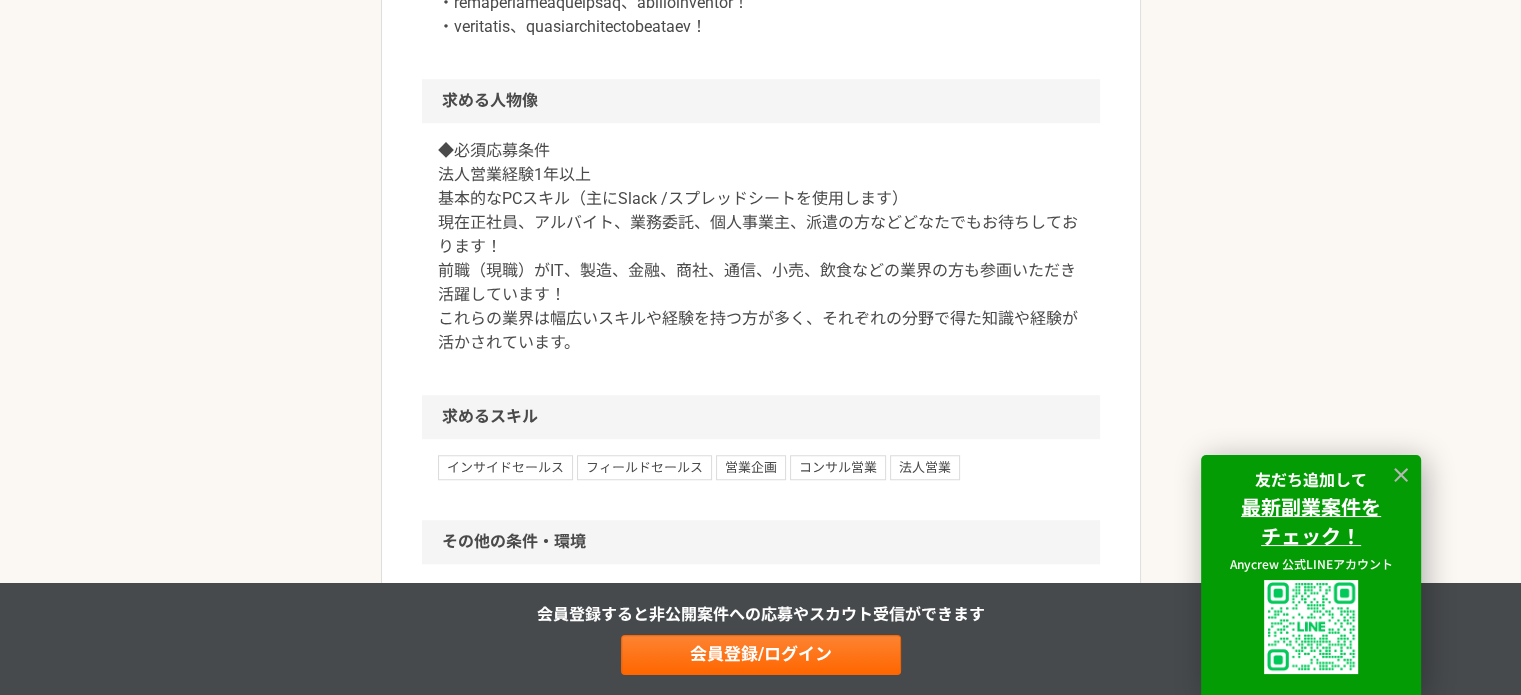 scroll, scrollTop: 1600, scrollLeft: 0, axis: vertical 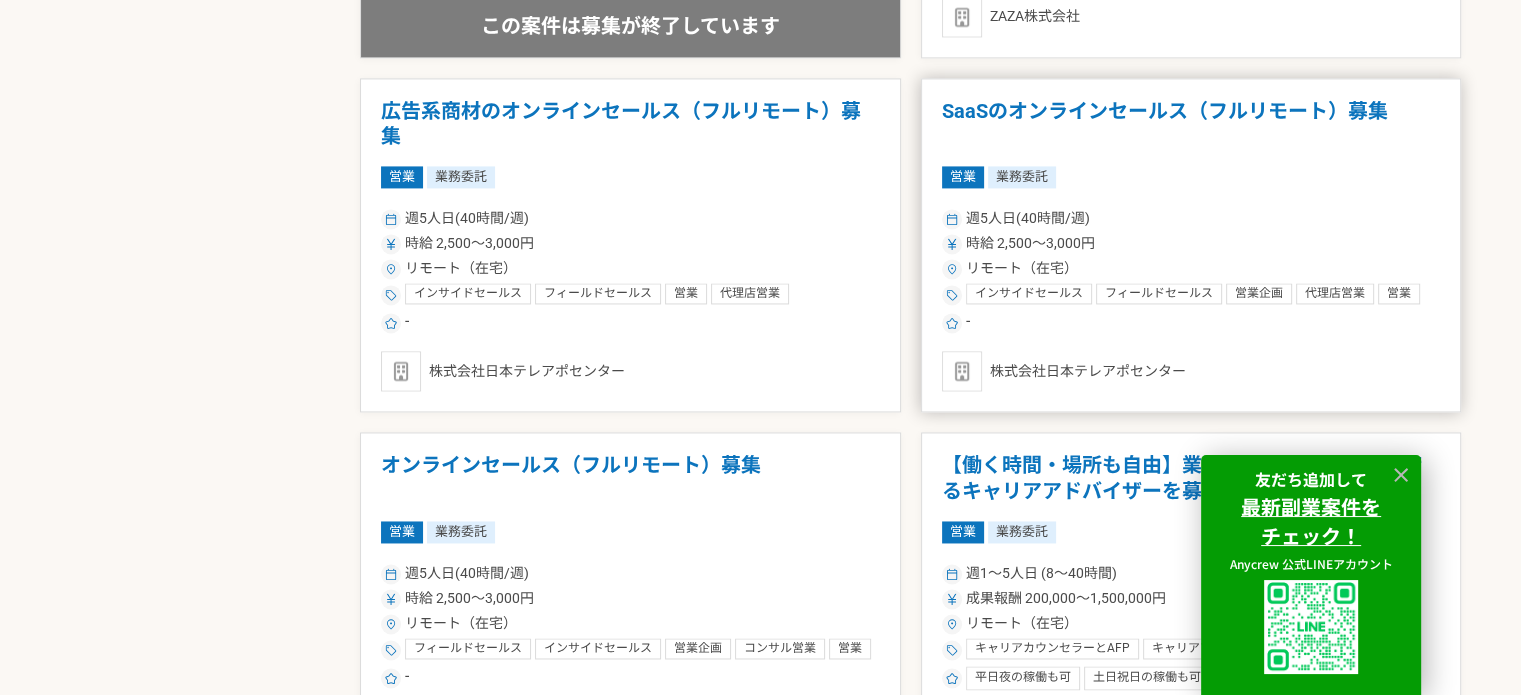click on "営業 業務委託" at bounding box center [1191, 177] 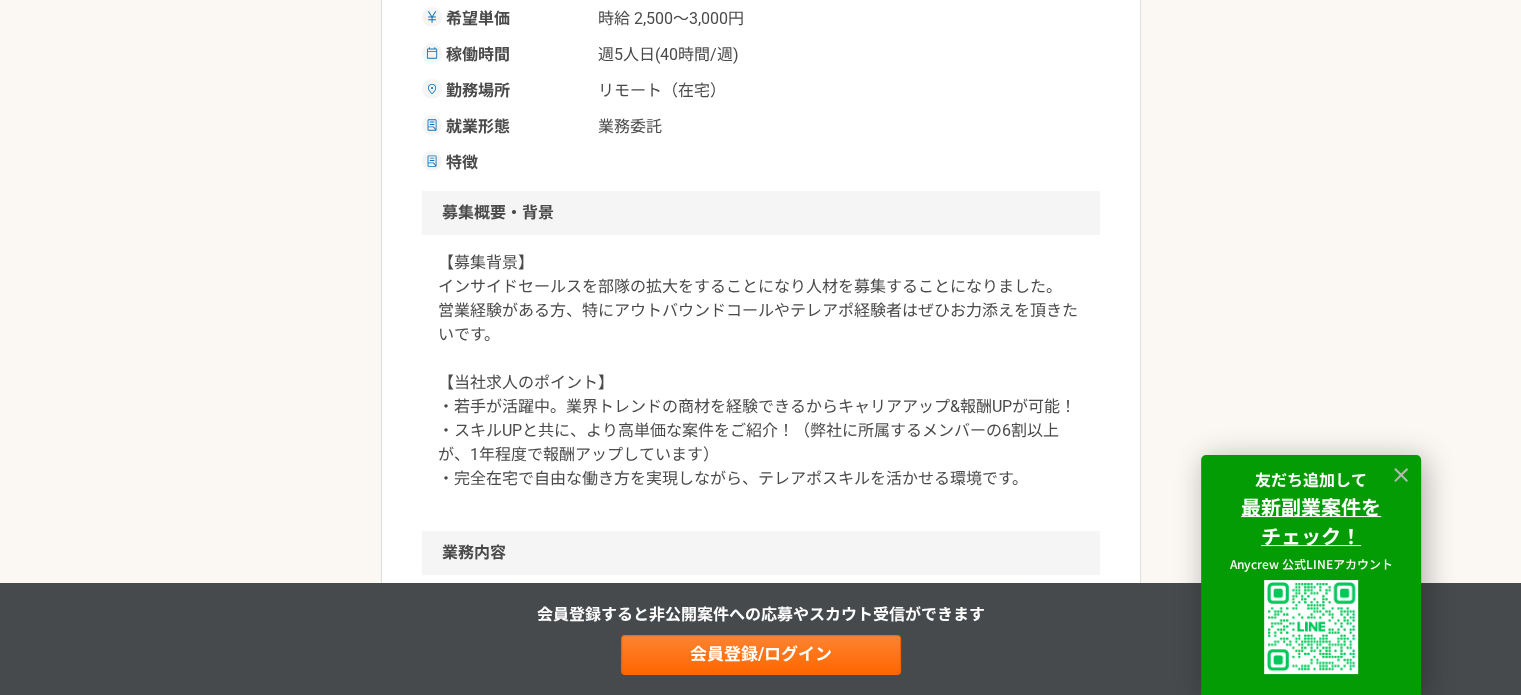 scroll, scrollTop: 500, scrollLeft: 0, axis: vertical 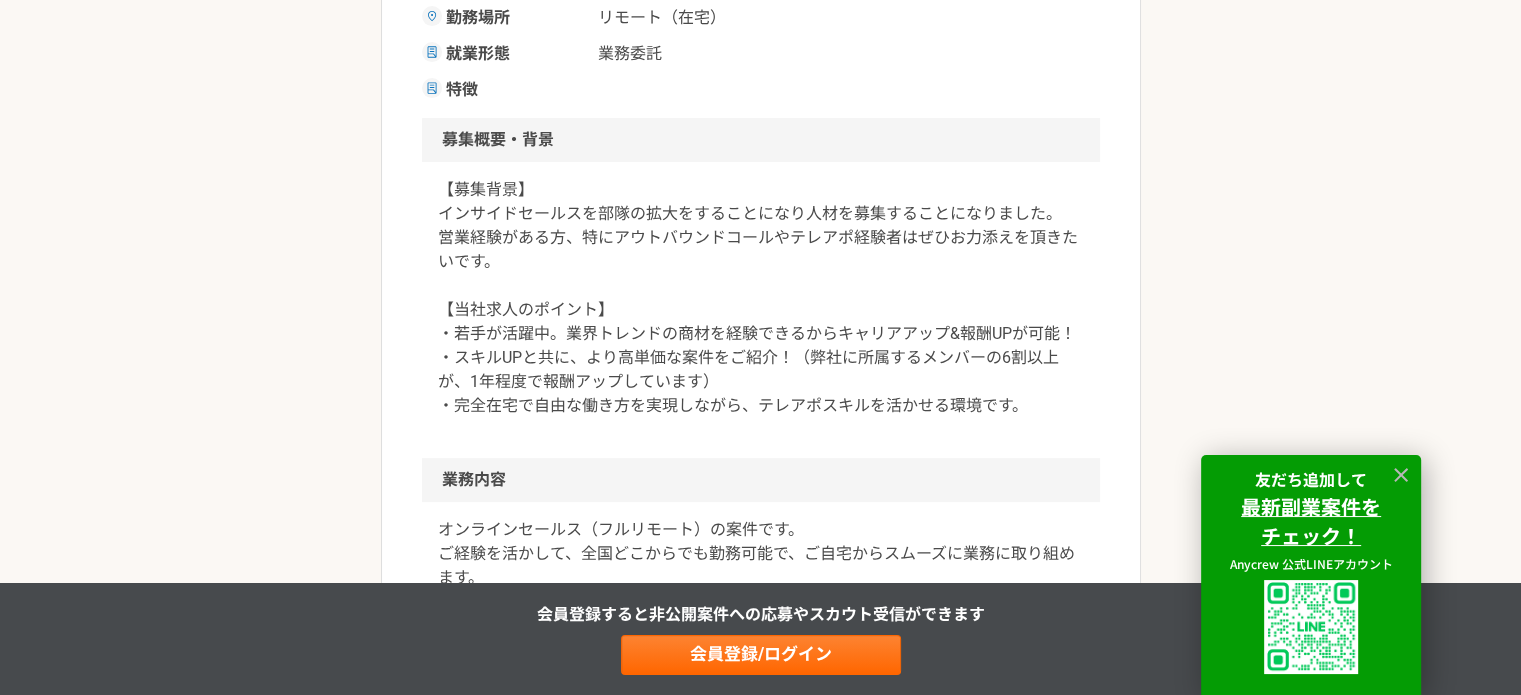 click on "【募集背景】
インサイドセールスを部隊の拡大をすることになり人材を募集することになりました。
営業経験がある方、特にアウトバウンドコールやテレアポ経験者はぜひお力添えを頂きたいです。
【当社求人のポイント】
・若手が活躍中。業界トレンドの商材を経験できるからキャリアアップ&報酬UPが可能！
・スキルUPと共に、より高単価な案件をご紹介！（弊社に所属するメンバーの6割以上が、1年程度で報酬アップしています）
・完全在宅で自由な働き方を実現しながら、テレアポスキルを活かせる環境です。" at bounding box center (761, 298) 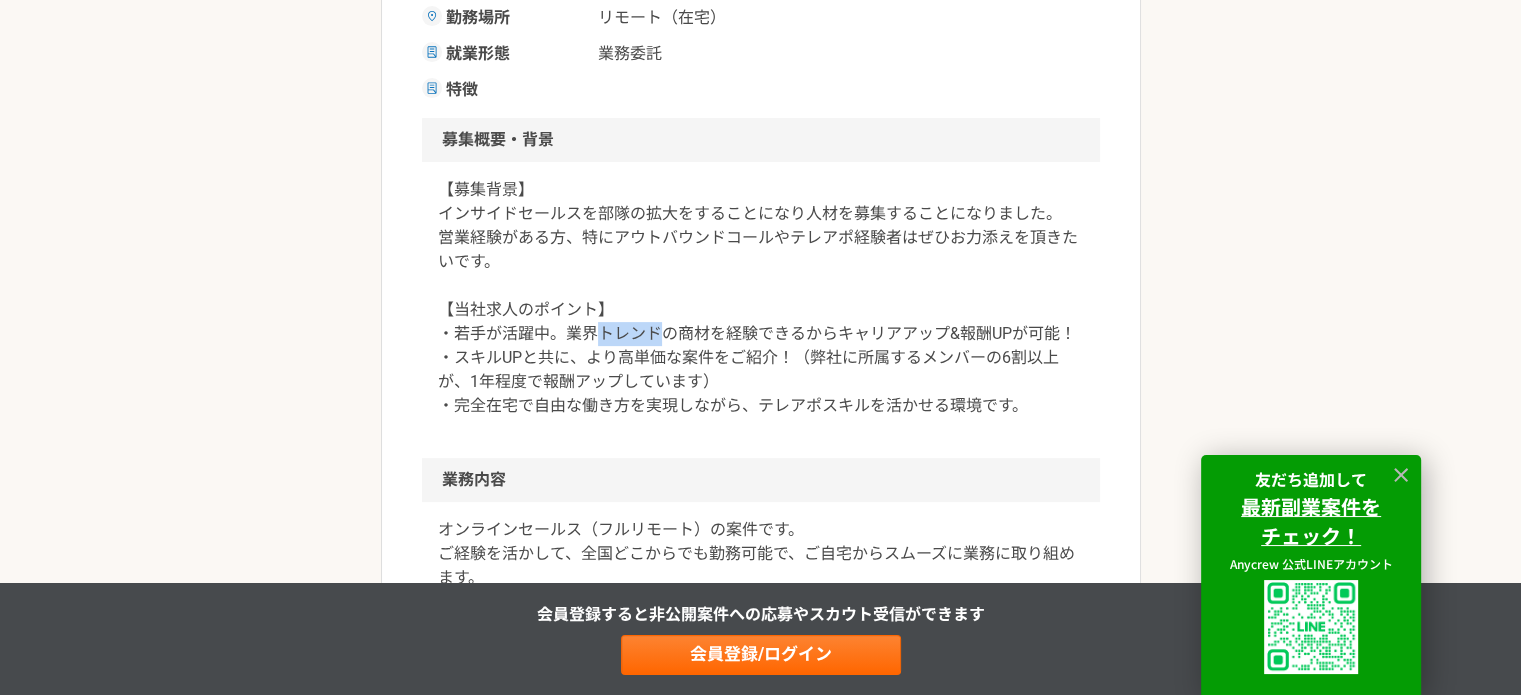 click on "【募集背景】
インサイドセールスを部隊の拡大をすることになり人材を募集することになりました。
営業経験がある方、特にアウトバウンドコールやテレアポ経験者はぜひお力添えを頂きたいです。
【当社求人のポイント】
・若手が活躍中。業界トレンドの商材を経験できるからキャリアアップ&報酬UPが可能！
・スキルUPと共に、より高単価な案件をご紹介！（弊社に所属するメンバーの6割以上が、1年程度で報酬アップしています）
・完全在宅で自由な働き方を実現しながら、テレアポスキルを活かせる環境です。" at bounding box center (761, 298) 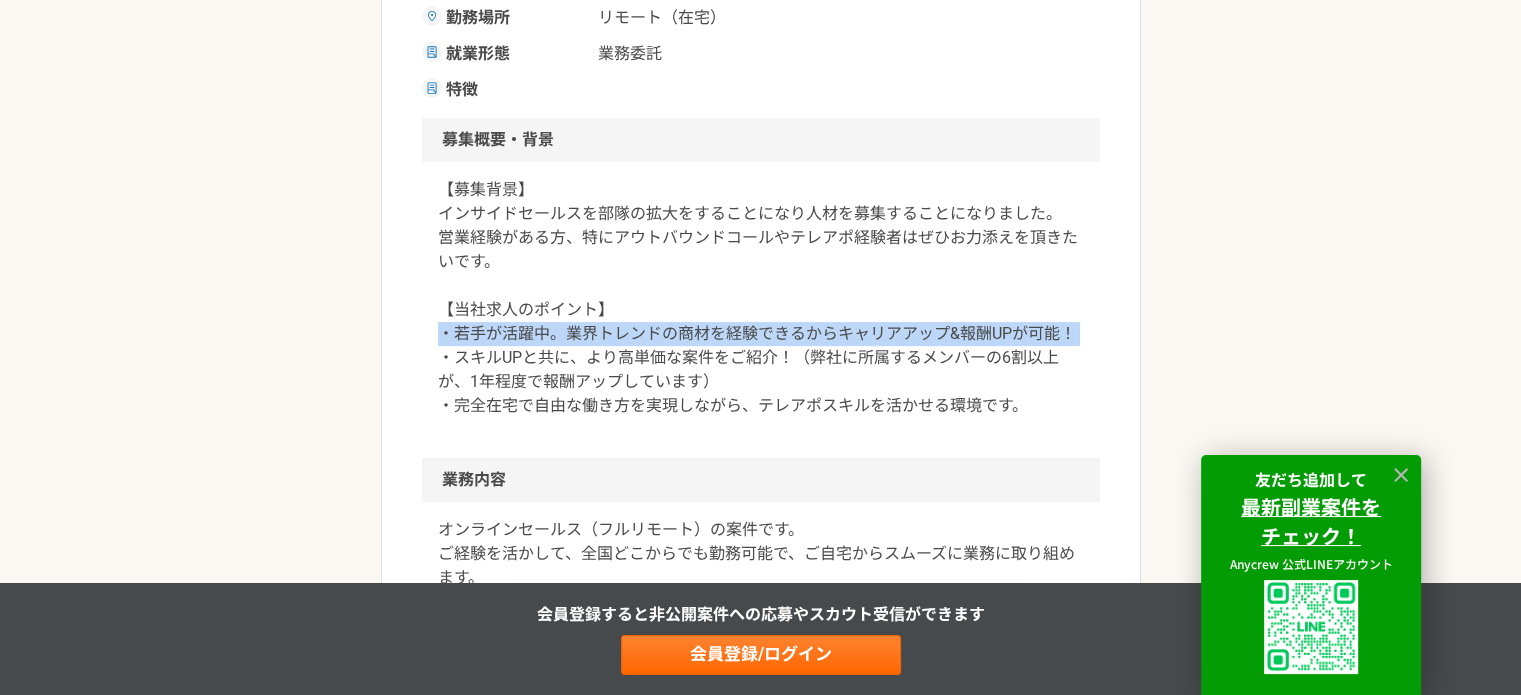 click on "【募集背景】
インサイドセールスを部隊の拡大をすることになり人材を募集することになりました。
営業経験がある方、特にアウトバウンドコールやテレアポ経験者はぜひお力添えを頂きたいです。
【当社求人のポイント】
・若手が活躍中。業界トレンドの商材を経験できるからキャリアアップ&報酬UPが可能！
・スキルUPと共に、より高単価な案件をご紹介！（弊社に所属するメンバーの6割以上が、1年程度で報酬アップしています）
・完全在宅で自由な働き方を実現しながら、テレアポスキルを活かせる環境です。" at bounding box center (761, 298) 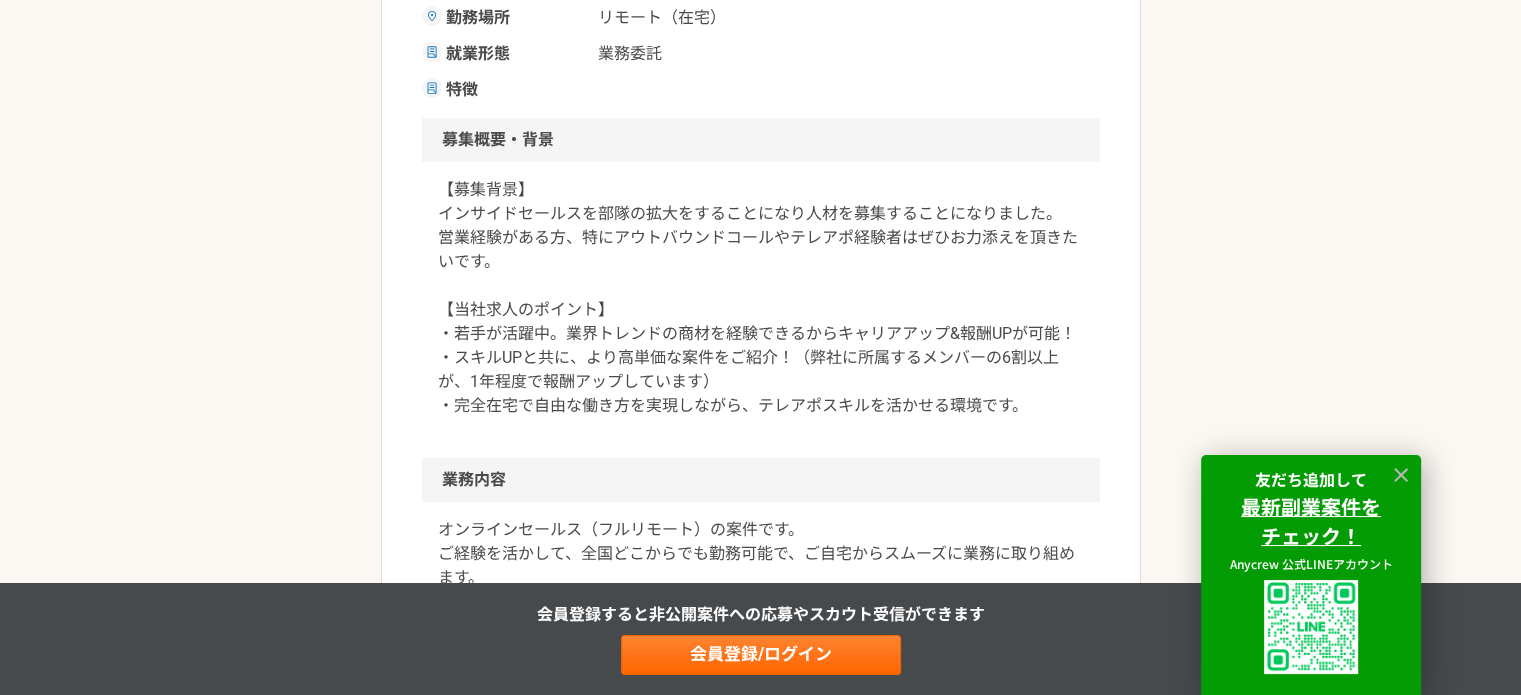 click on "【募集背景】
インサイドセールスを部隊の拡大をすることになり人材を募集することになりました。
営業経験がある方、特にアウトバウンドコールやテレアポ経験者はぜひお力添えを頂きたいです。
【当社求人のポイント】
・若手が活躍中。業界トレンドの商材を経験できるからキャリアアップ&報酬UPが可能！
・スキルUPと共に、より高単価な案件をご紹介！（弊社に所属するメンバーの6割以上が、1年程度で報酬アップしています）
・完全在宅で自由な働き方を実現しながら、テレアポスキルを活かせる環境です。" at bounding box center (761, 298) 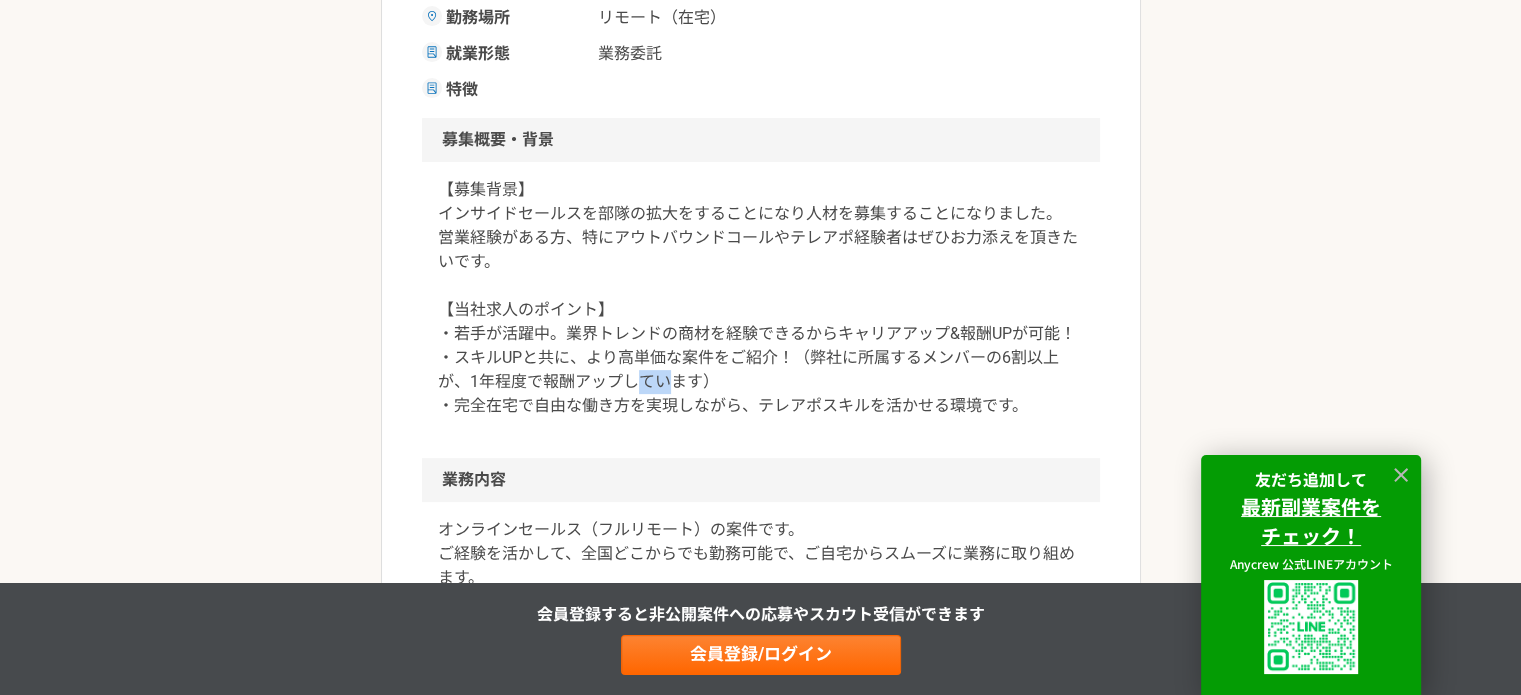 click on "【募集背景】
インサイドセールスを部隊の拡大をすることになり人材を募集することになりました。
営業経験がある方、特にアウトバウンドコールやテレアポ経験者はぜひお力添えを頂きたいです。
【当社求人のポイント】
・若手が活躍中。業界トレンドの商材を経験できるからキャリアアップ&報酬UPが可能！
・スキルUPと共に、より高単価な案件をご紹介！（弊社に所属するメンバーの6割以上が、1年程度で報酬アップしています）
・完全在宅で自由な働き方を実現しながら、テレアポスキルを活かせる環境です。" at bounding box center (761, 298) 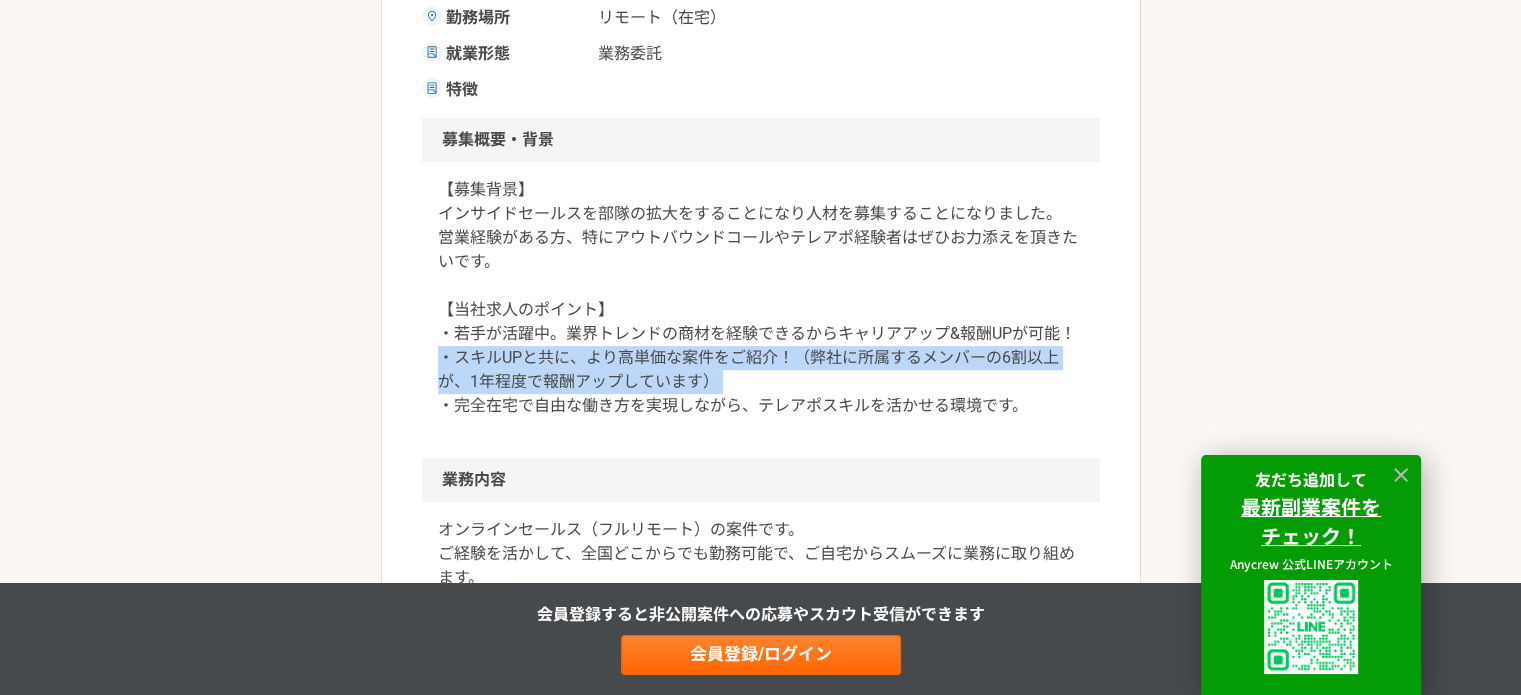 click on "【募集背景】
インサイドセールスを部隊の拡大をすることになり人材を募集することになりました。
営業経験がある方、特にアウトバウンドコールやテレアポ経験者はぜひお力添えを頂きたいです。
【当社求人のポイント】
・若手が活躍中。業界トレンドの商材を経験できるからキャリアアップ&報酬UPが可能！
・スキルUPと共に、より高単価な案件をご紹介！（弊社に所属するメンバーの6割以上が、1年程度で報酬アップしています）
・完全在宅で自由な働き方を実現しながら、テレアポスキルを活かせる環境です。" at bounding box center [761, 298] 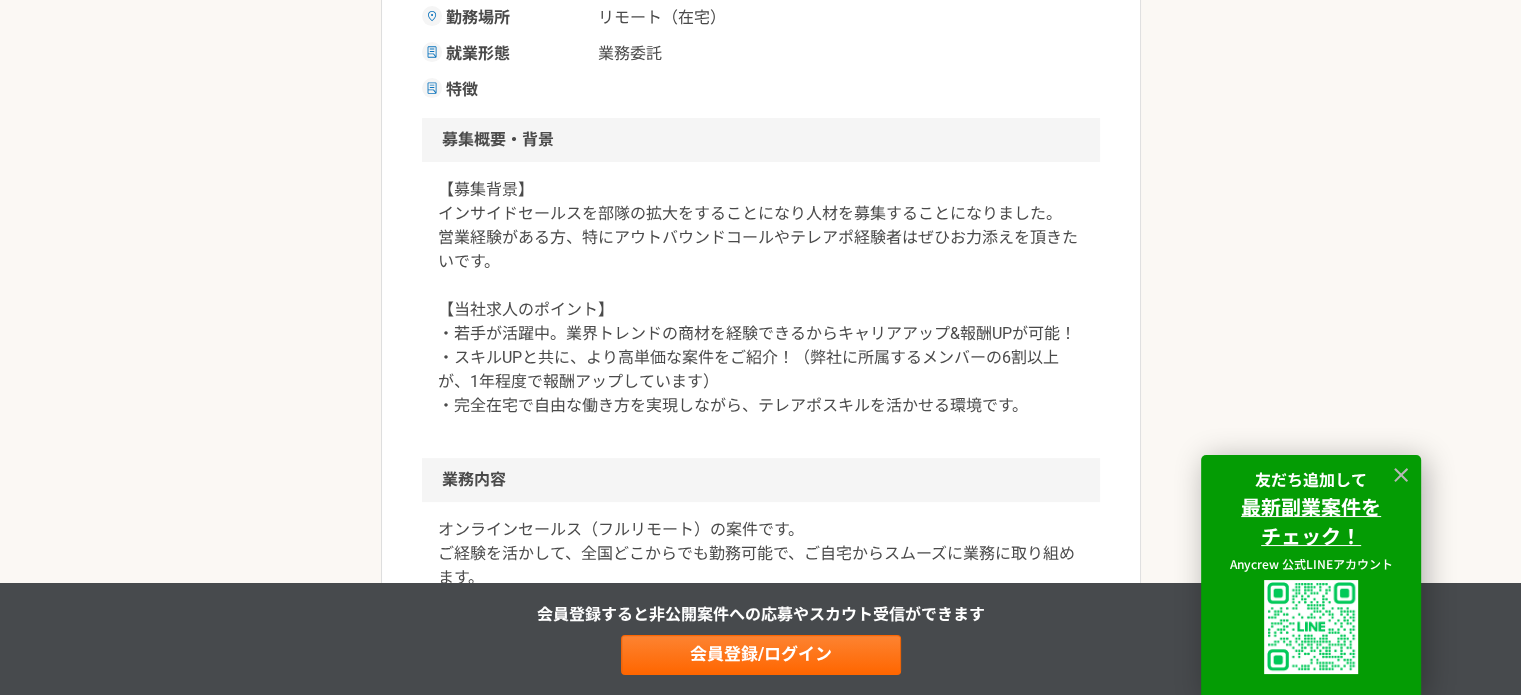click on "【募集背景】
インサイドセールスを部隊の拡大をすることになり人材を募集することになりました。
営業経験がある方、特にアウトバウンドコールやテレアポ経験者はぜひお力添えを頂きたいです。
【当社求人のポイント】
・若手が活躍中。業界トレンドの商材を経験できるからキャリアアップ&報酬UPが可能！
・スキルUPと共に、より高単価な案件をご紹介！（弊社に所属するメンバーの6割以上が、1年程度で報酬アップしています）
・完全在宅で自由な働き方を実現しながら、テレアポスキルを活かせる環境です。" at bounding box center (761, 310) 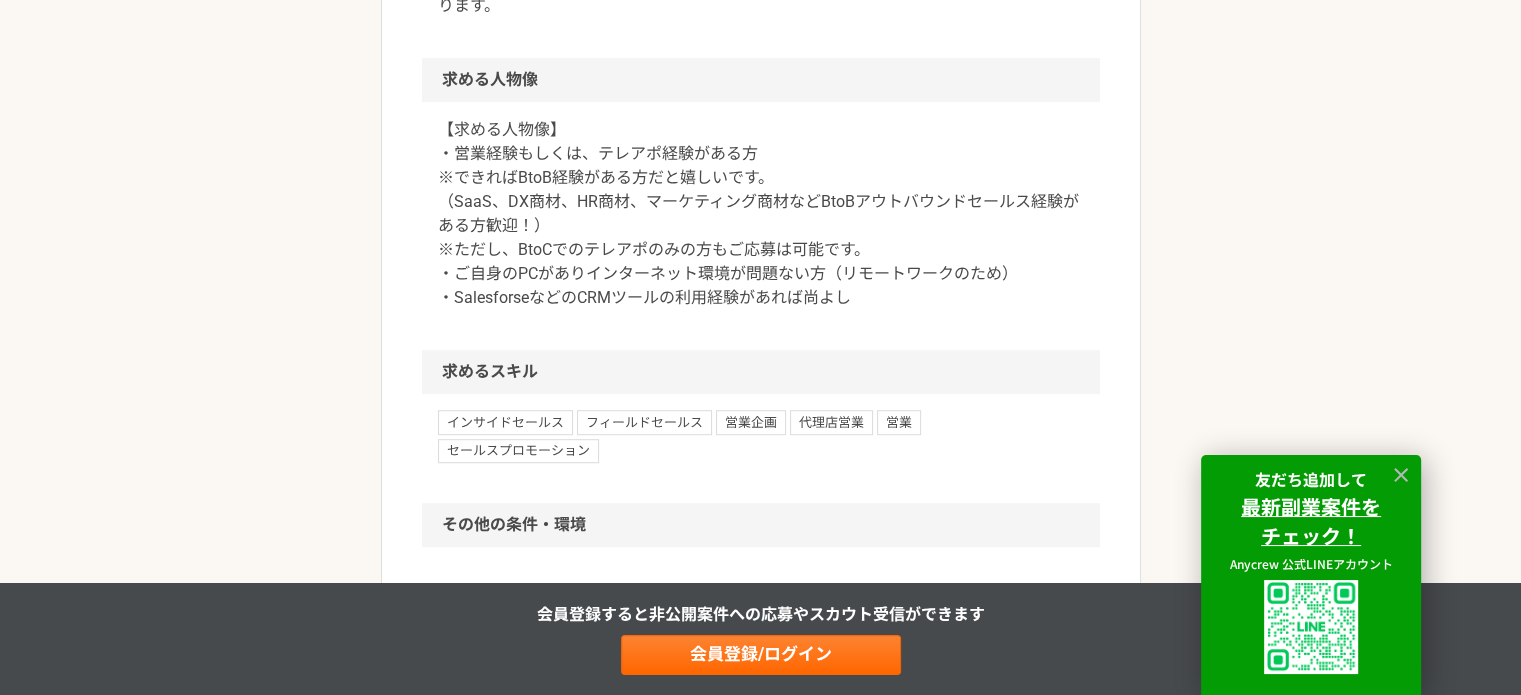 scroll, scrollTop: 1200, scrollLeft: 0, axis: vertical 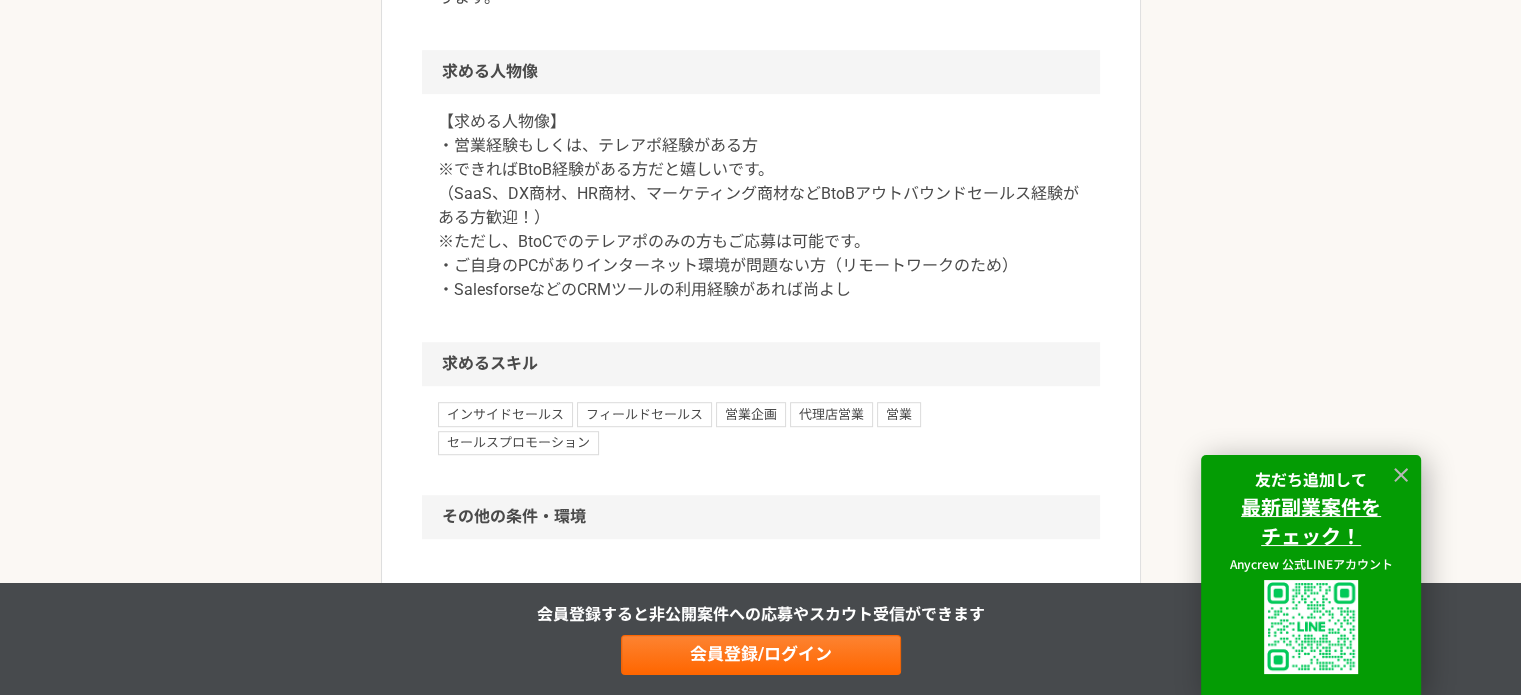 click on "【求める人物像】
・営業経験もしくは、テレアポ経験がある方
※できればBtoB経験がある方だと嬉しいです。
（SaaS、DX商材、HR商材、マーケティング商材などBtoBアウトバウンドセールス経験がある方歓迎！）
※ただし、BtoCでのテレアポのみの方もご応募は可能です。
・ご自身のPCがありインターネット環境が問題ない方（リモートワークのため）
・SalesforseなどのCRMツールの利用経験があれば尚よし" at bounding box center [761, 206] 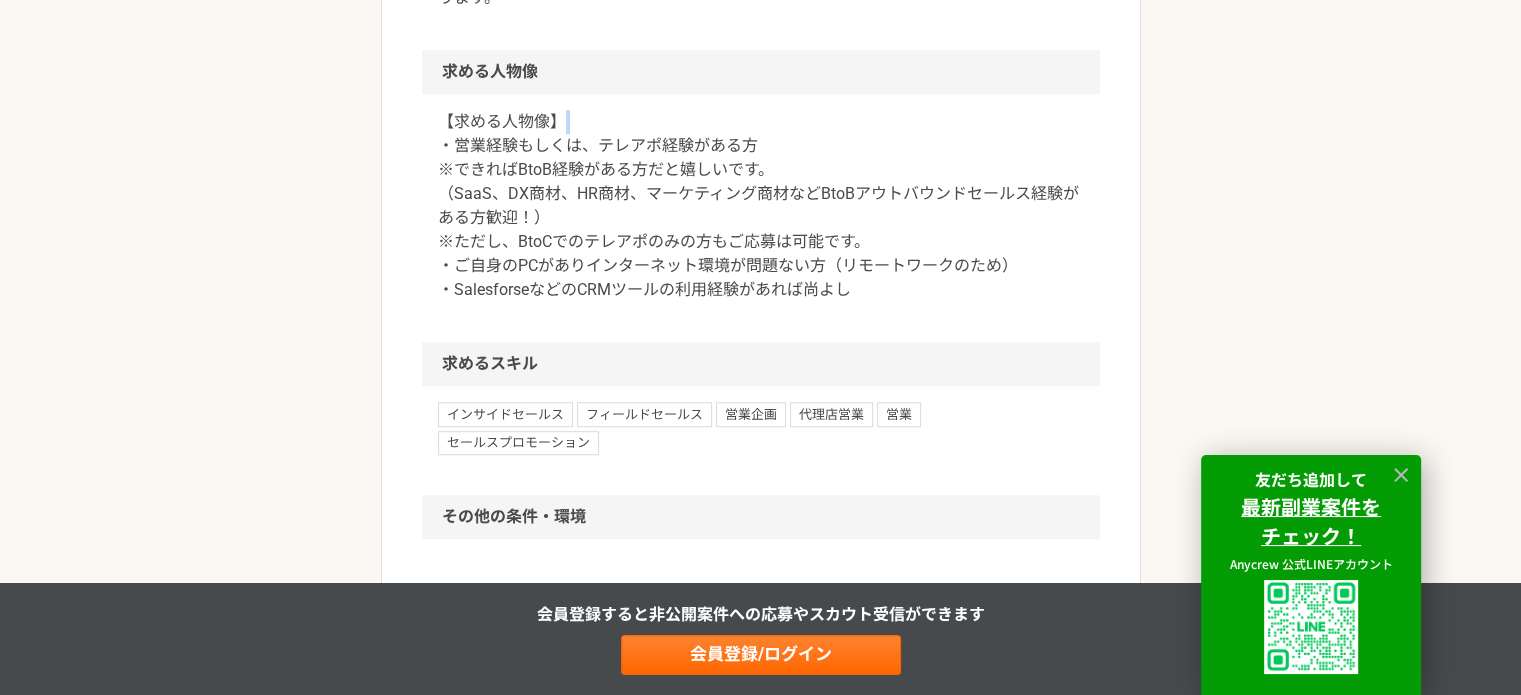 click on "【求める人物像】
・営業経験もしくは、テレアポ経験がある方
※できればBtoB経験がある方だと嬉しいです。
（SaaS、DX商材、HR商材、マーケティング商材などBtoBアウトバウンドセールス経験がある方歓迎！）
※ただし、BtoCでのテレアポのみの方もご応募は可能です。
・ご自身のPCがありインターネット環境が問題ない方（リモートワークのため）
・SalesforseなどのCRMツールの利用経験があれば尚よし" at bounding box center [761, 206] 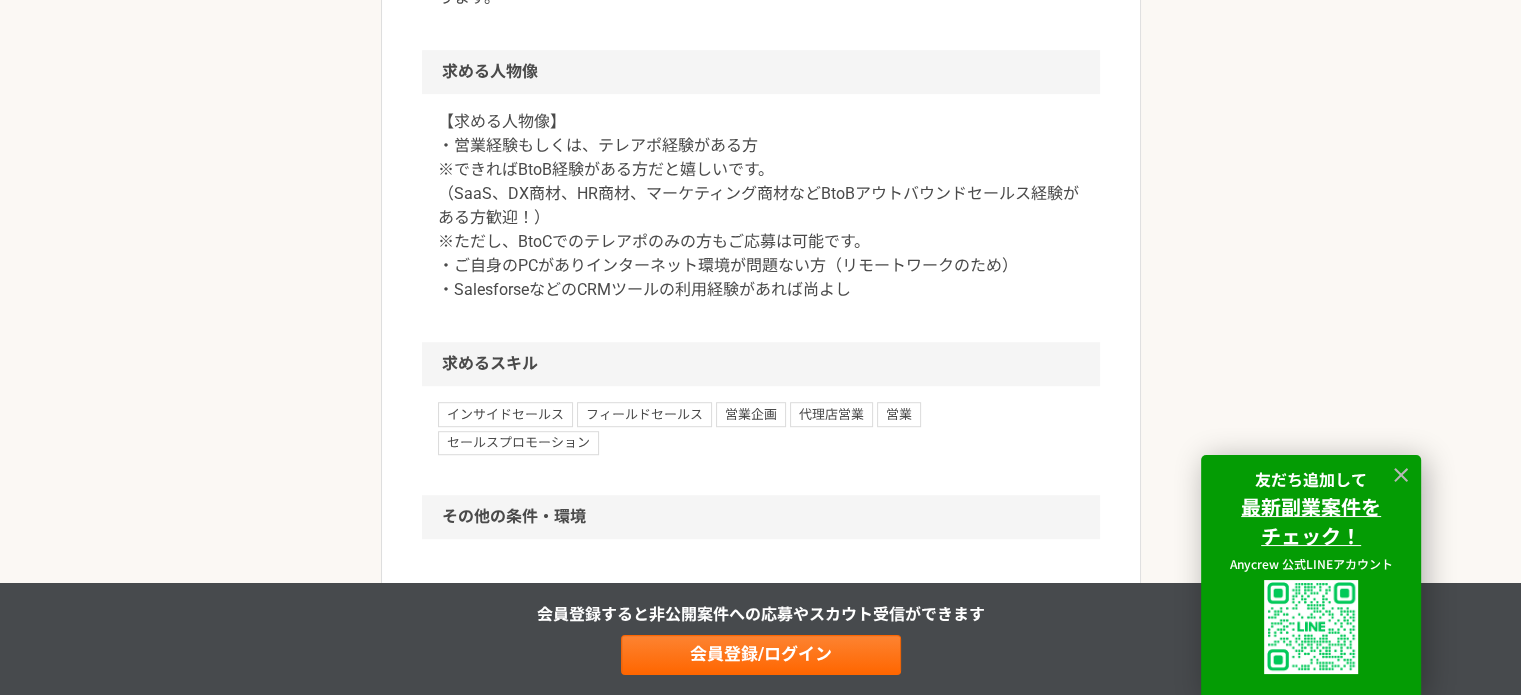 click on "【求める人物像】
・営業経験もしくは、テレアポ経験がある方
※できればBtoB経験がある方だと嬉しいです。
（SaaS、DX商材、HR商材、マーケティング商材などBtoBアウトバウンドセールス経験がある方歓迎！）
※ただし、BtoCでのテレアポのみの方もご応募は可能です。
・ご自身のPCがありインターネット環境が問題ない方（リモートワークのため）
・SalesforseなどのCRMツールの利用経験があれば尚よし" at bounding box center [761, 206] 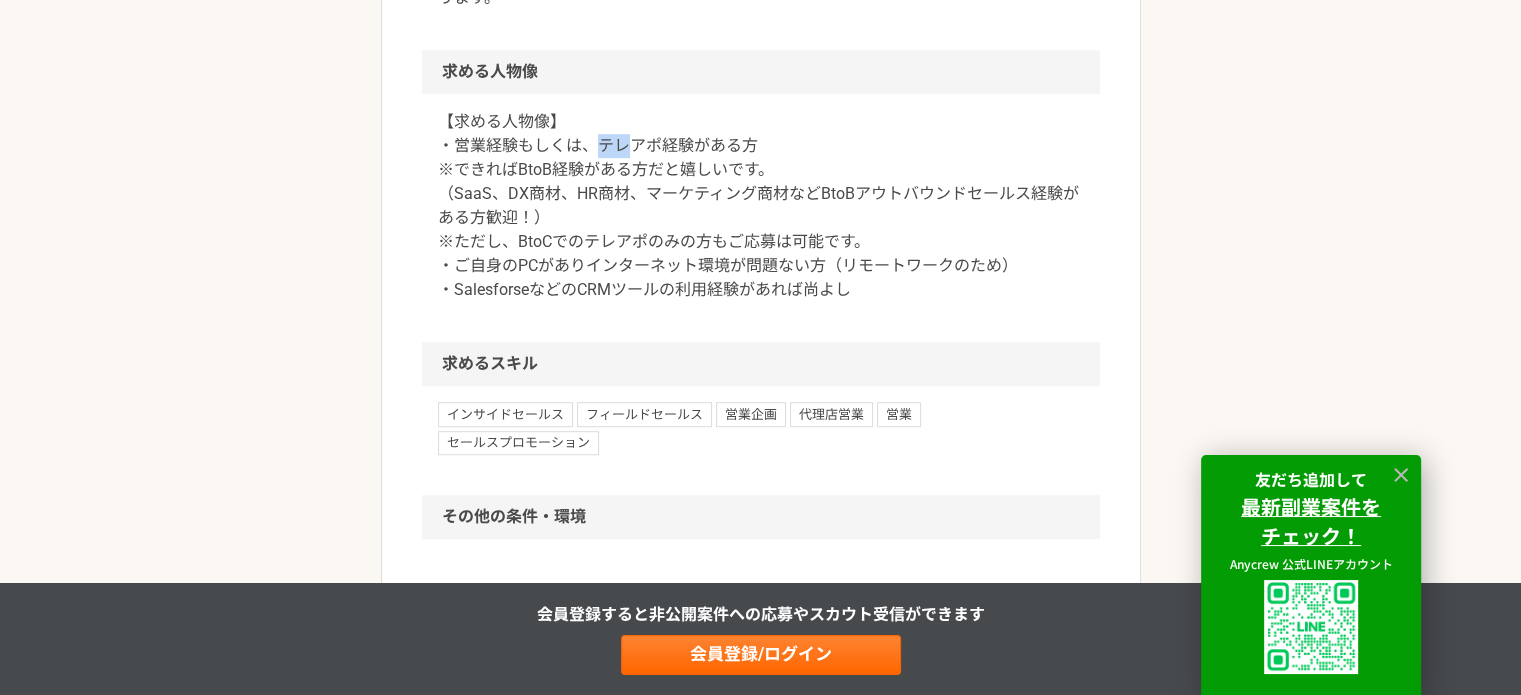 click on "【求める人物像】
・営業経験もしくは、テレアポ経験がある方
※できればBtoB経験がある方だと嬉しいです。
（SaaS、DX商材、HR商材、マーケティング商材などBtoBアウトバウンドセールス経験がある方歓迎！）
※ただし、BtoCでのテレアポのみの方もご応募は可能です。
・ご自身のPCがありインターネット環境が問題ない方（リモートワークのため）
・SalesforseなどのCRMツールの利用経験があれば尚よし" at bounding box center (761, 206) 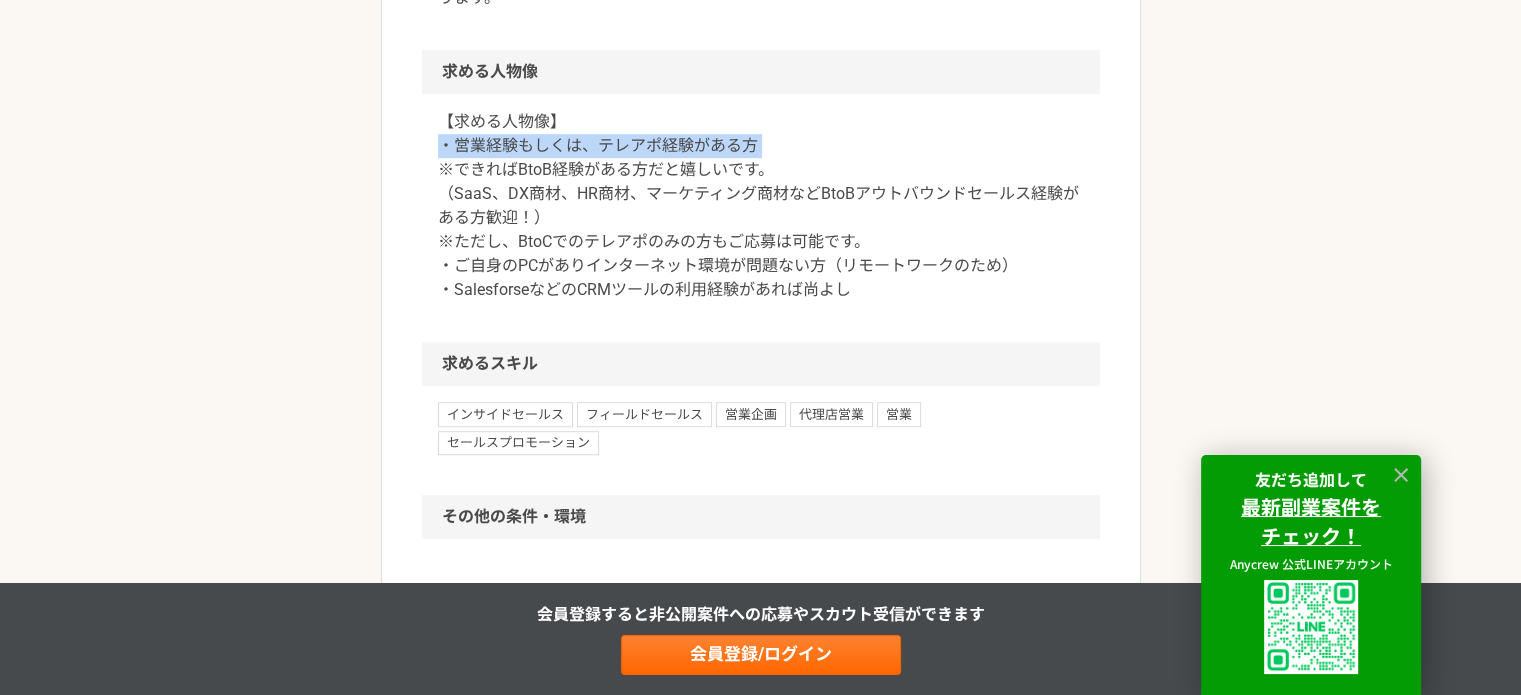 click on "【求める人物像】
・営業経験もしくは、テレアポ経験がある方
※できればBtoB経験がある方だと嬉しいです。
（SaaS、DX商材、HR商材、マーケティング商材などBtoBアウトバウンドセールス経験がある方歓迎！）
※ただし、BtoCでのテレアポのみの方もご応募は可能です。
・ご自身のPCがありインターネット環境が問題ない方（リモートワークのため）
・SalesforseなどのCRMツールの利用経験があれば尚よし" at bounding box center (761, 206) 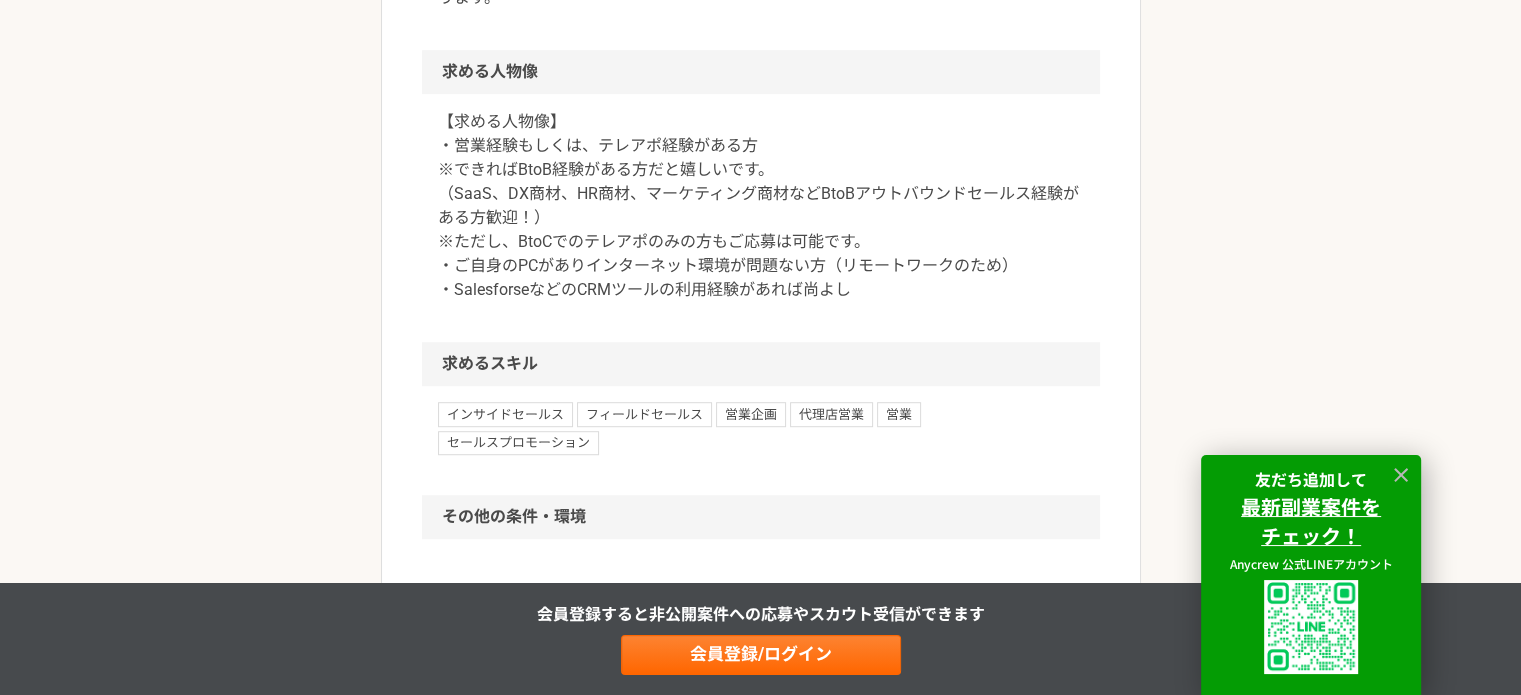 click on "【求める人物像】
・営業経験もしくは、テレアポ経験がある方
※できればBtoB経験がある方だと嬉しいです。
（SaaS、DX商材、HR商材、マーケティング商材などBtoBアウトバウンドセールス経験がある方歓迎！）
※ただし、BtoCでのテレアポのみの方もご応募は可能です。
・ご自身のPCがありインターネット環境が問題ない方（リモートワークのため）
・SalesforseなどのCRMツールの利用経験があれば尚よし" at bounding box center (761, 206) 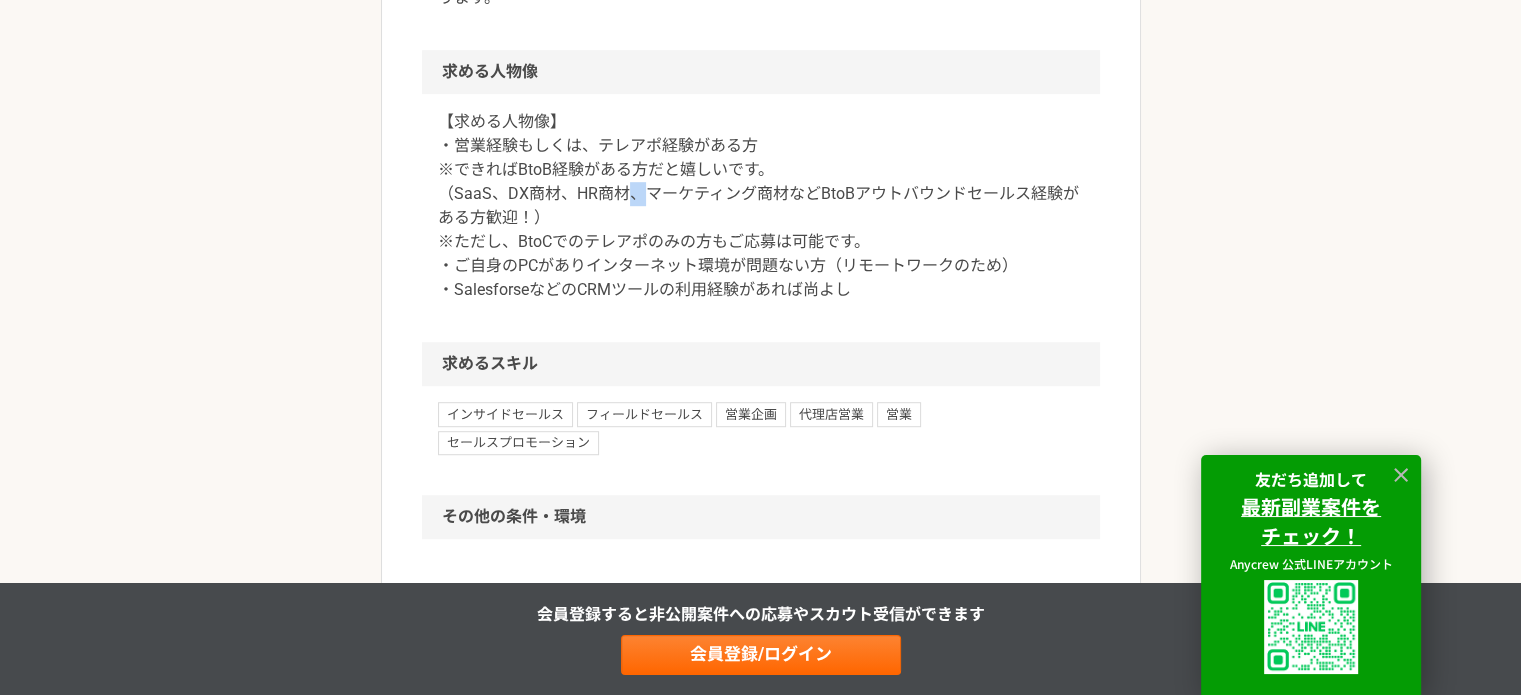 click on "【求める人物像】
・営業経験もしくは、テレアポ経験がある方
※できればBtoB経験がある方だと嬉しいです。
（SaaS、DX商材、HR商材、マーケティング商材などBtoBアウトバウンドセールス経験がある方歓迎！）
※ただし、BtoCでのテレアポのみの方もご応募は可能です。
・ご自身のPCがありインターネット環境が問題ない方（リモートワークのため）
・SalesforseなどのCRMツールの利用経験があれば尚よし" at bounding box center [761, 206] 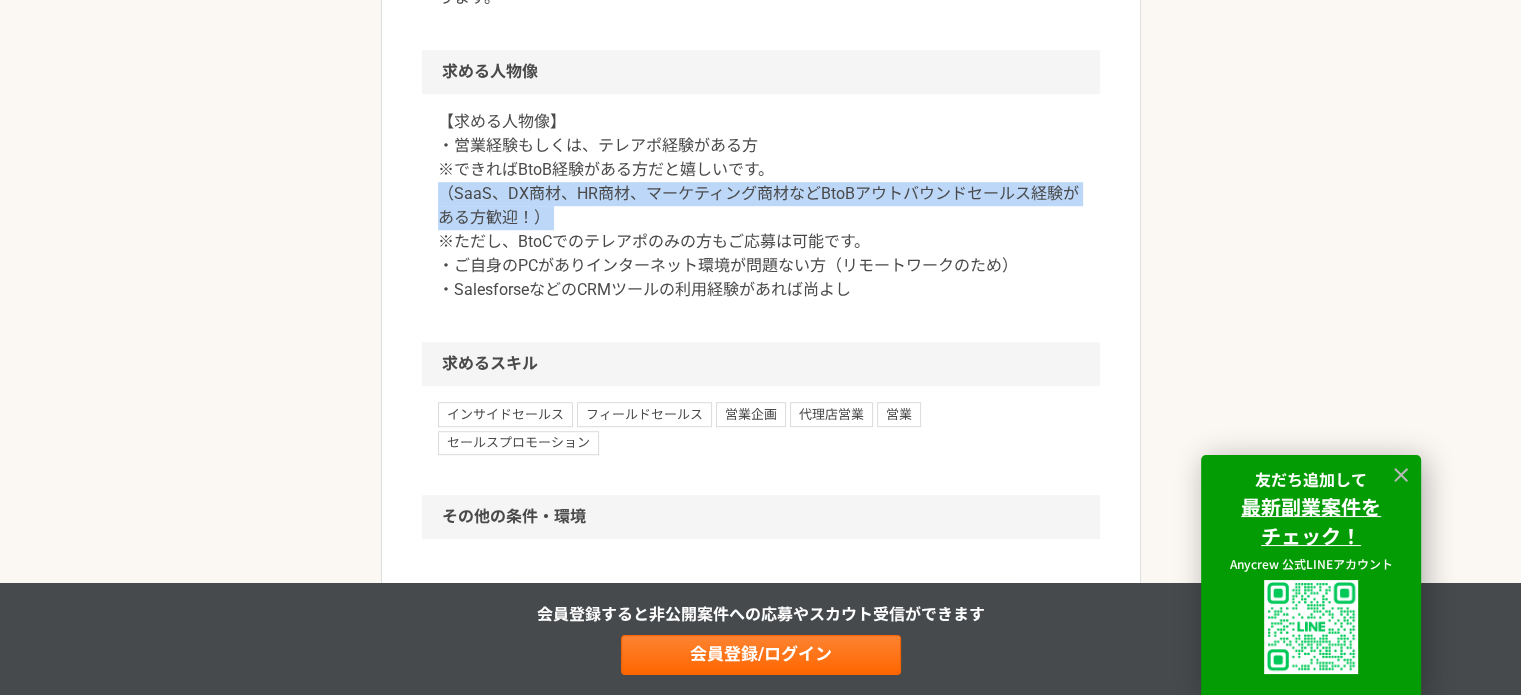 click on "【求める人物像】
・営業経験もしくは、テレアポ経験がある方
※できればBtoB経験がある方だと嬉しいです。
（SaaS、DX商材、HR商材、マーケティング商材などBtoBアウトバウンドセールス経験がある方歓迎！）
※ただし、BtoCでのテレアポのみの方もご応募は可能です。
・ご自身のPCがありインターネット環境が問題ない方（リモートワークのため）
・SalesforseなどのCRMツールの利用経験があれば尚よし" at bounding box center (761, 206) 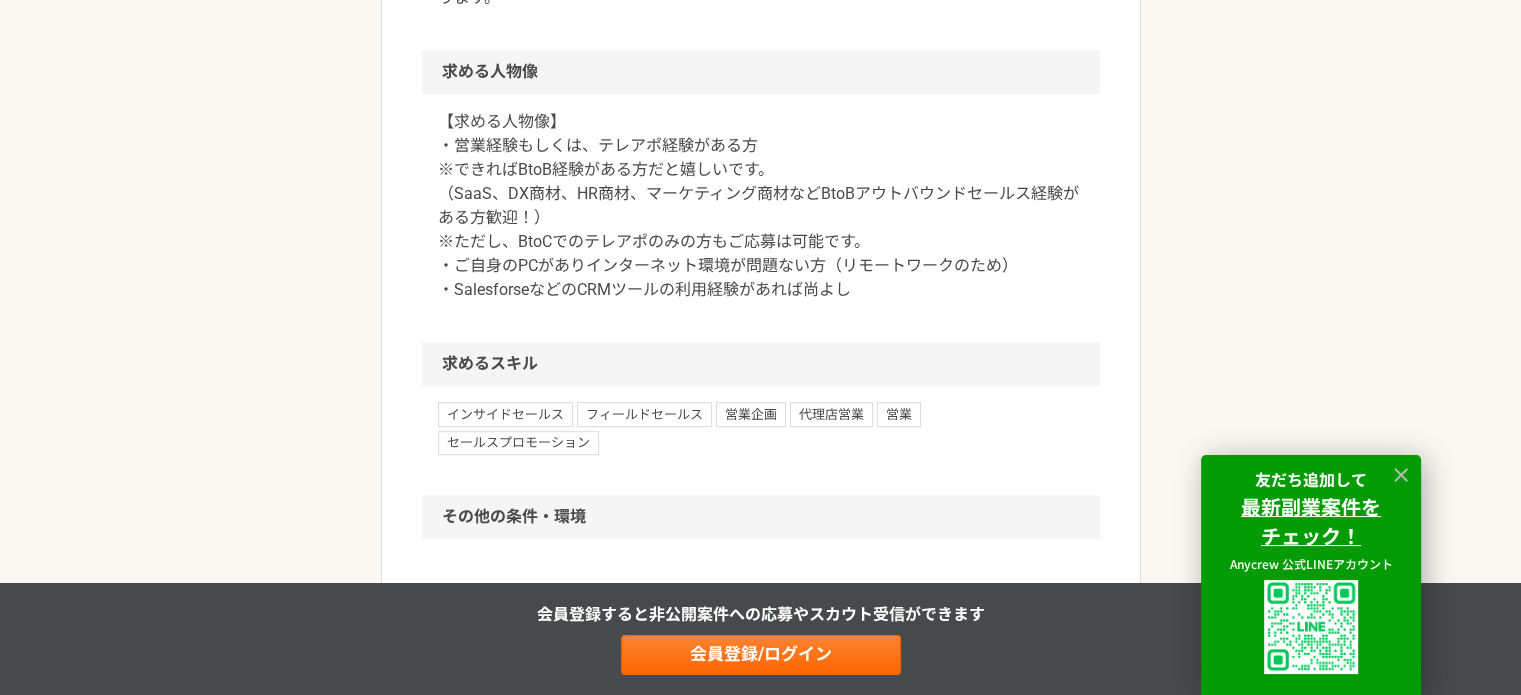 click on "【求める人物像】
・営業経験もしくは、テレアポ経験がある方
※できればBtoB経験がある方だと嬉しいです。
（SaaS、DX商材、HR商材、マーケティング商材などBtoBアウトバウンドセールス経験がある方歓迎！）
※ただし、BtoCでのテレアポのみの方もご応募は可能です。
・ご自身のPCがありインターネット環境が問題ない方（リモートワークのため）
・SalesforseなどのCRMツールの利用経験があれば尚よし" at bounding box center [761, 206] 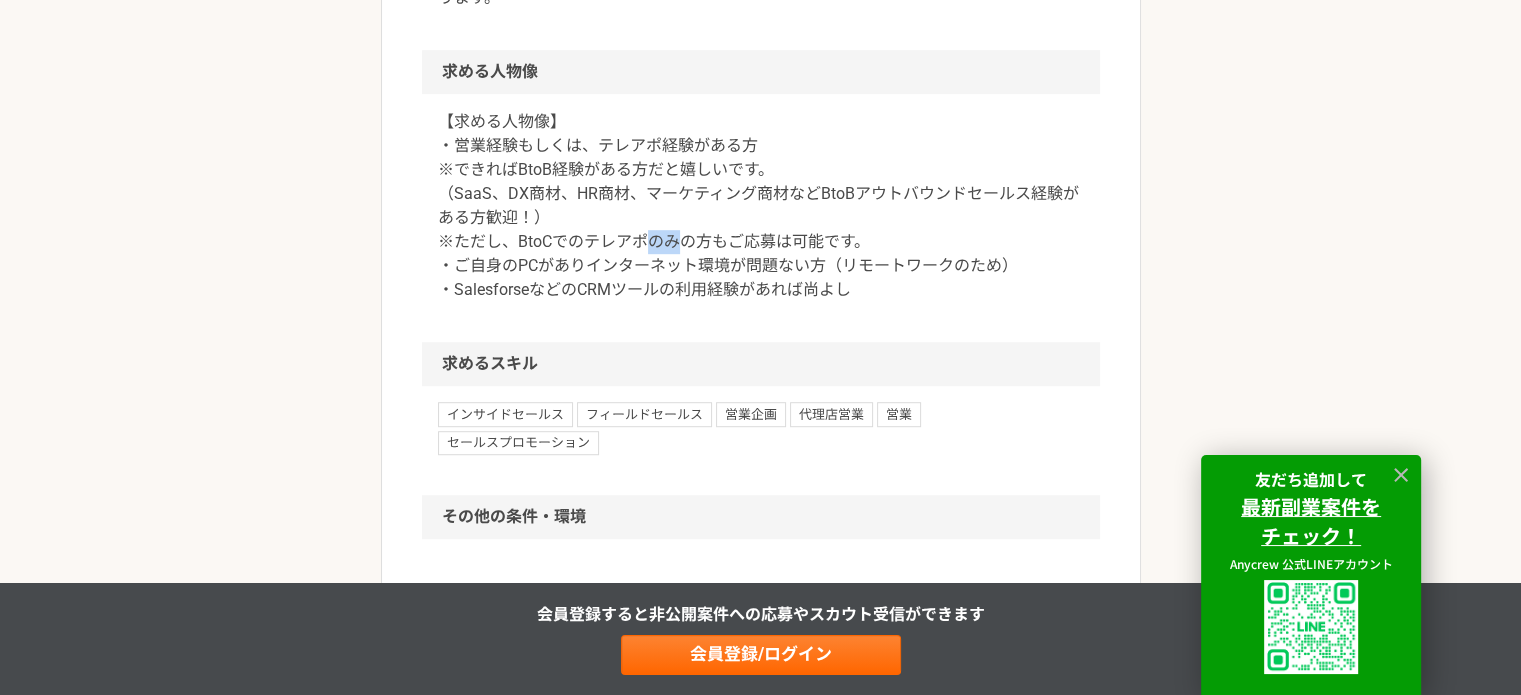 click on "【求める人物像】
・営業経験もしくは、テレアポ経験がある方
※できればBtoB経験がある方だと嬉しいです。
（SaaS、DX商材、HR商材、マーケティング商材などBtoBアウトバウンドセールス経験がある方歓迎！）
※ただし、BtoCでのテレアポのみの方もご応募は可能です。
・ご自身のPCがありインターネット環境が問題ない方（リモートワークのため）
・SalesforseなどのCRMツールの利用経験があれば尚よし" at bounding box center (761, 206) 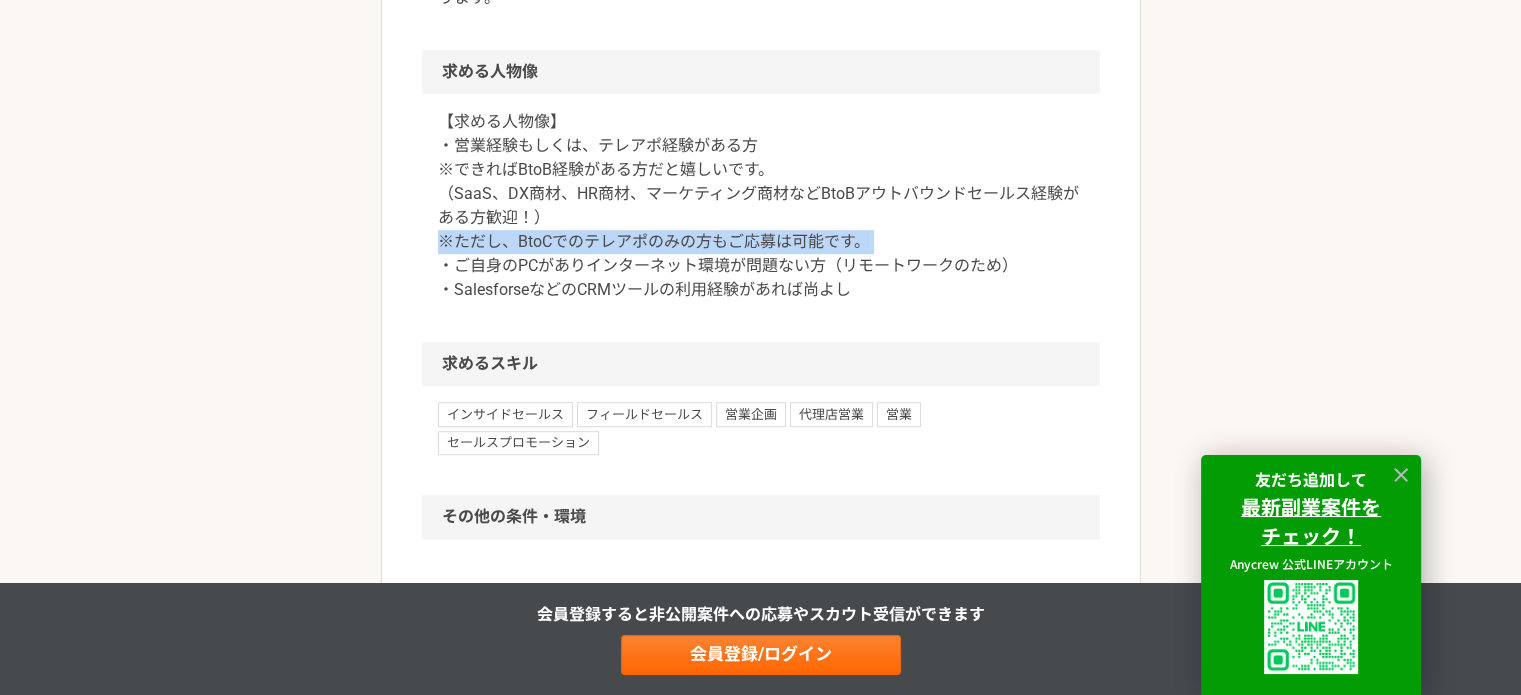 click on "【求める人物像】
・営業経験もしくは、テレアポ経験がある方
※できればBtoB経験がある方だと嬉しいです。
（SaaS、DX商材、HR商材、マーケティング商材などBtoBアウトバウンドセールス経験がある方歓迎！）
※ただし、BtoCでのテレアポのみの方もご応募は可能です。
・ご自身のPCがありインターネット環境が問題ない方（リモートワークのため）
・SalesforseなどのCRMツールの利用経験があれば尚よし" at bounding box center (761, 206) 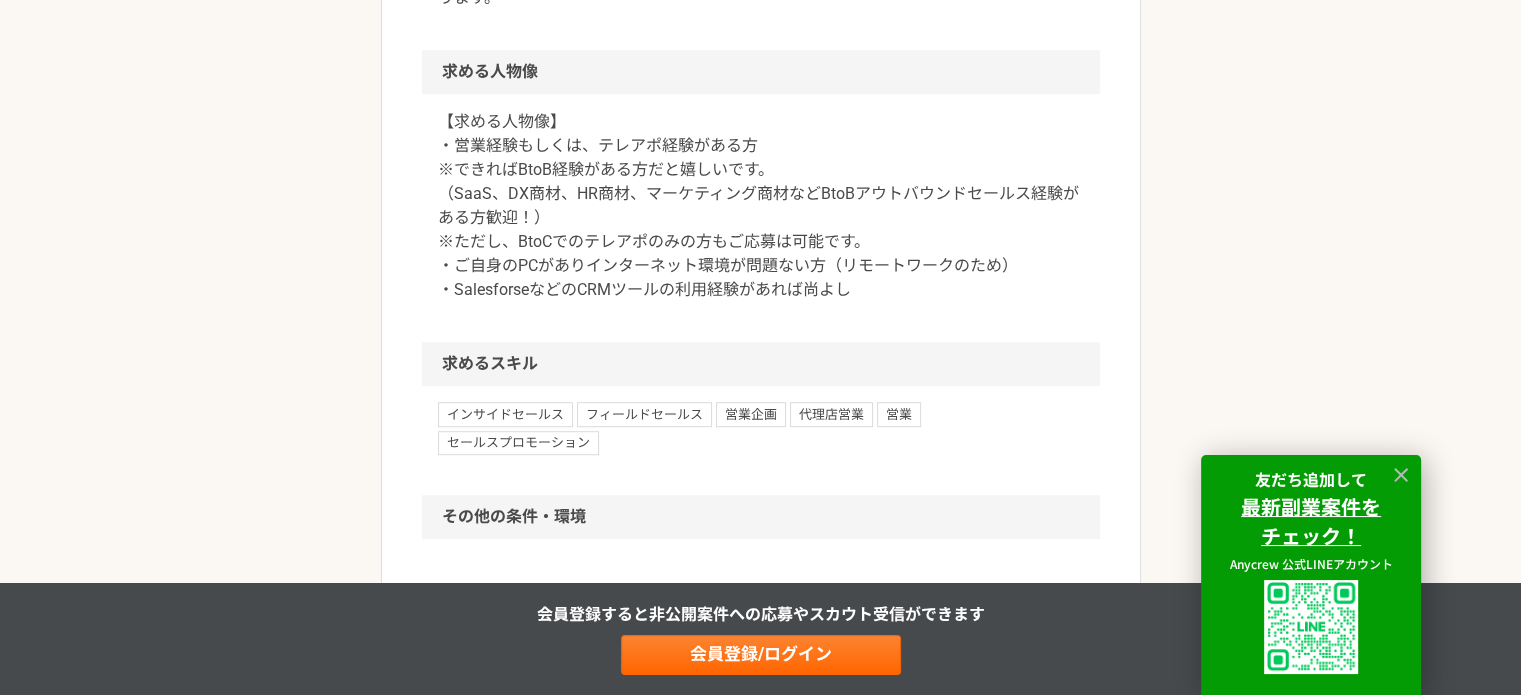 click on "【求める人物像】
・営業経験もしくは、テレアポ経験がある方
※できればBtoB経験がある方だと嬉しいです。
（SaaS、DX商材、HR商材、マーケティング商材などBtoBアウトバウンドセールス経験がある方歓迎！）
※ただし、BtoCでのテレアポのみの方もご応募は可能です。
・ご自身のPCがありインターネット環境が問題ない方（リモートワークのため）
・SalesforseなどのCRMツールの利用経験があれば尚よし" at bounding box center [761, 206] 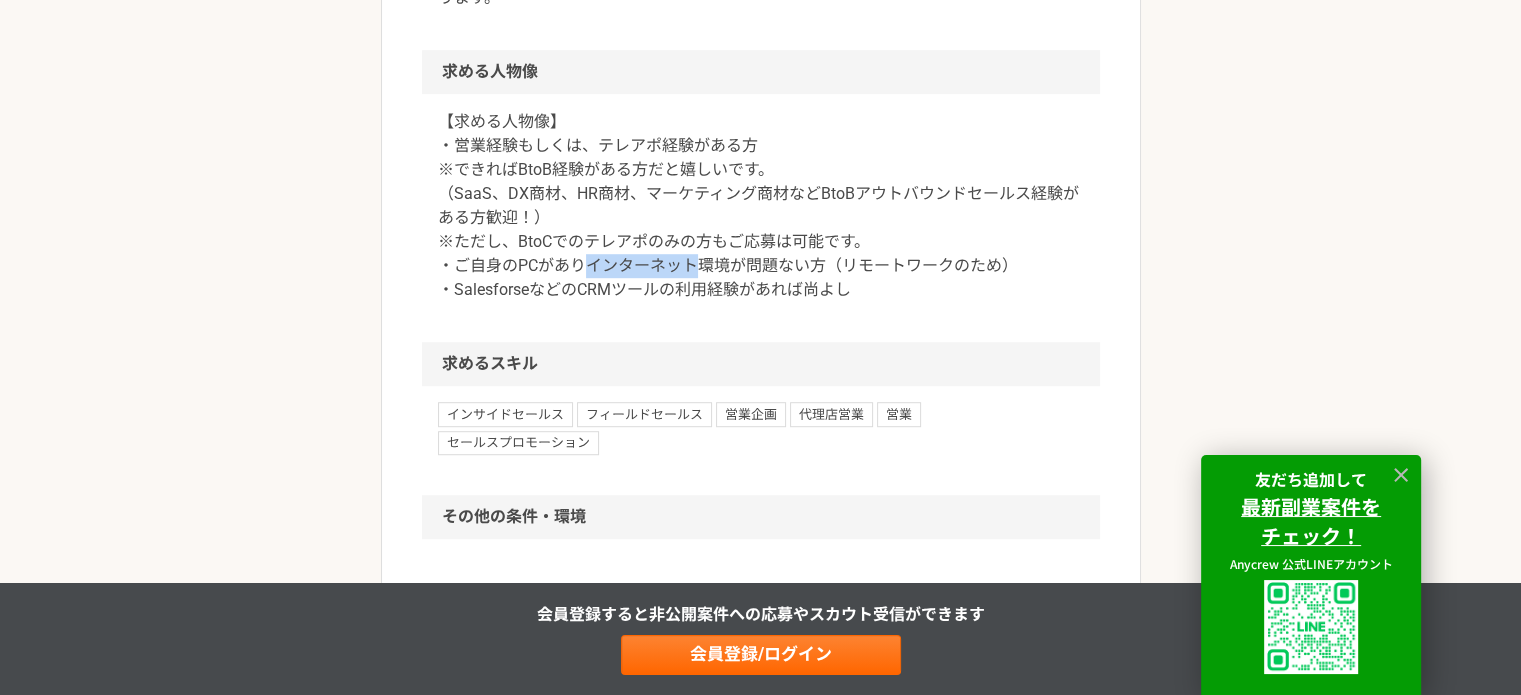 click on "【求める人物像】
・営業経験もしくは、テレアポ経験がある方
※できればBtoB経験がある方だと嬉しいです。
（SaaS、DX商材、HR商材、マーケティング商材などBtoBアウトバウンドセールス経験がある方歓迎！）
※ただし、BtoCでのテレアポのみの方もご応募は可能です。
・ご自身のPCがありインターネット環境が問題ない方（リモートワークのため）
・SalesforseなどのCRMツールの利用経験があれば尚よし" at bounding box center [761, 206] 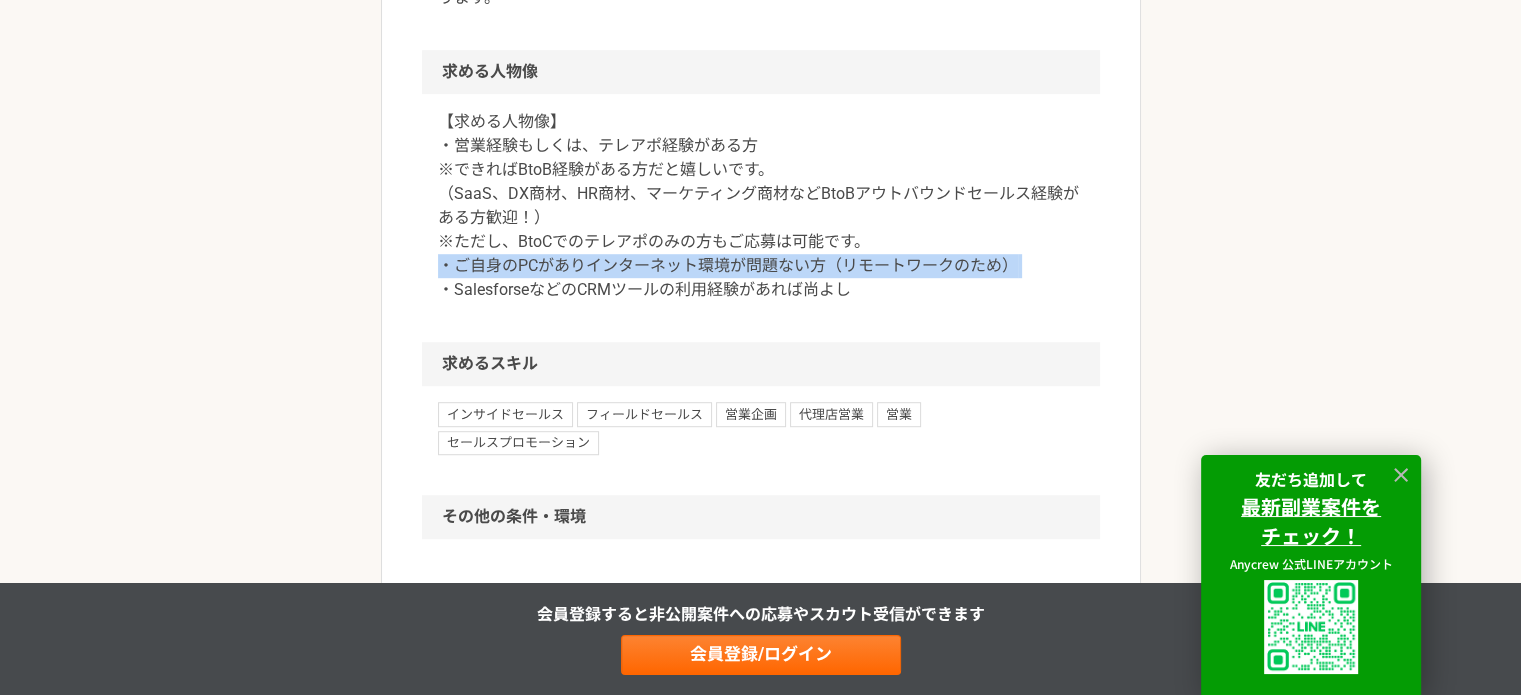 click on "【求める人物像】
・営業経験もしくは、テレアポ経験がある方
※できればBtoB経験がある方だと嬉しいです。
（SaaS、DX商材、HR商材、マーケティング商材などBtoBアウトバウンドセールス経験がある方歓迎！）
※ただし、BtoCでのテレアポのみの方もご応募は可能です。
・ご自身のPCがありインターネット環境が問題ない方（リモートワークのため）
・SalesforseなどのCRMツールの利用経験があれば尚よし" at bounding box center [761, 206] 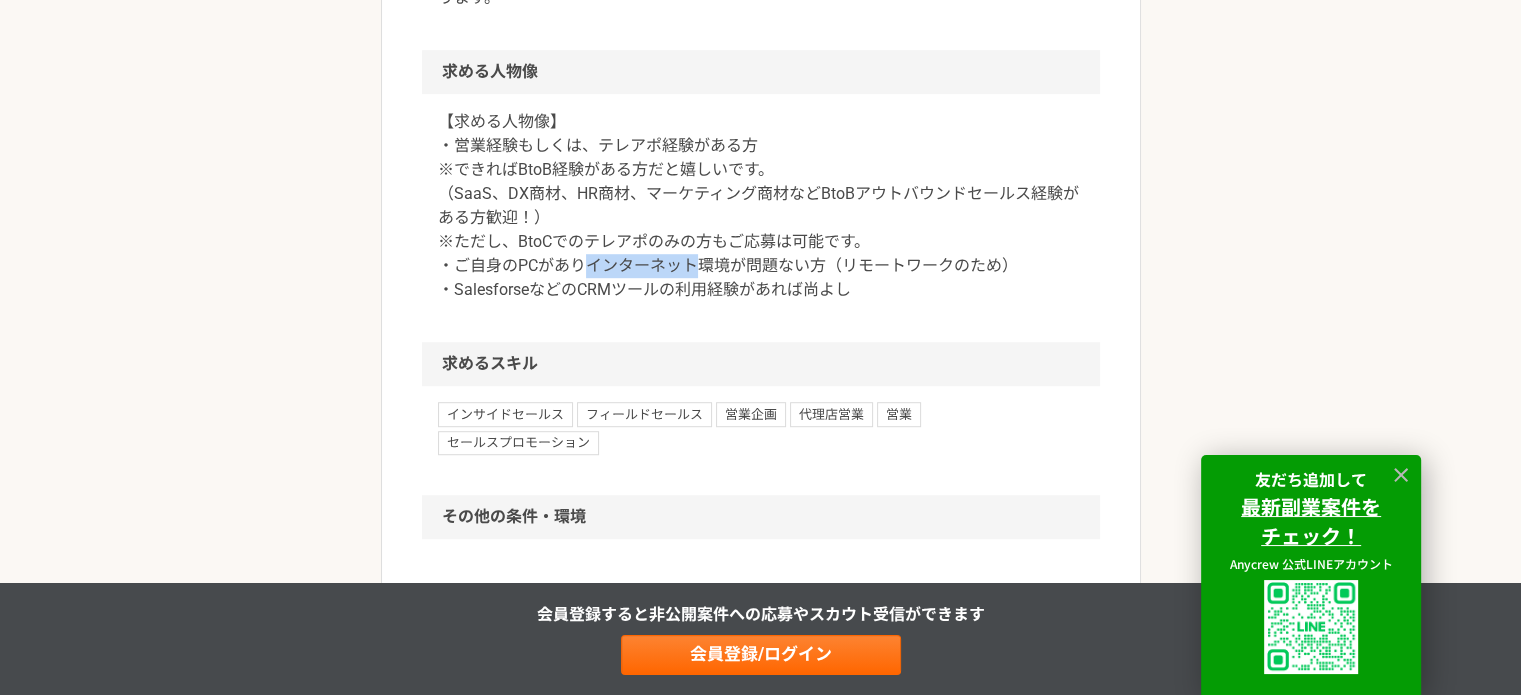 click on "【求める人物像】
・営業経験もしくは、テレアポ経験がある方
※できればBtoB経験がある方だと嬉しいです。
（SaaS、DX商材、HR商材、マーケティング商材などBtoBアウトバウンドセールス経験がある方歓迎！）
※ただし、BtoCでのテレアポのみの方もご応募は可能です。
・ご自身のPCがありインターネット環境が問題ない方（リモートワークのため）
・SalesforseなどのCRMツールの利用経験があれば尚よし" at bounding box center [761, 206] 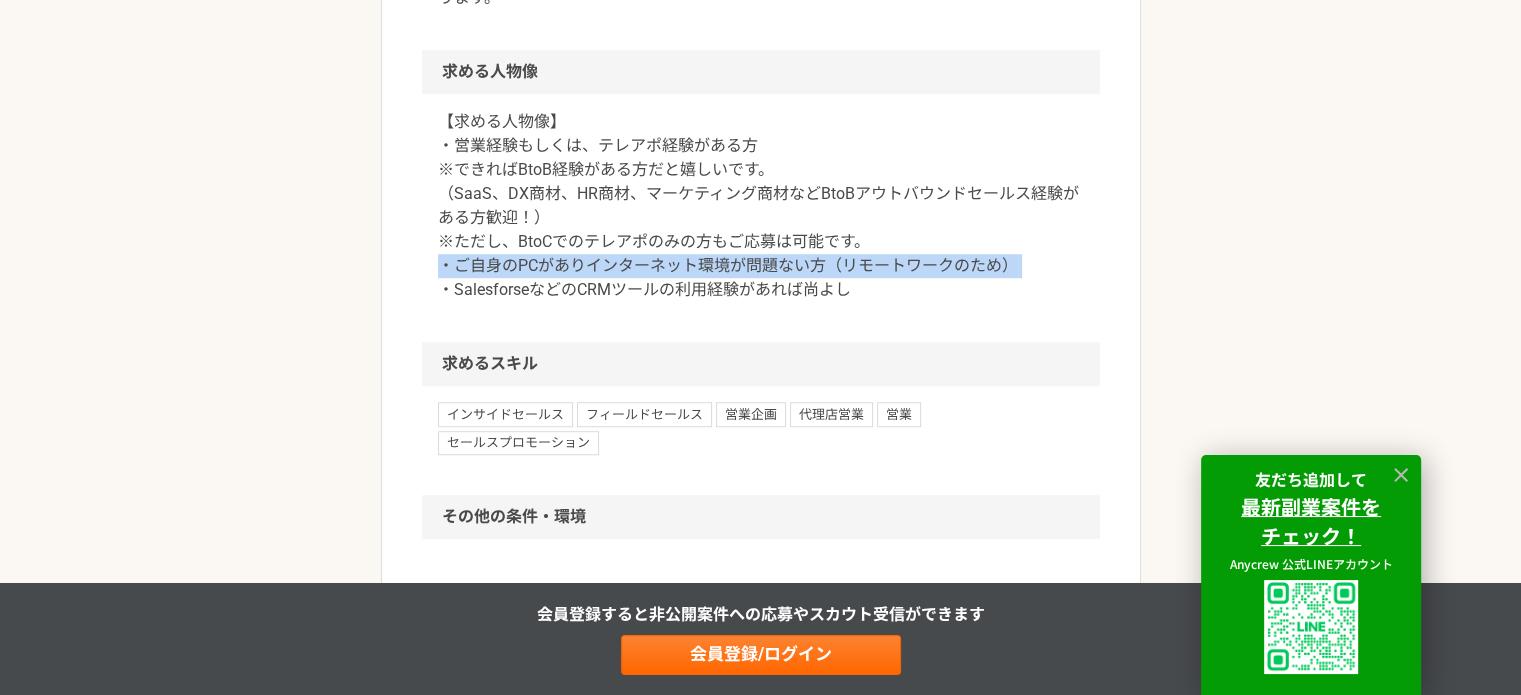 click on "【求める人物像】
・営業経験もしくは、テレアポ経験がある方
※できればBtoB経験がある方だと嬉しいです。
（SaaS、DX商材、HR商材、マーケティング商材などBtoBアウトバウンドセールス経験がある方歓迎！）
※ただし、BtoCでのテレアポのみの方もご応募は可能です。
・ご自身のPCがありインターネット環境が問題ない方（リモートワークのため）
・SalesforseなどのCRMツールの利用経験があれば尚よし" at bounding box center (761, 206) 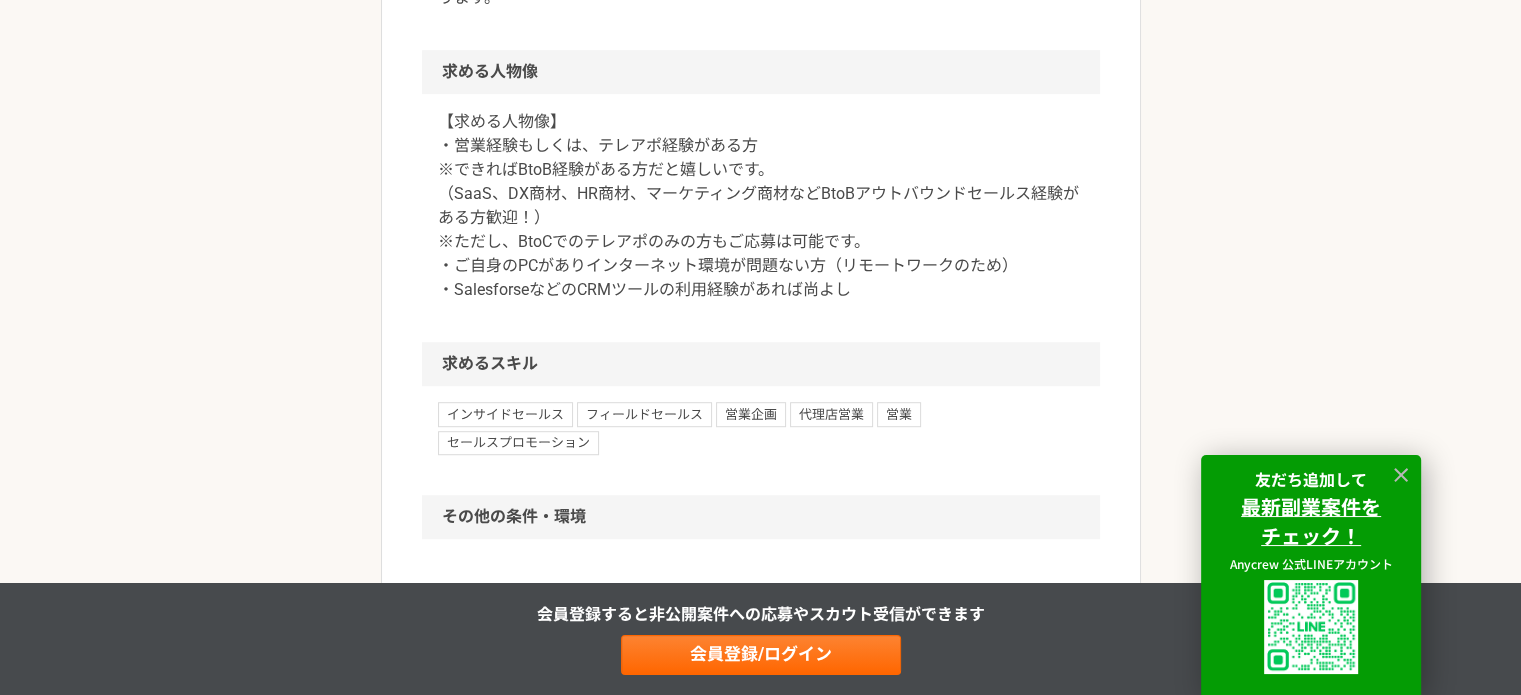 click on "求めるスキル" at bounding box center (761, 364) 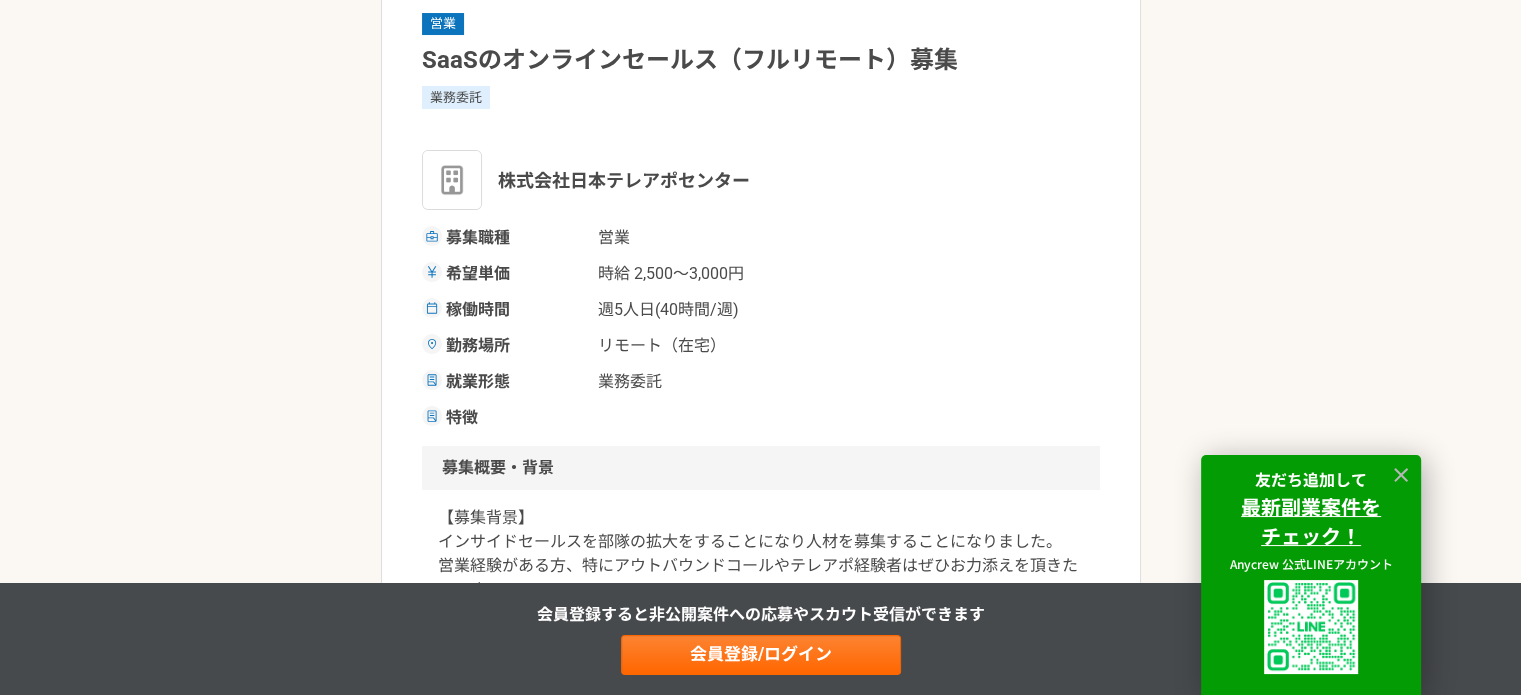 scroll, scrollTop: 300, scrollLeft: 0, axis: vertical 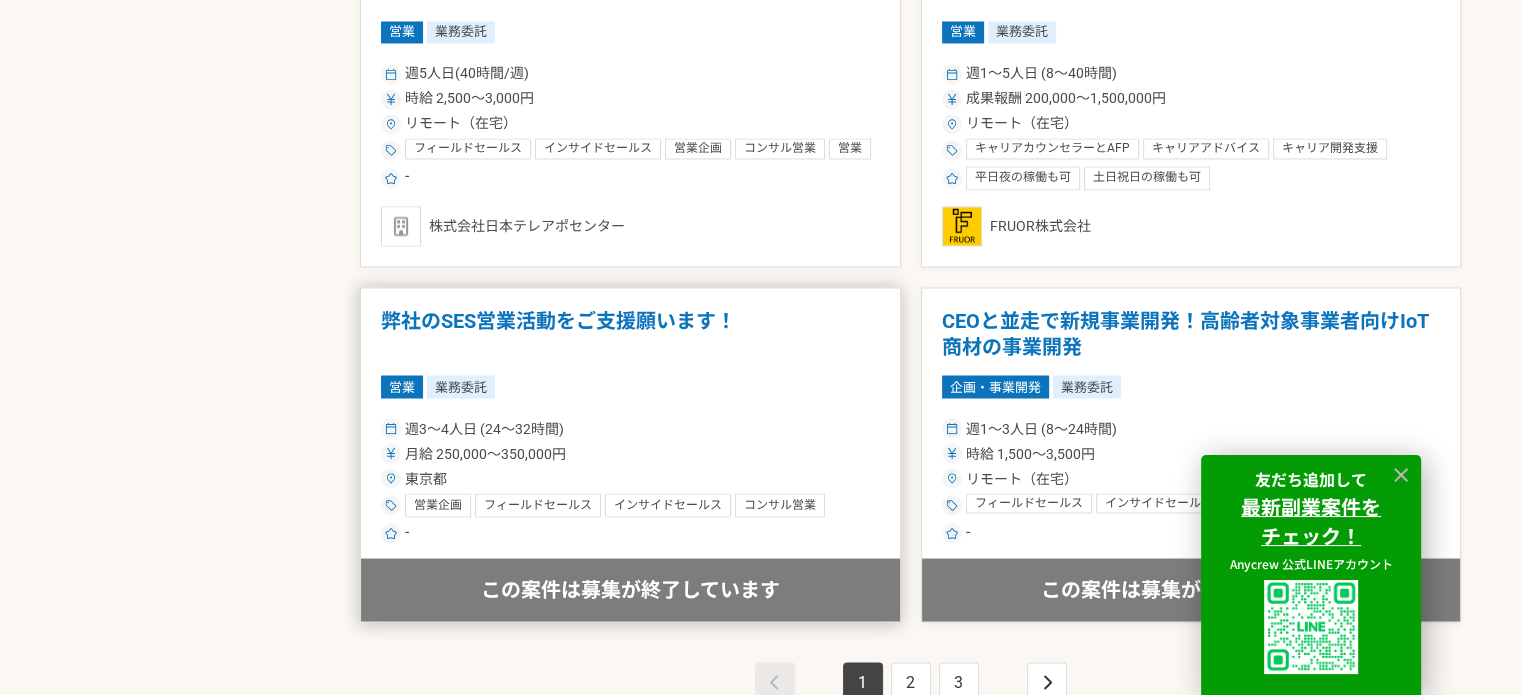 click on "週3〜4人日 (24〜32時間)" at bounding box center [630, 428] 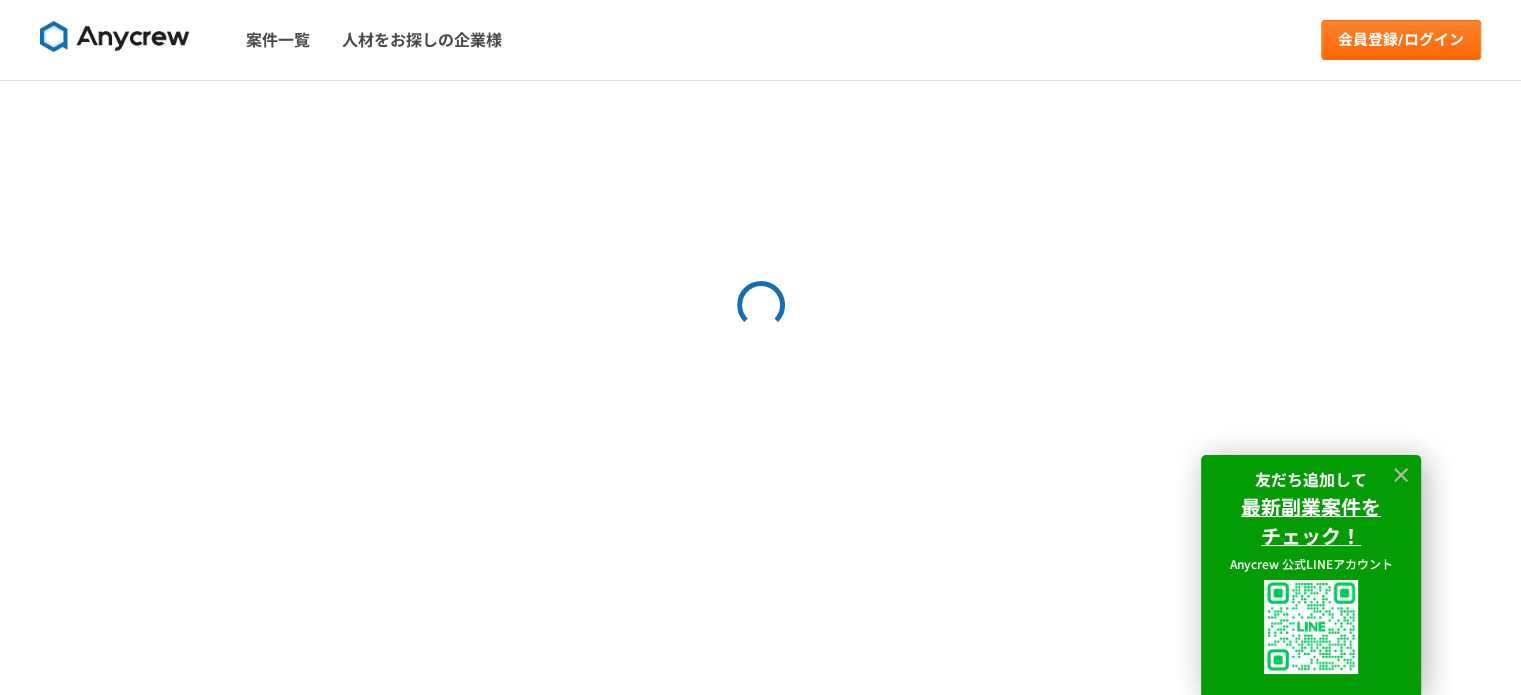 scroll, scrollTop: 0, scrollLeft: 0, axis: both 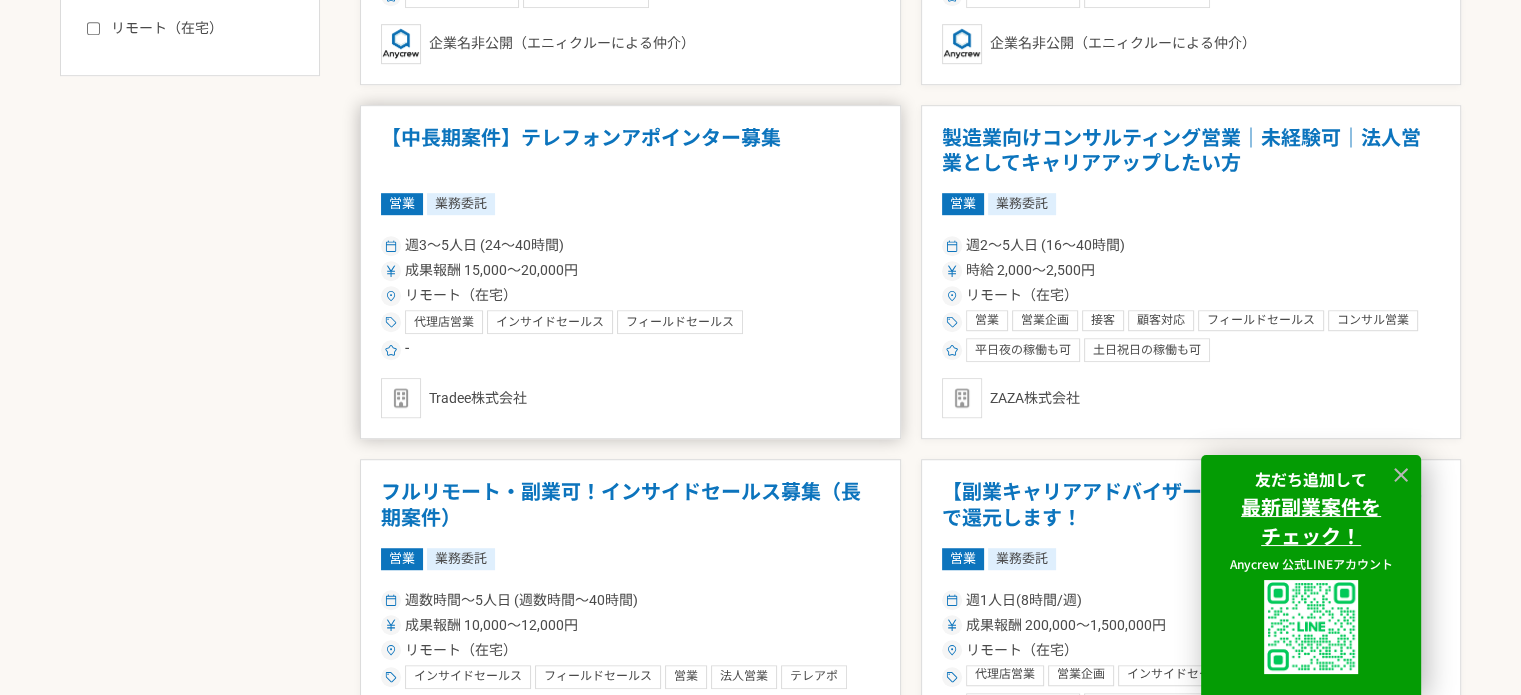click on "【中長期案件】テレフォンアポインター募集 営業 業務委託 週[NUMBER]〜[NUMBER]人日（[NUMBER]〜[NUMBER]時間） 成果報酬 [PRICE]〜[PRICE]円 リモート（在宅） 代理店営業 インサイドセールス フィールドセールス - Tradee株式会社" at bounding box center [630, 272] 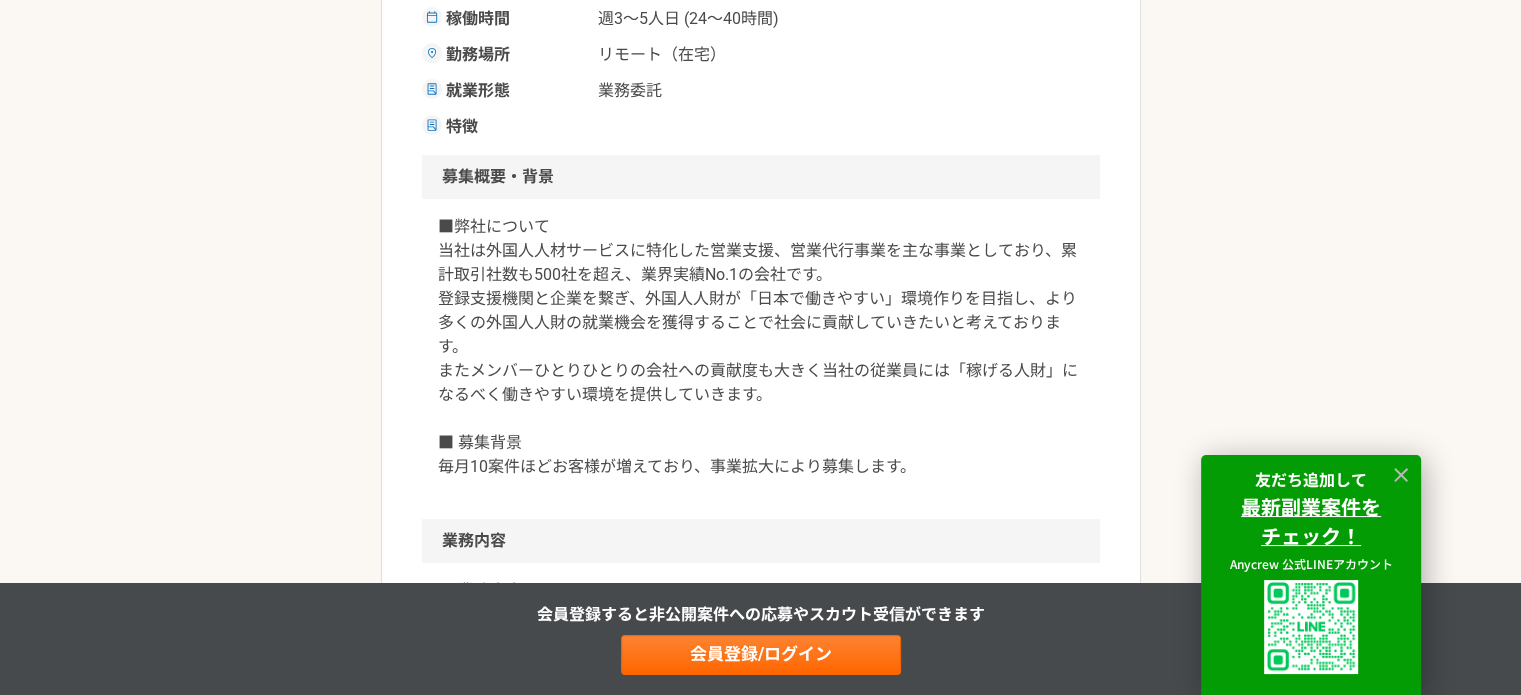 scroll, scrollTop: 600, scrollLeft: 0, axis: vertical 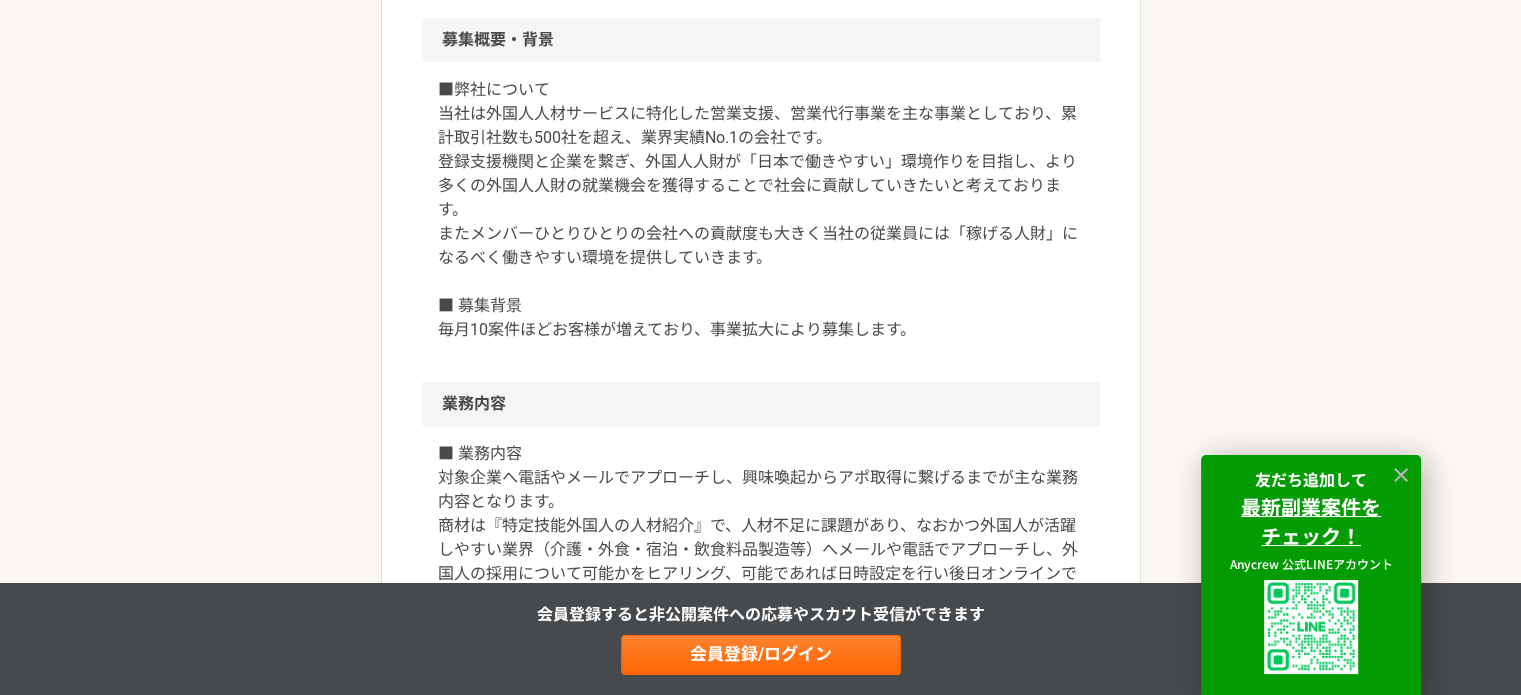 click on "■弊社について
当社は外国人人材サービスに特化した営業支援、営業代行事業を主な事業としており、累計取引社数も500社を超え、業界実績No.1の会社です。
登録支援機関と企業を繋ぎ、外国人人財が「日本で働きやすい」環境作りを目指し、より多くの外国人人財の就業機会を獲得することで社会に貢献していきたいと考えております。
またメンバーひとりひとりの会社への貢献度も大きく当社の従業員には「稼げる人財」になるべく働きやすい環境を提供していきます。
■ 募集背景
毎月10案件ほどお客様が増えており、事業拡大により募集します。" at bounding box center (761, 210) 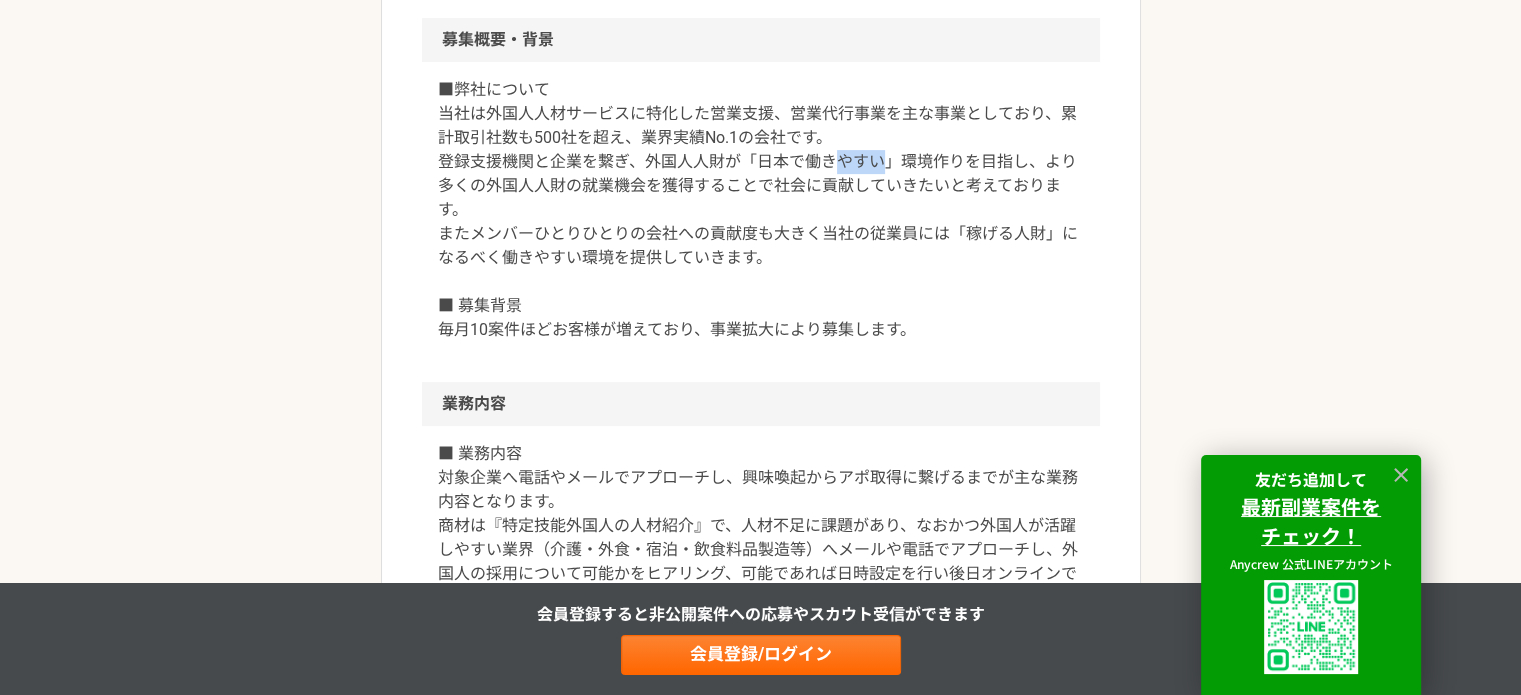click on "■弊社について
当社は外国人人材サービスに特化した営業支援、営業代行事業を主な事業としており、累計取引社数も500社を超え、業界実績No.1の会社です。
登録支援機関と企業を繋ぎ、外国人人財が「日本で働きやすい」環境作りを目指し、より多くの外国人人財の就業機会を獲得することで社会に貢献していきたいと考えております。
またメンバーひとりひとりの会社への貢献度も大きく当社の従業員には「稼げる人財」になるべく働きやすい環境を提供していきます。
■ 募集背景
毎月10案件ほどお客様が増えており、事業拡大により募集します。" at bounding box center [761, 210] 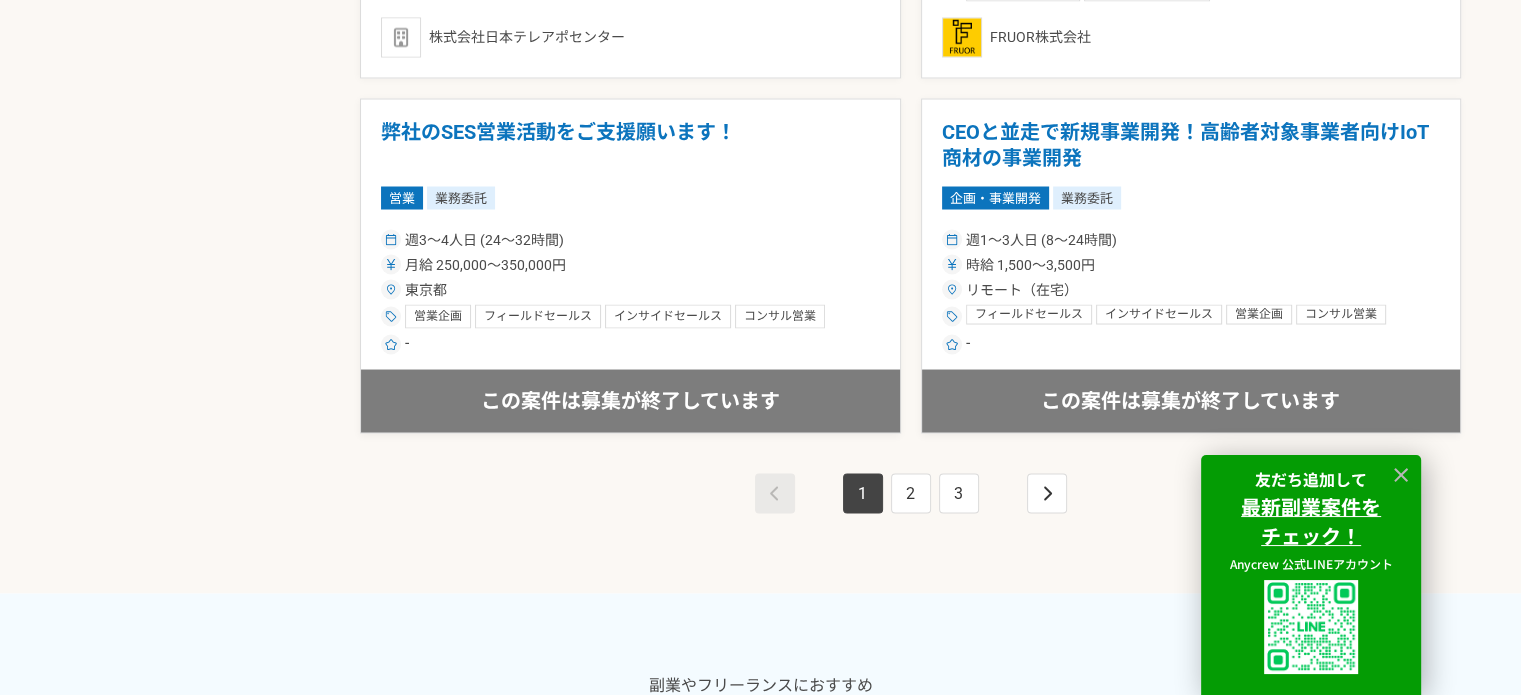 scroll, scrollTop: 4100, scrollLeft: 0, axis: vertical 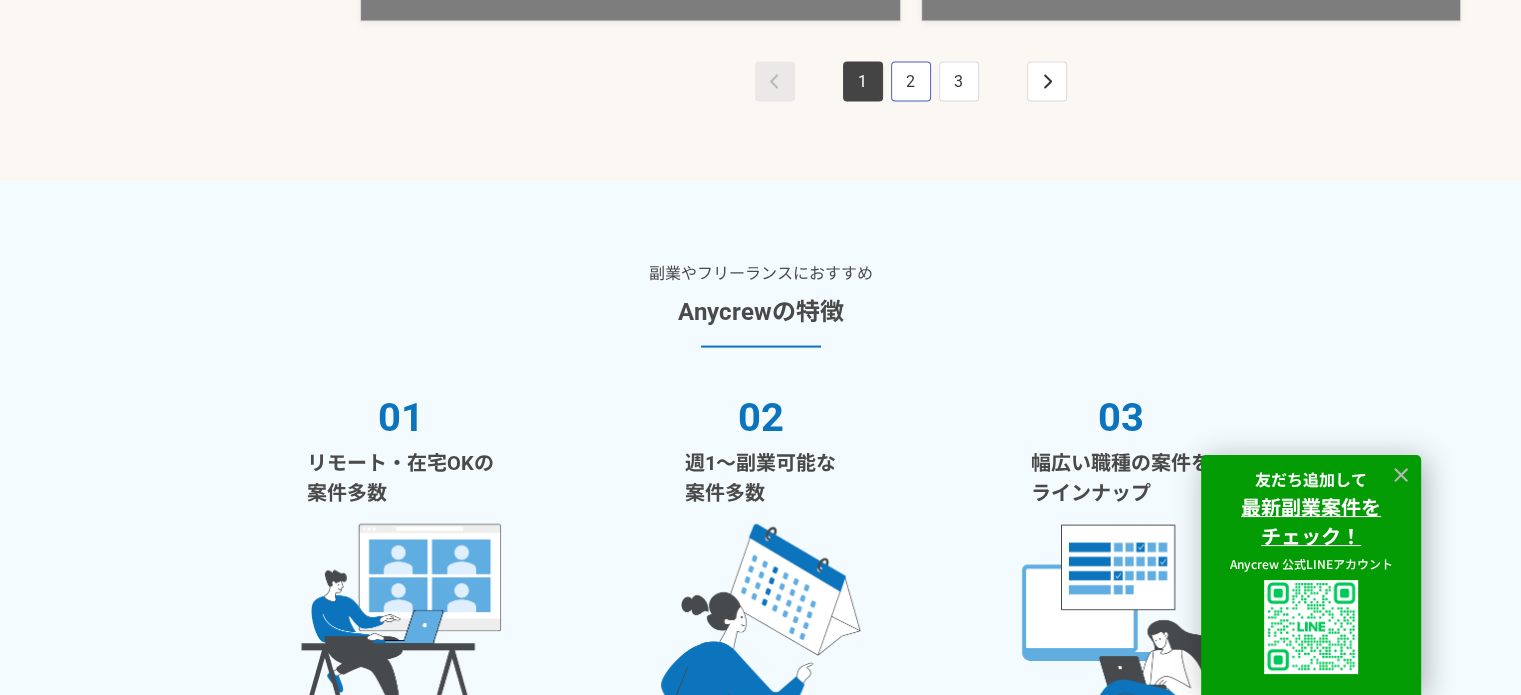 click on "2" at bounding box center [911, 82] 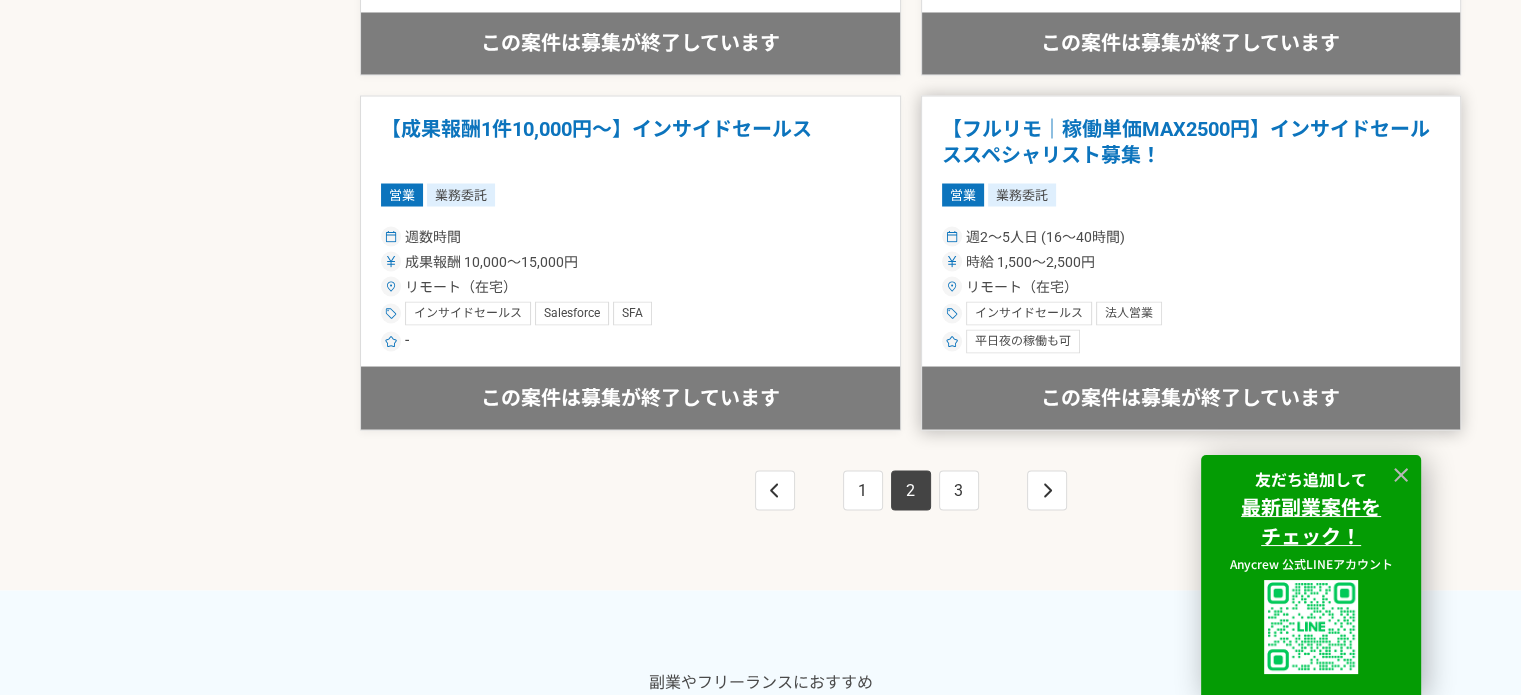scroll, scrollTop: 3700, scrollLeft: 0, axis: vertical 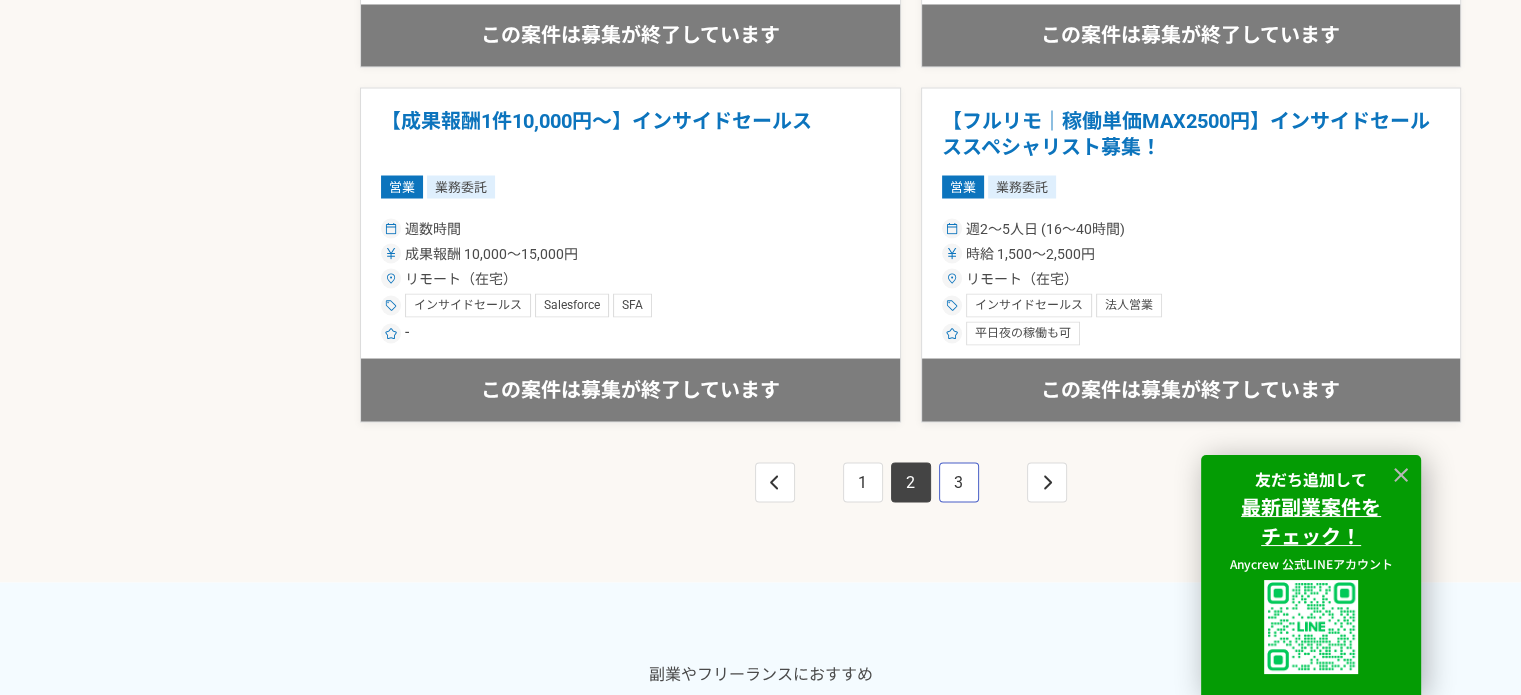 click on "3" at bounding box center (959, 482) 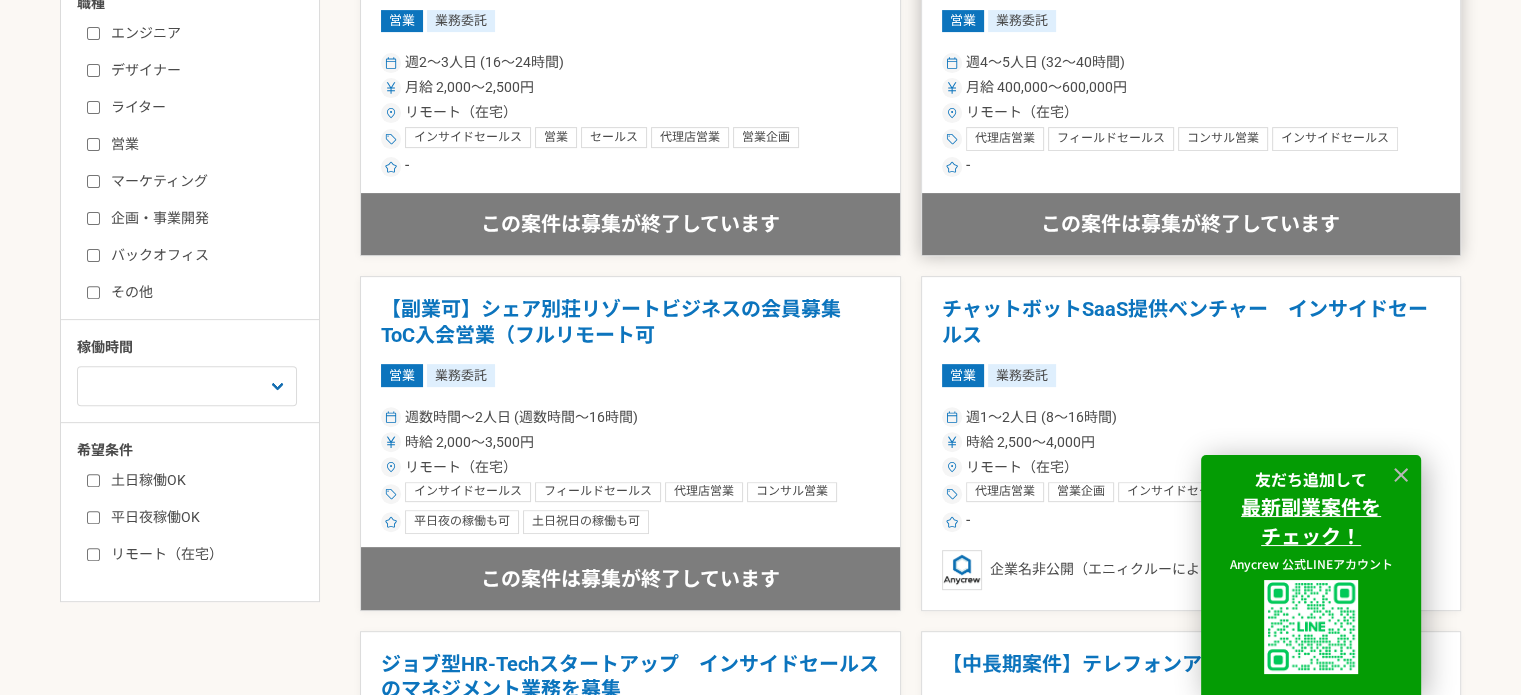 scroll, scrollTop: 700, scrollLeft: 0, axis: vertical 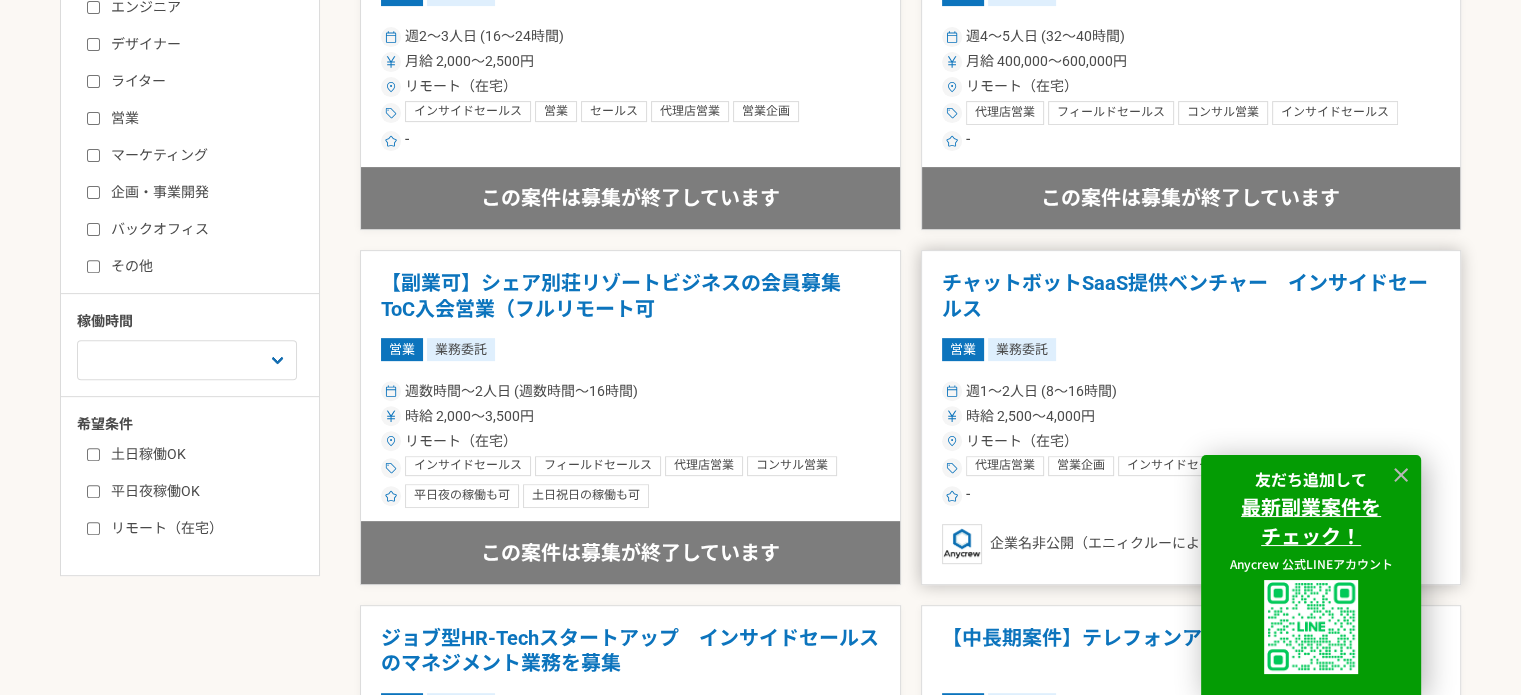 click on "チャットボットSaaS提供ベンチャー　インサイドセールス" at bounding box center [1191, 296] 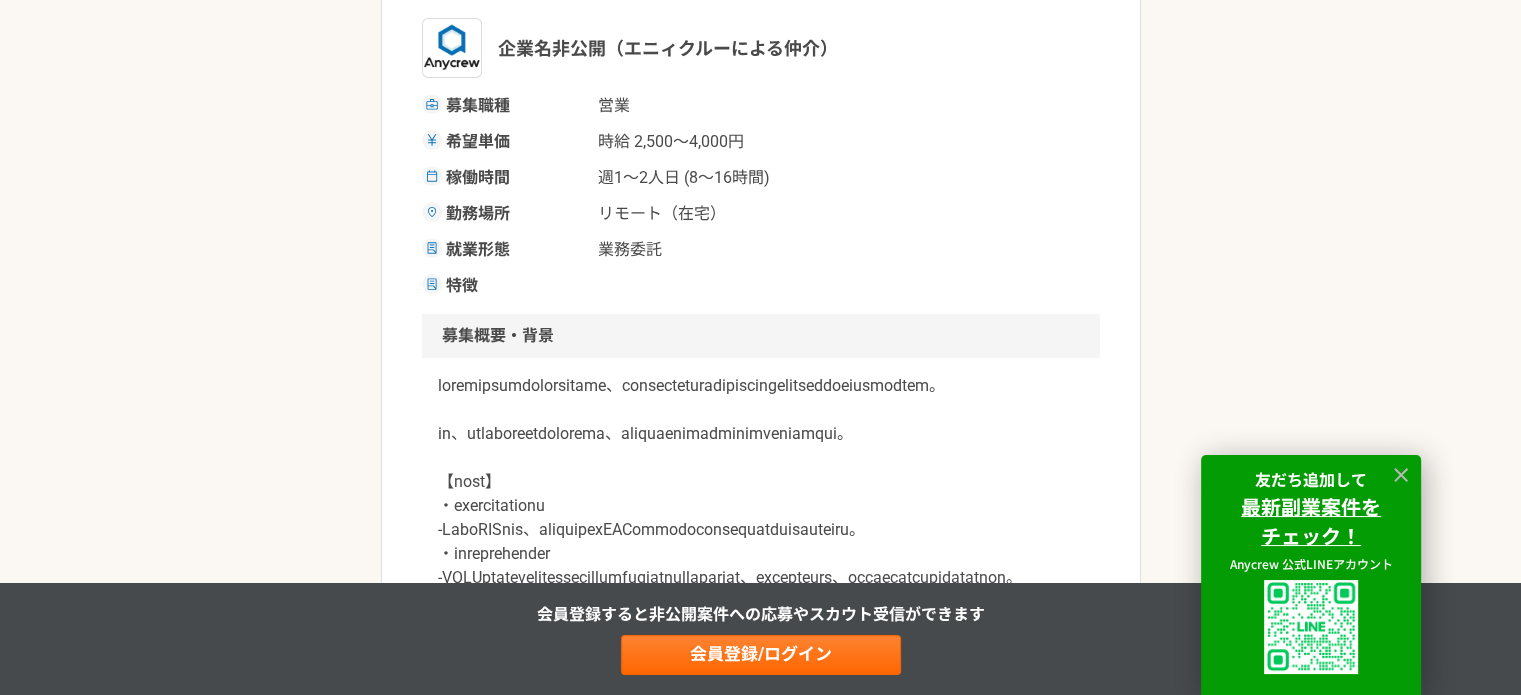 scroll, scrollTop: 600, scrollLeft: 0, axis: vertical 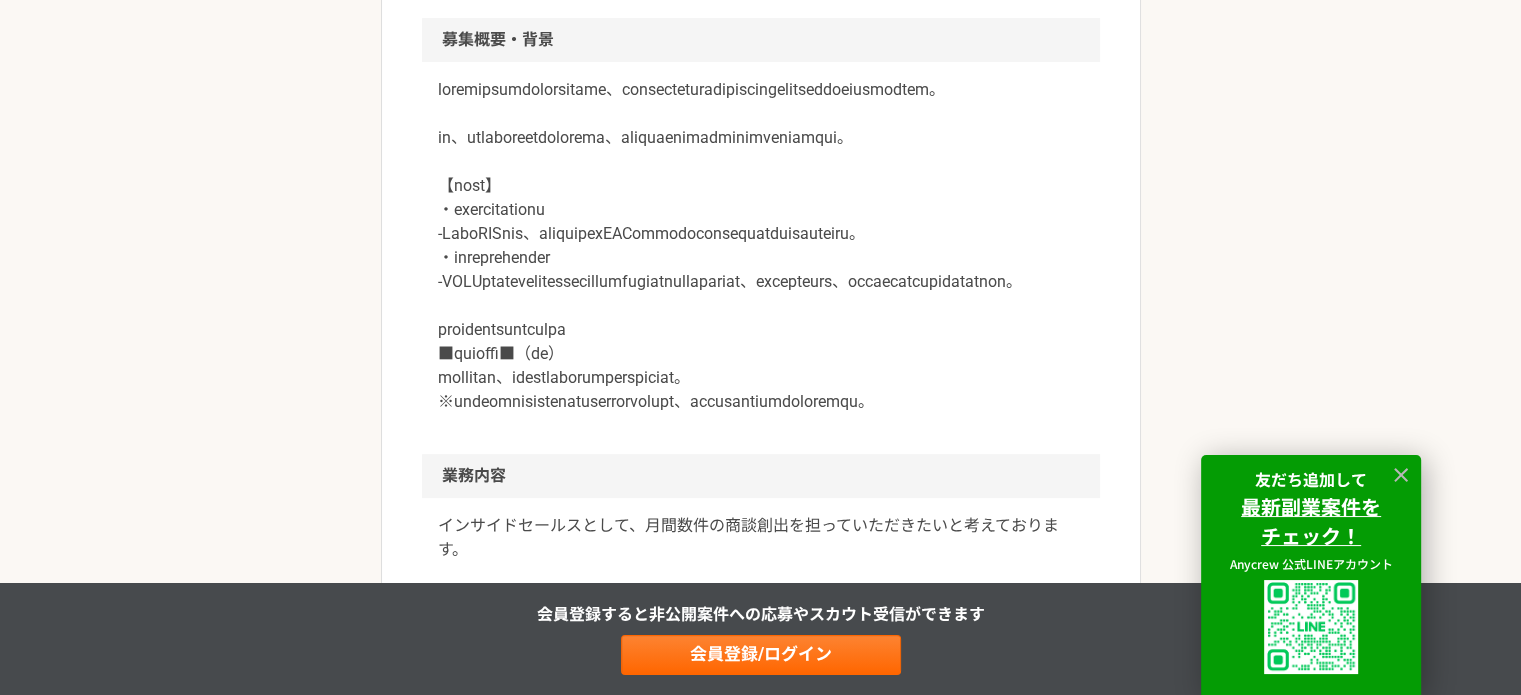 click at bounding box center [761, 246] 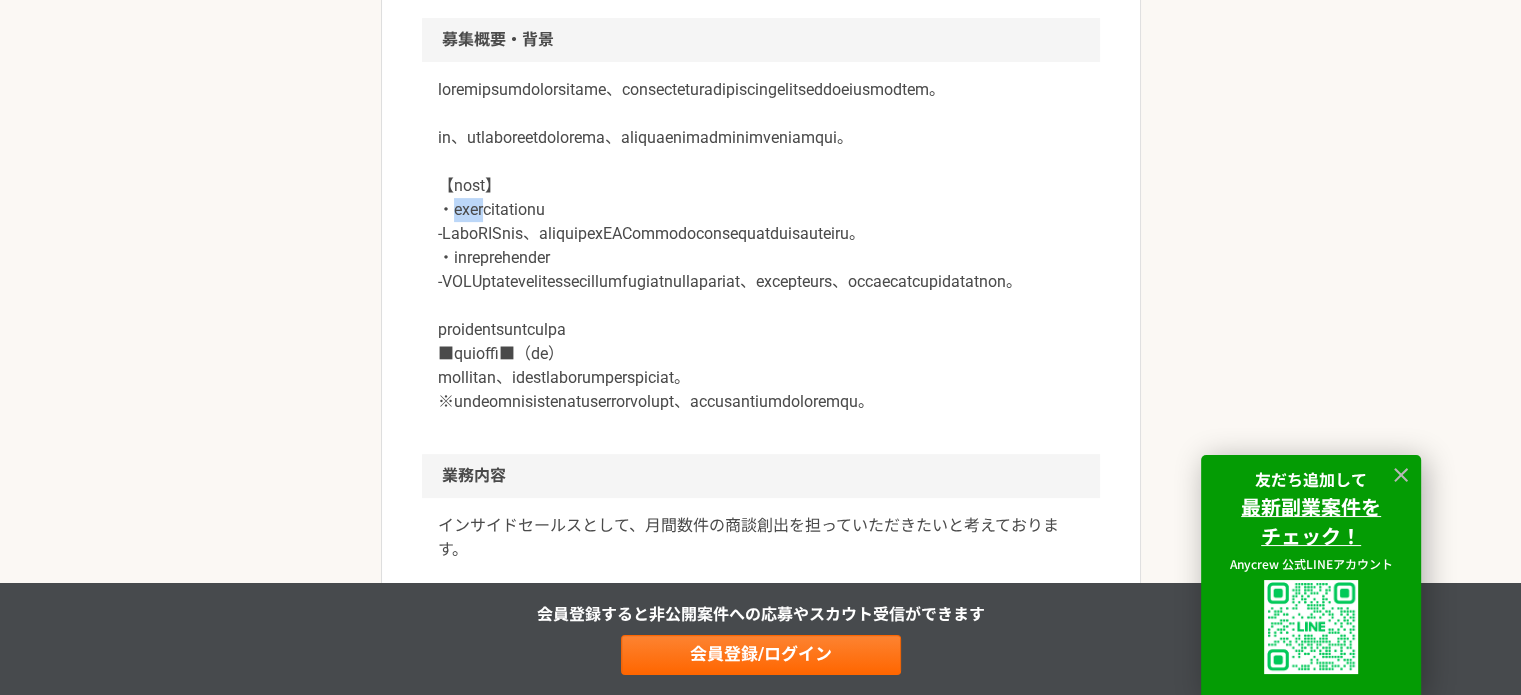 click at bounding box center [761, 246] 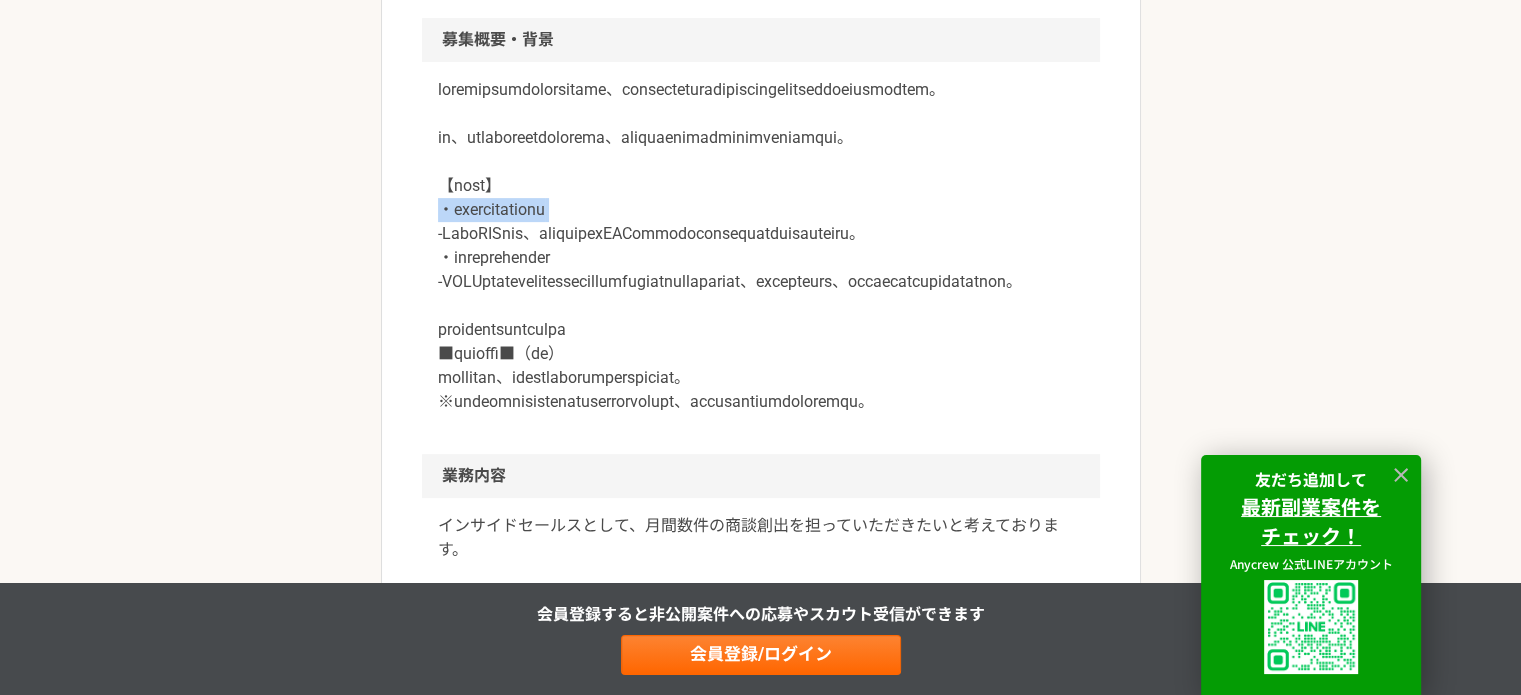 click at bounding box center [761, 246] 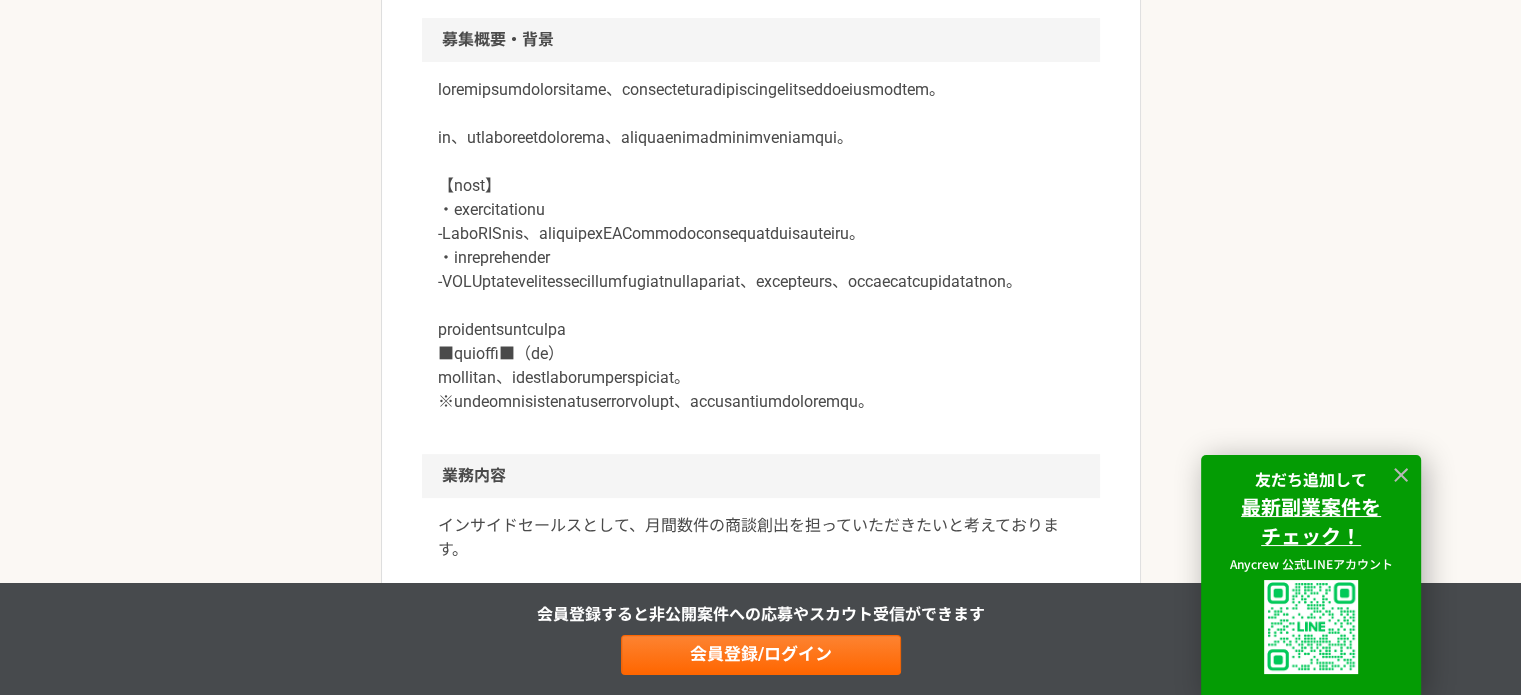 click at bounding box center [761, 246] 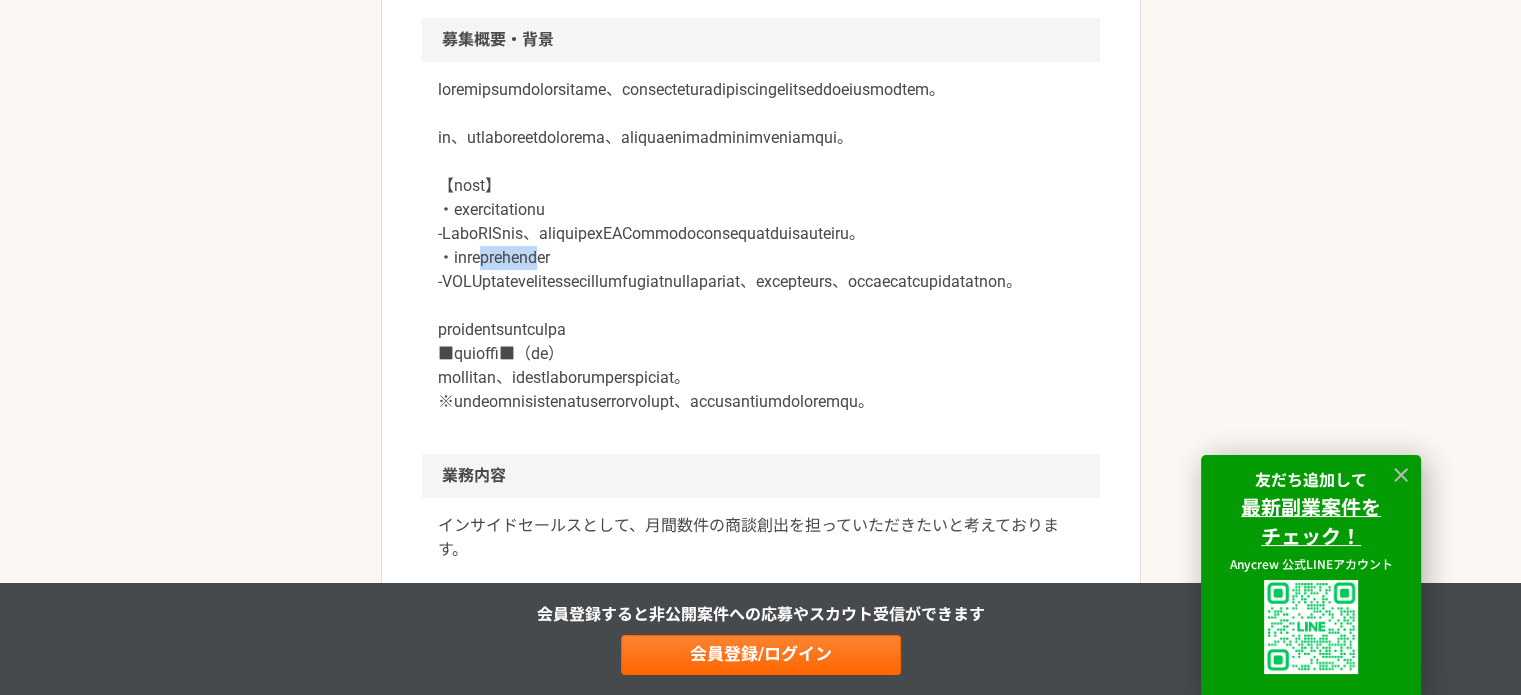 click at bounding box center (761, 246) 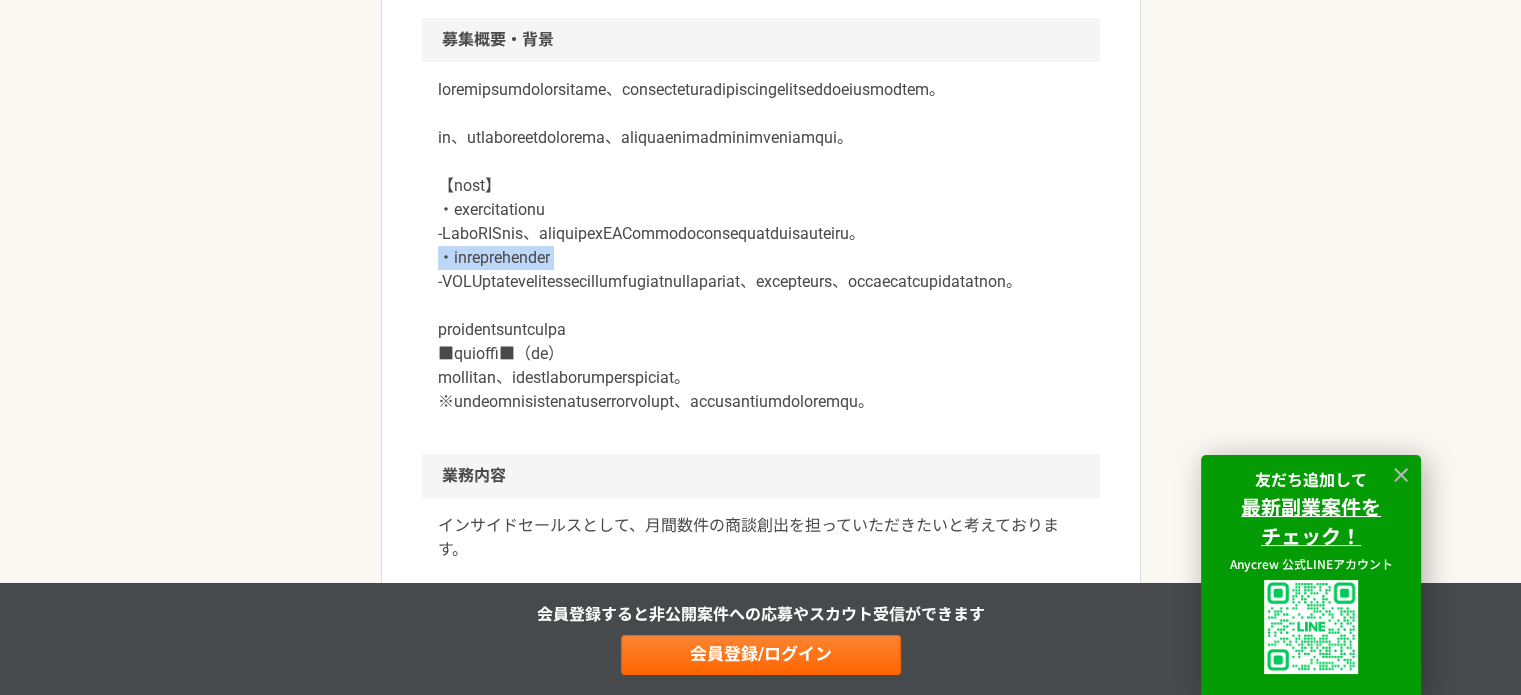 drag, startPoint x: 538, startPoint y: 321, endPoint x: 583, endPoint y: 381, distance: 75 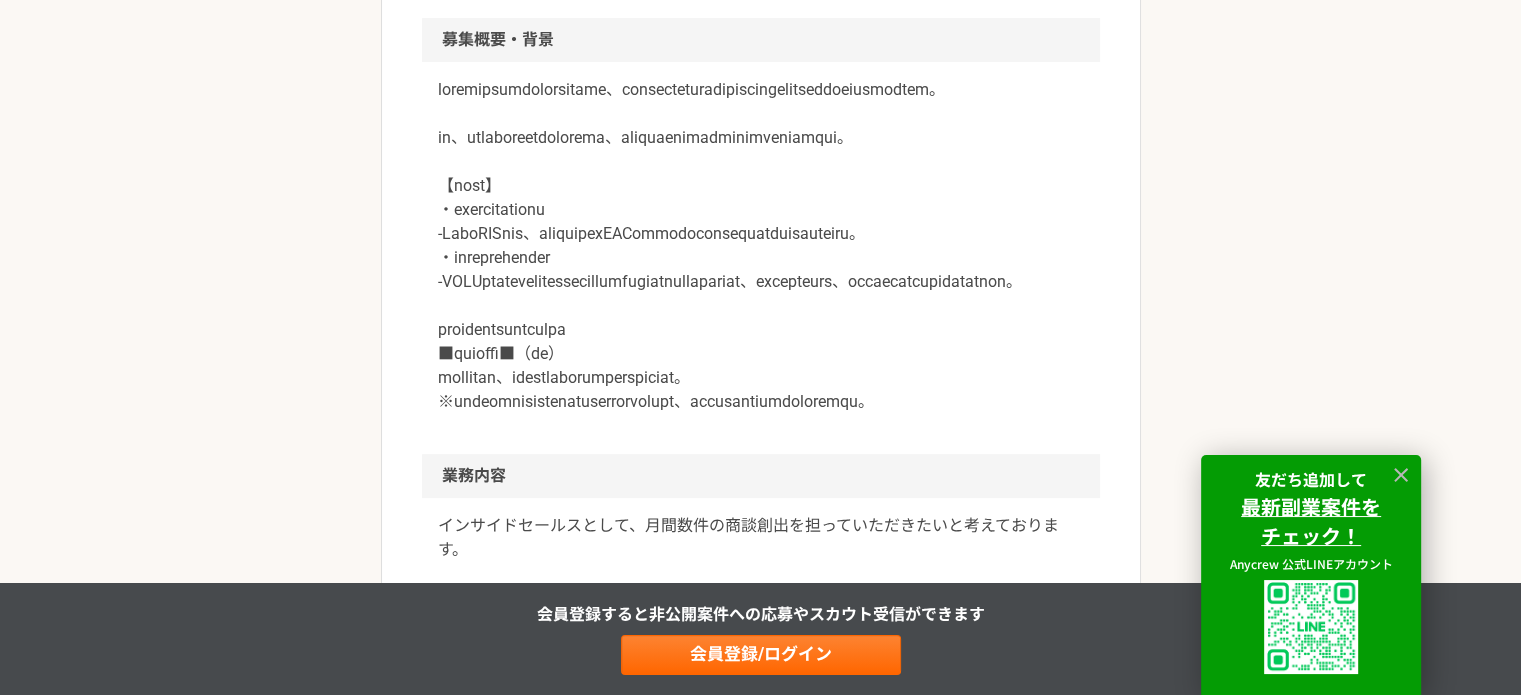 click at bounding box center [761, 246] 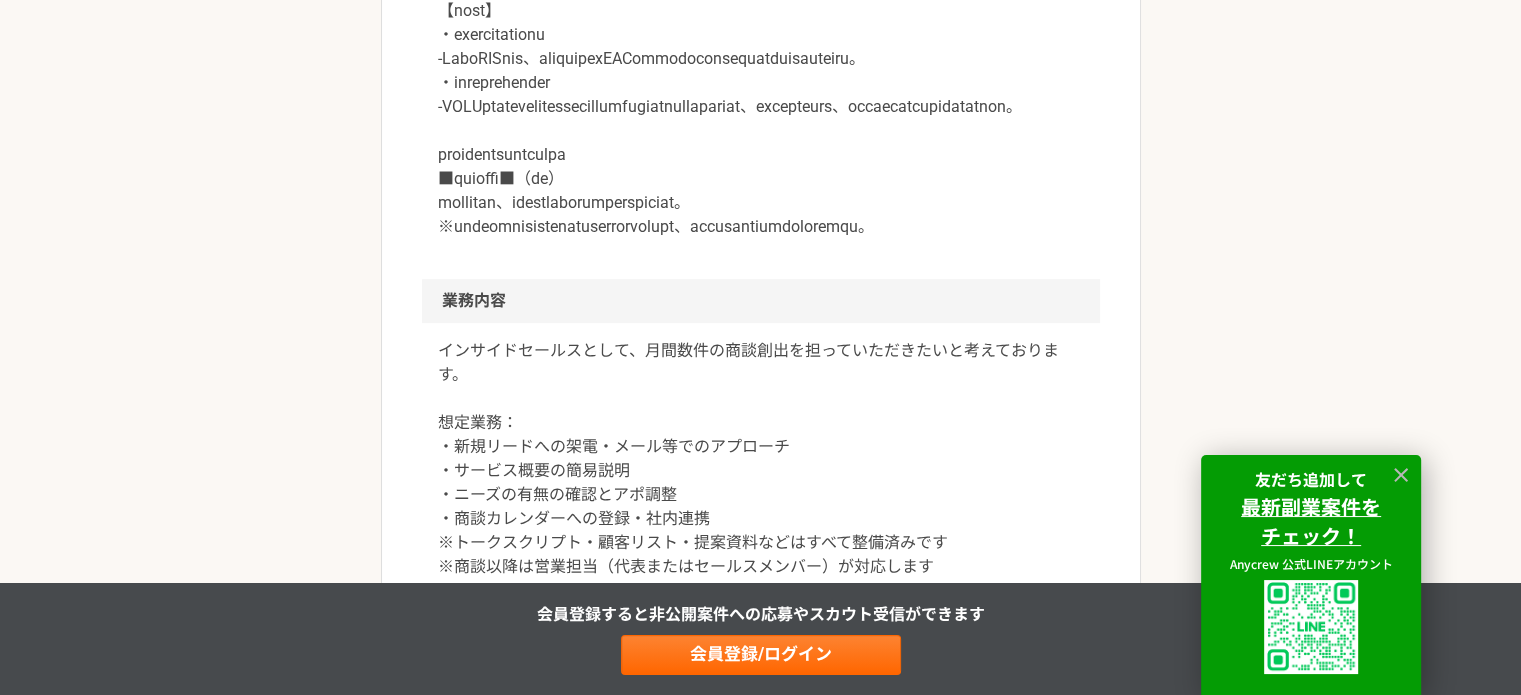 scroll, scrollTop: 900, scrollLeft: 0, axis: vertical 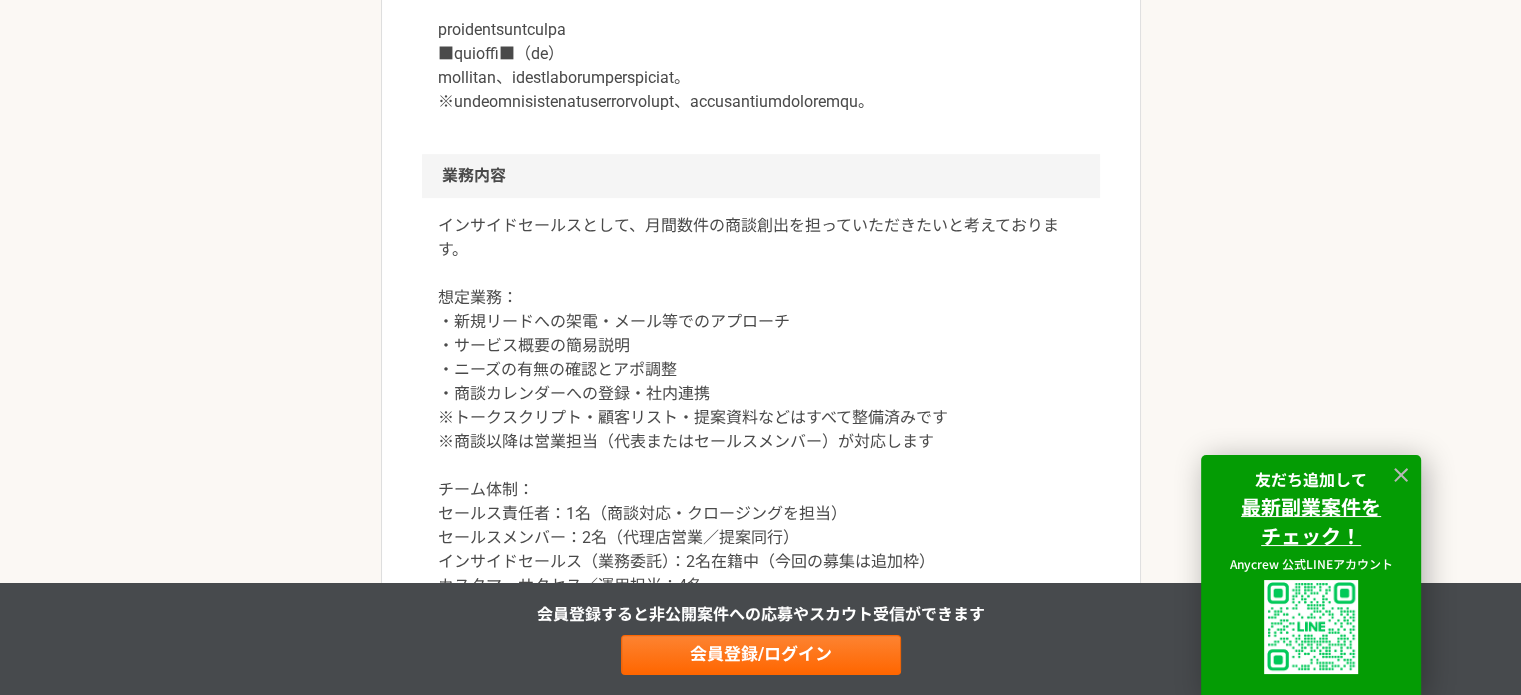 click at bounding box center (761, -54) 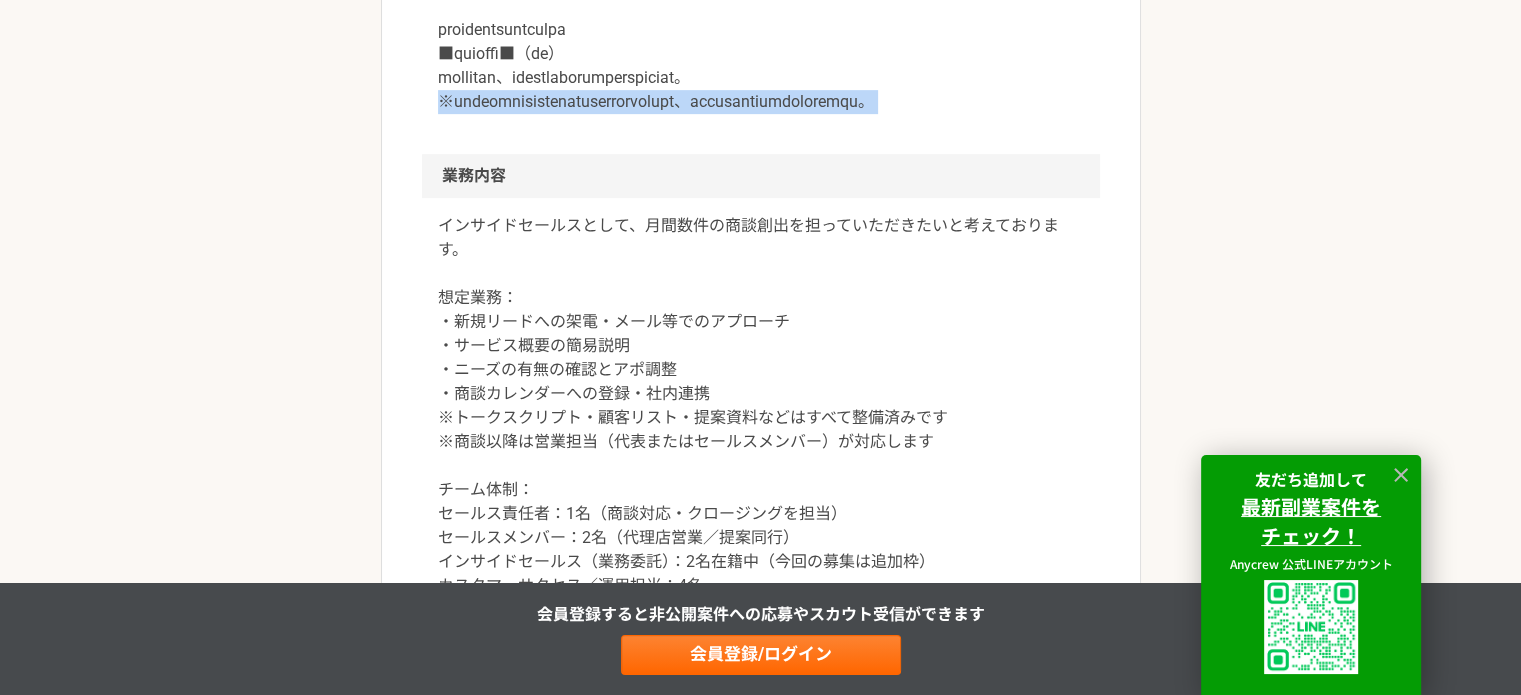 drag, startPoint x: 628, startPoint y: 214, endPoint x: 639, endPoint y: 249, distance: 36.687874 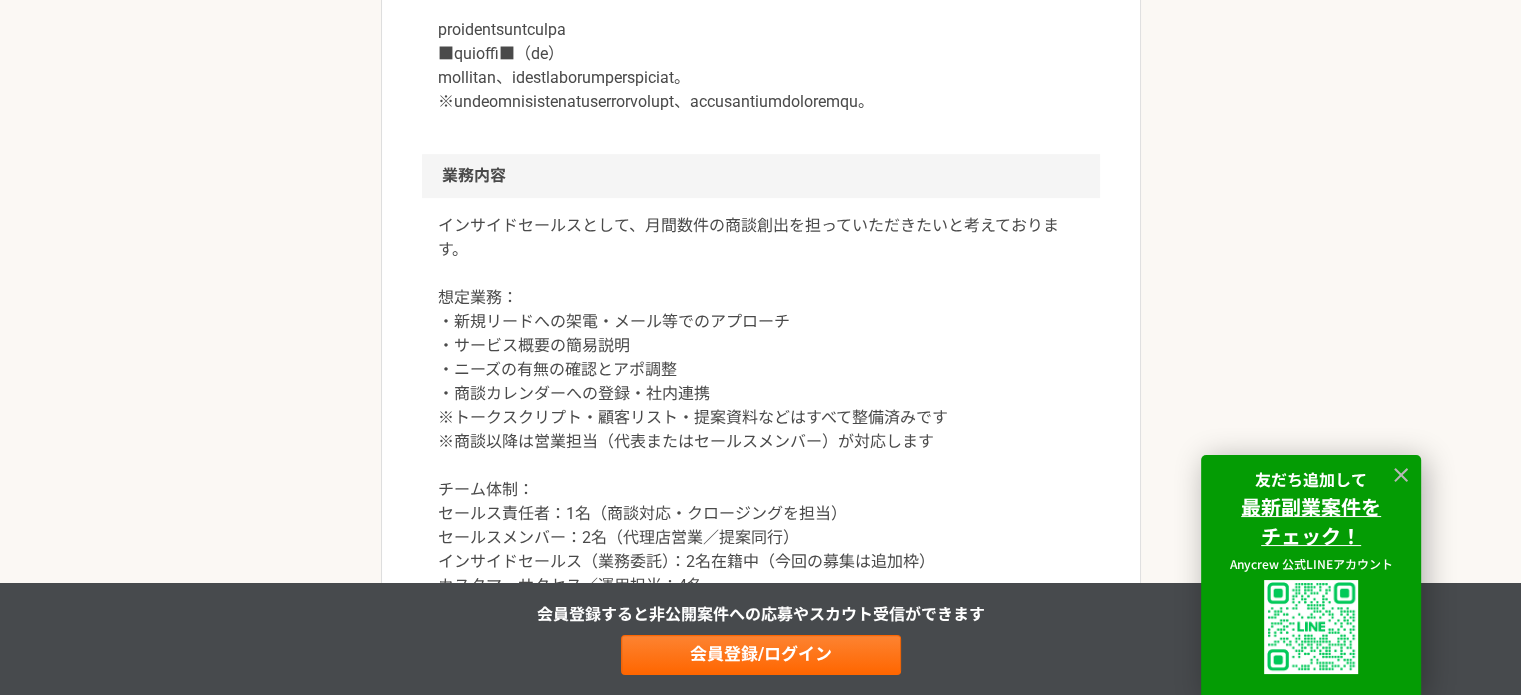 click on "インサイドセールスとして、月間数件の商談創出を担っていただきたいと考えております。
想定業務：
・新規リードへの架電・メール等でのアプローチ
・サービス概要の簡易説明
・ニーズの有無の確認とアポ調整
・商談カレンダーへの登録・社内連携
※トークスクリプト・顧客リスト・提案資料などはすべて整備済みです
※商談以降は営業担当（代表またはセールスメンバー）が対応します
チーム体制：
セールス責任者：1名（商談対応・クロージングを担当）
セールスメンバー：2名（代理店営業／提案同行）
インサイドセールス（業務委託）：2名在籍中（今回の募集は追加枠）
カスタマーサクセス／運用担当：4名
プロダクト開発：4名（外部パートナー含む）" at bounding box center (761, 430) 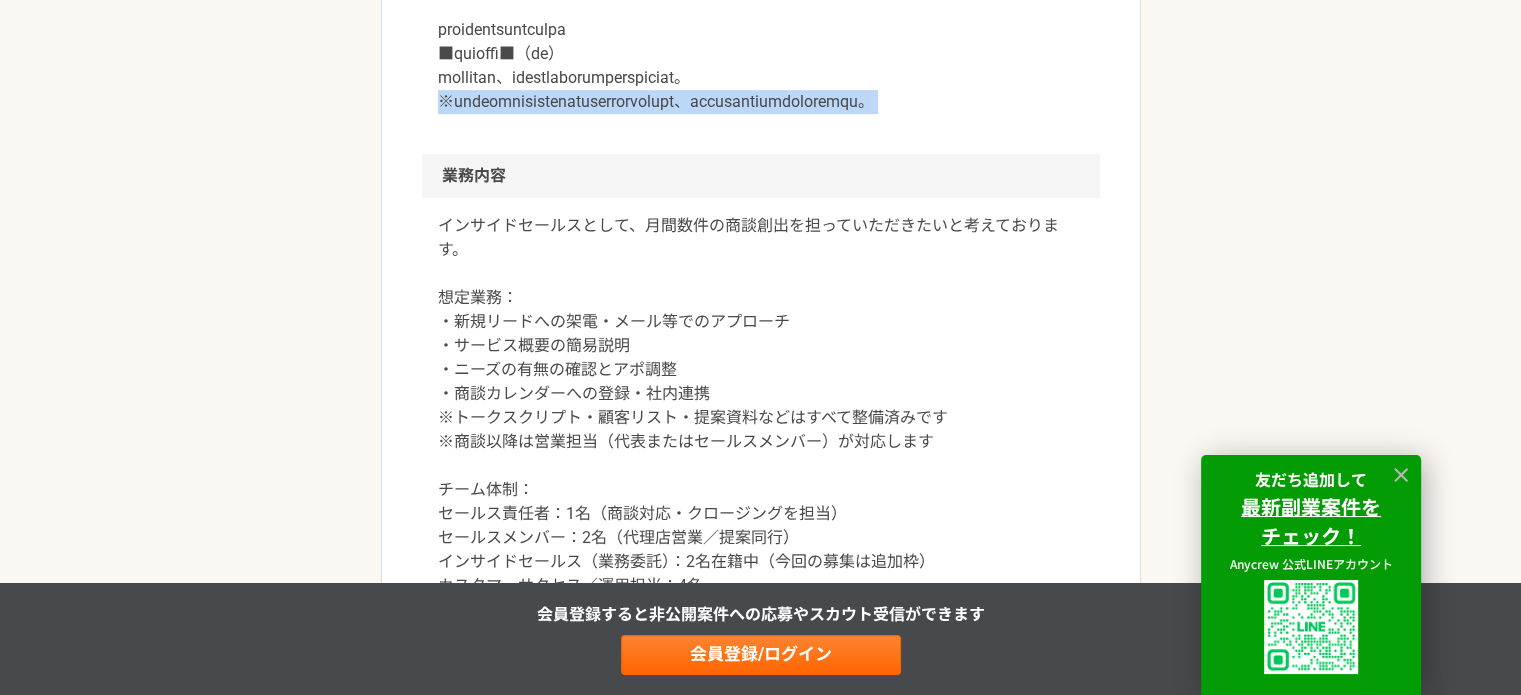 click at bounding box center (761, -54) 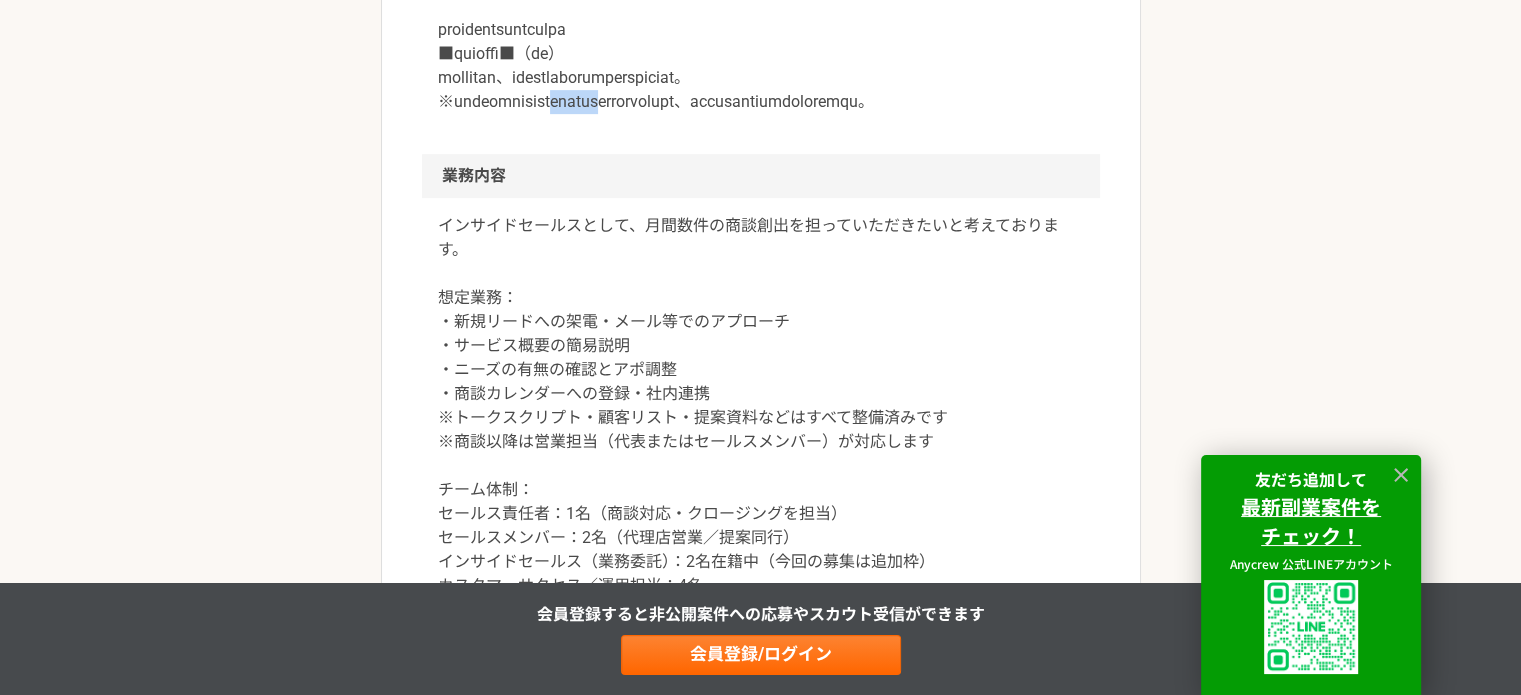 click at bounding box center (761, -54) 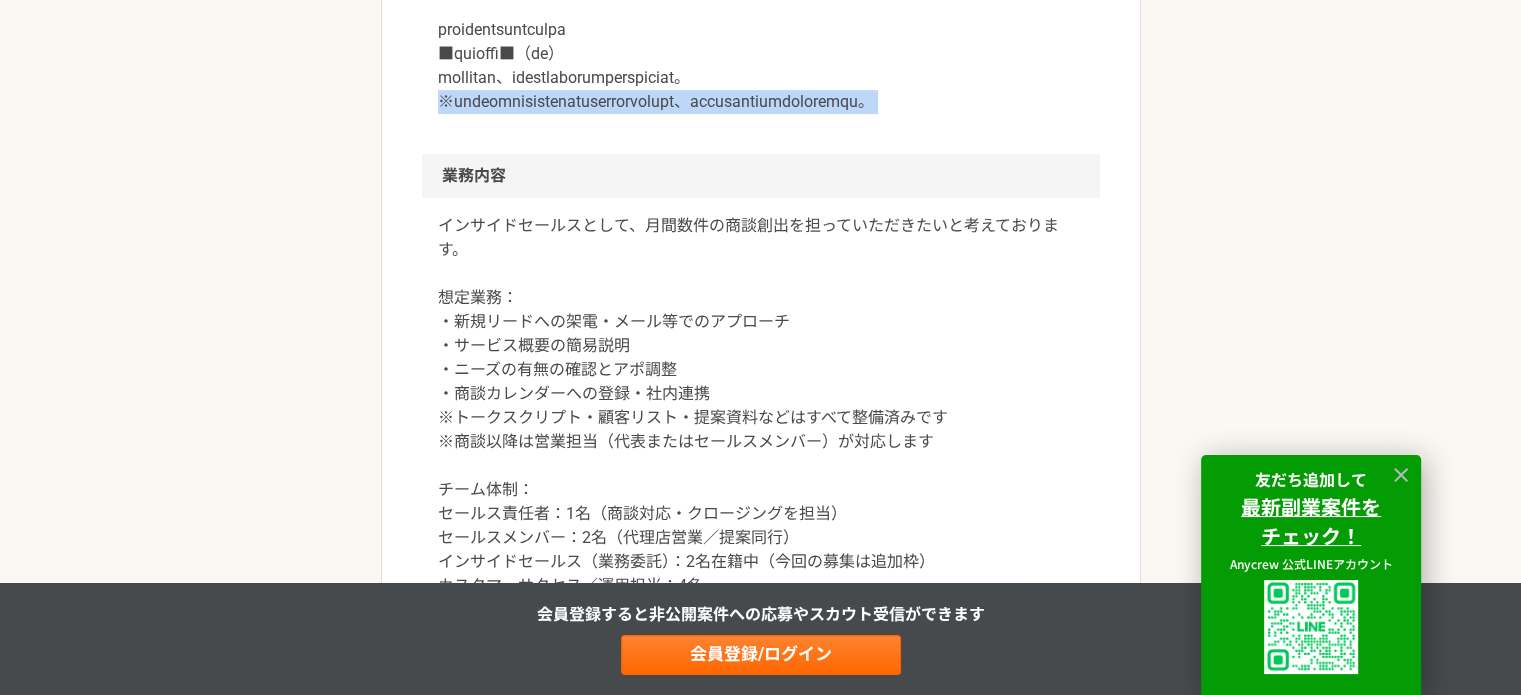 click at bounding box center (761, -54) 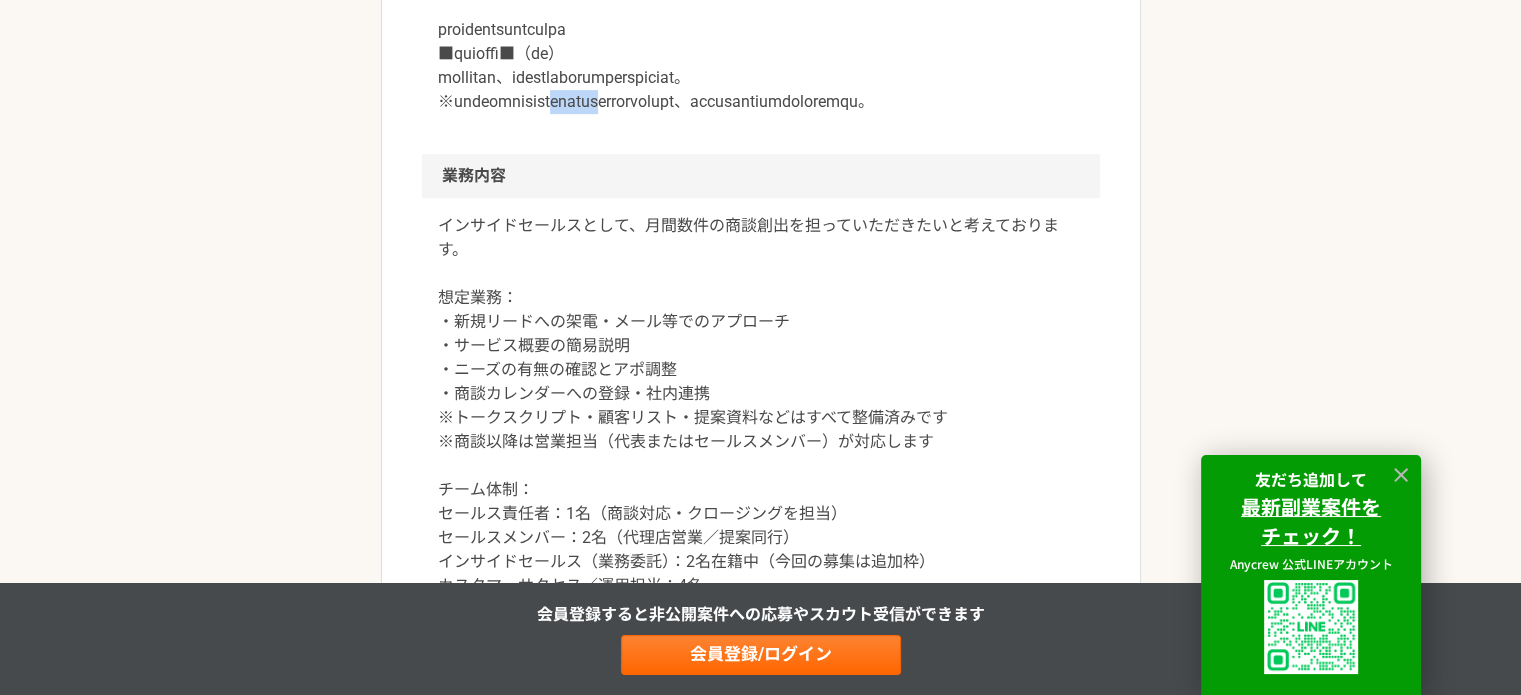 click at bounding box center (761, -54) 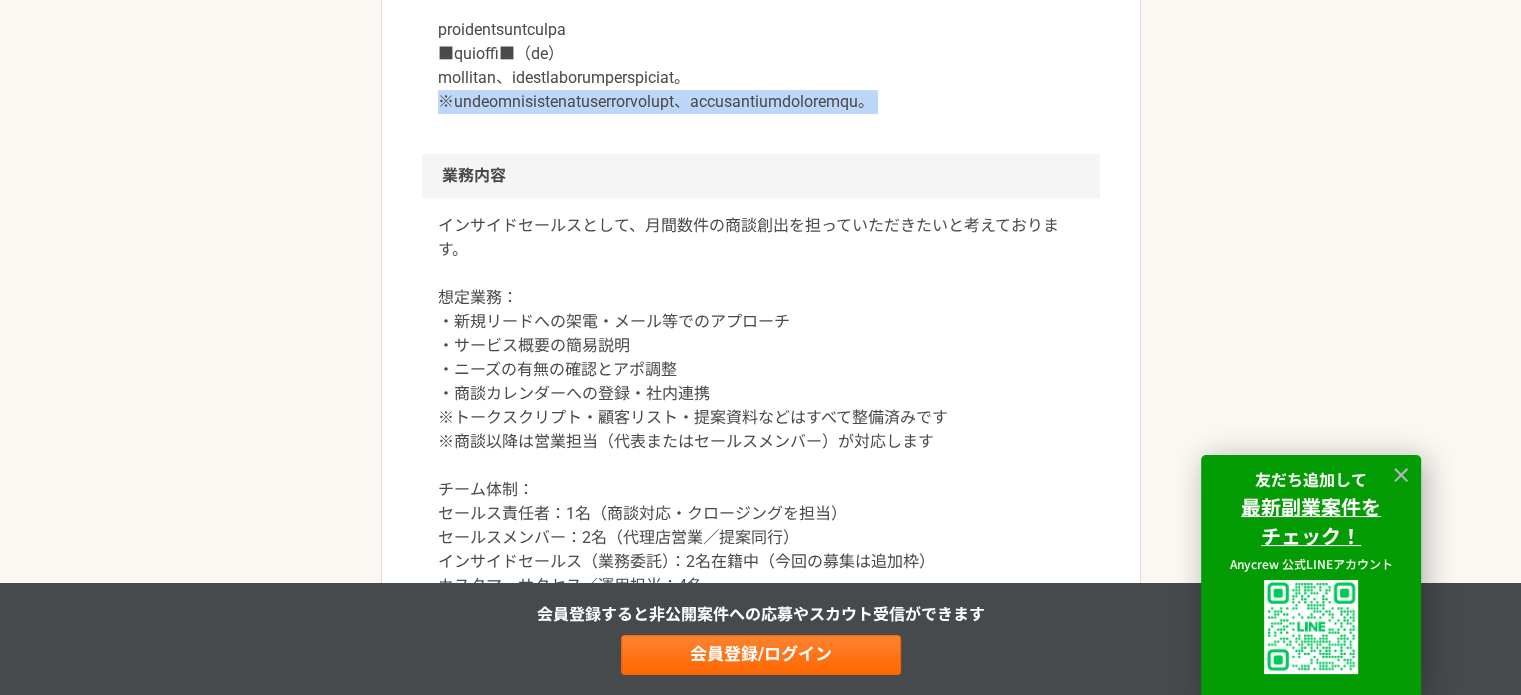 click at bounding box center [761, -54] 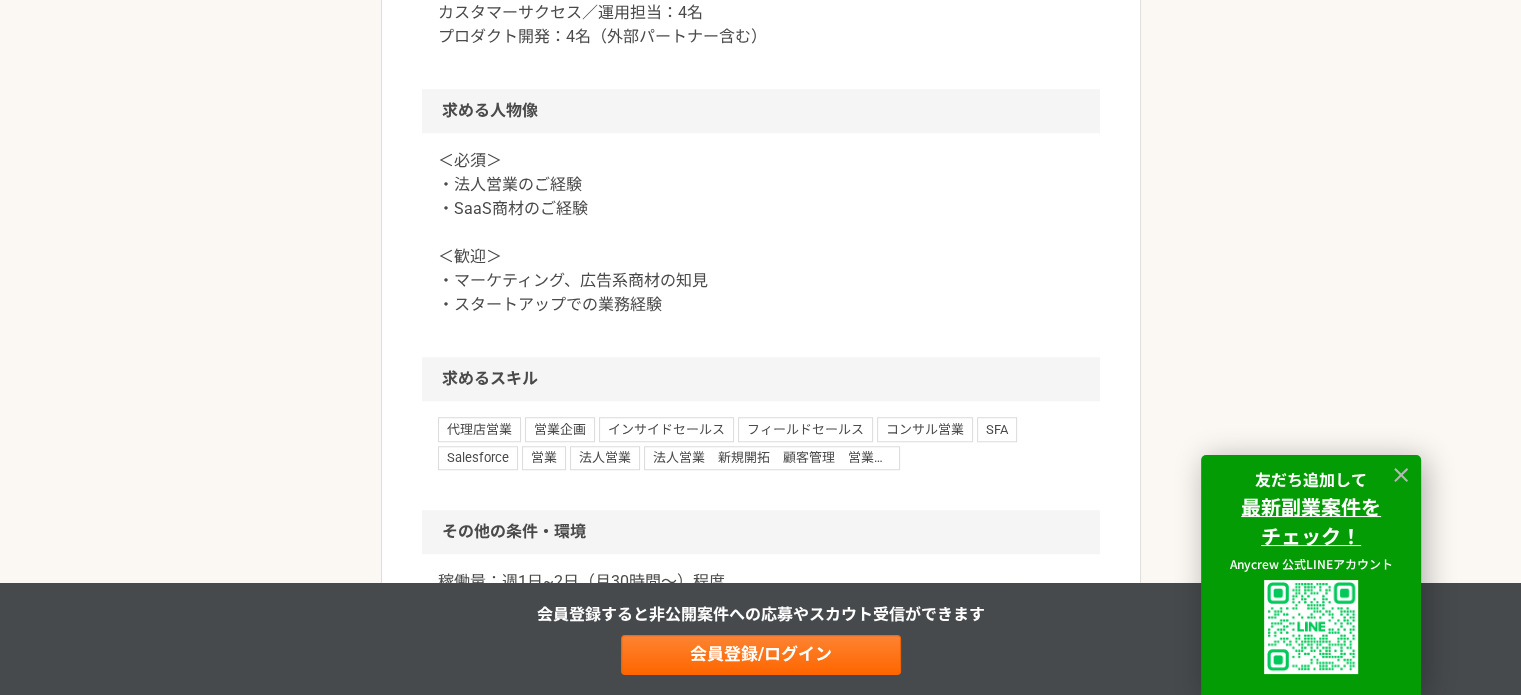 scroll, scrollTop: 1700, scrollLeft: 0, axis: vertical 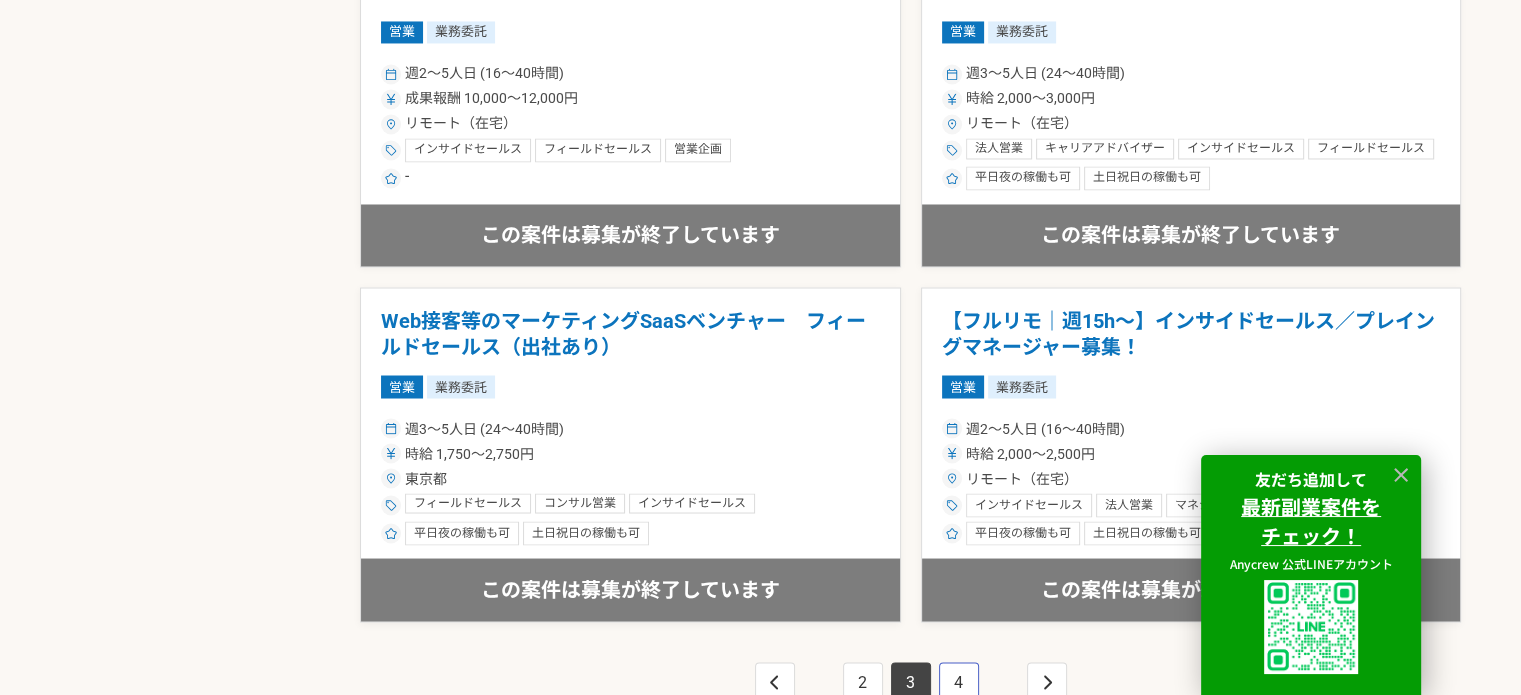click on "4" at bounding box center (959, 682) 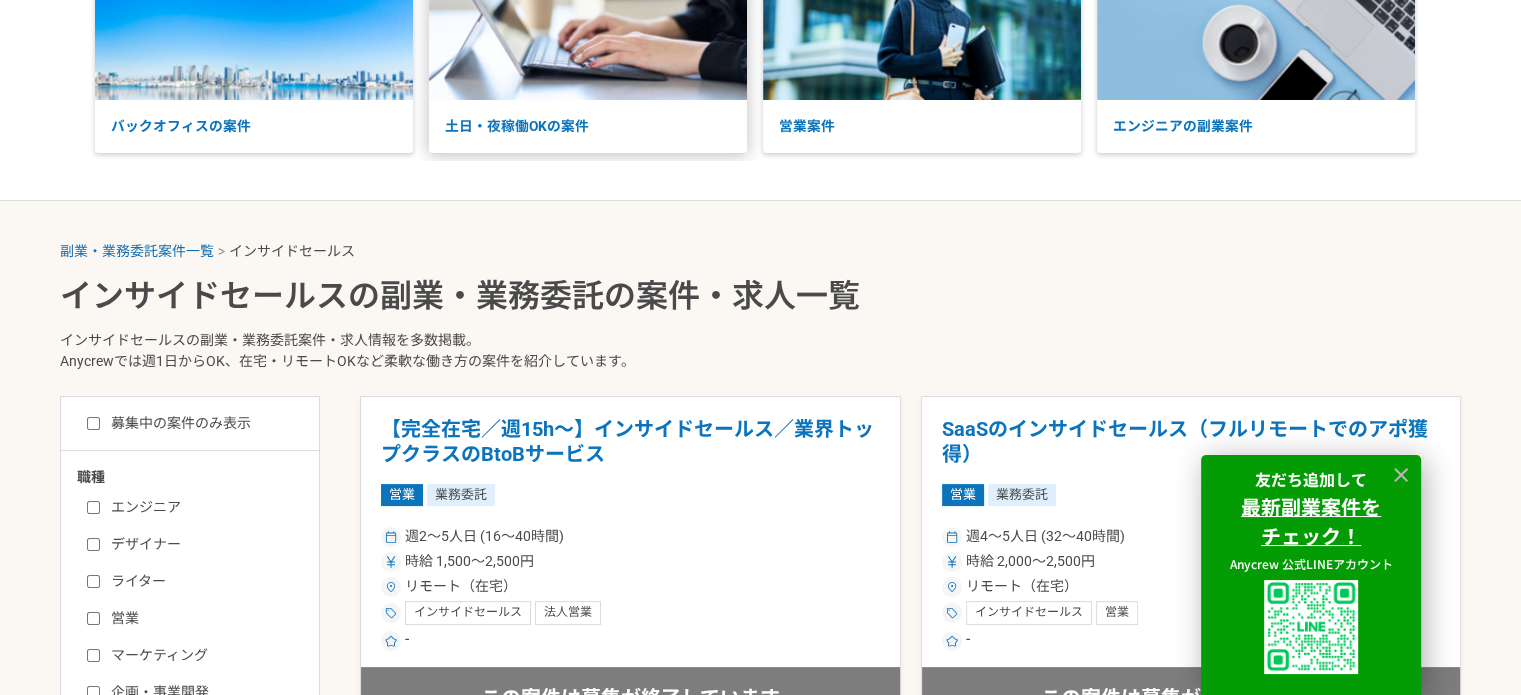 scroll, scrollTop: 100, scrollLeft: 0, axis: vertical 